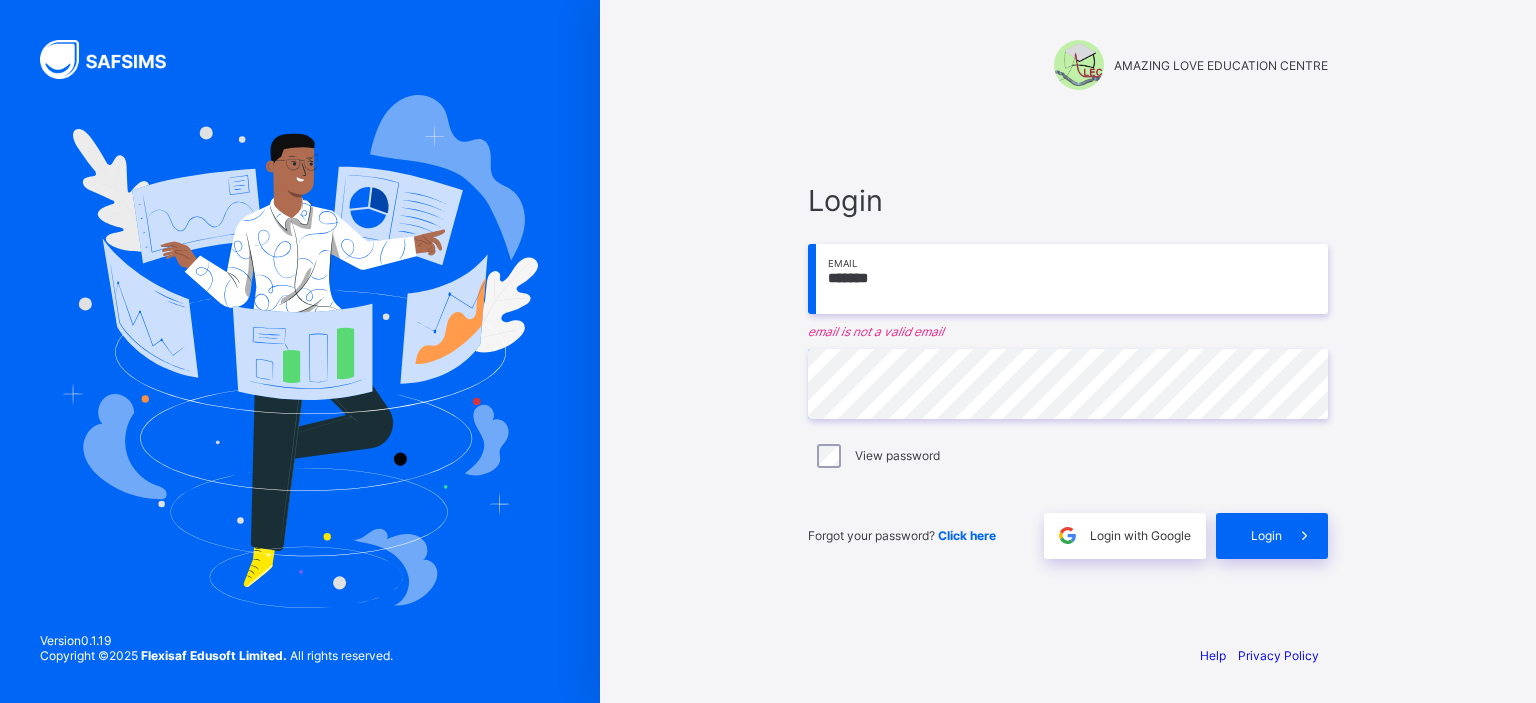 scroll, scrollTop: 0, scrollLeft: 0, axis: both 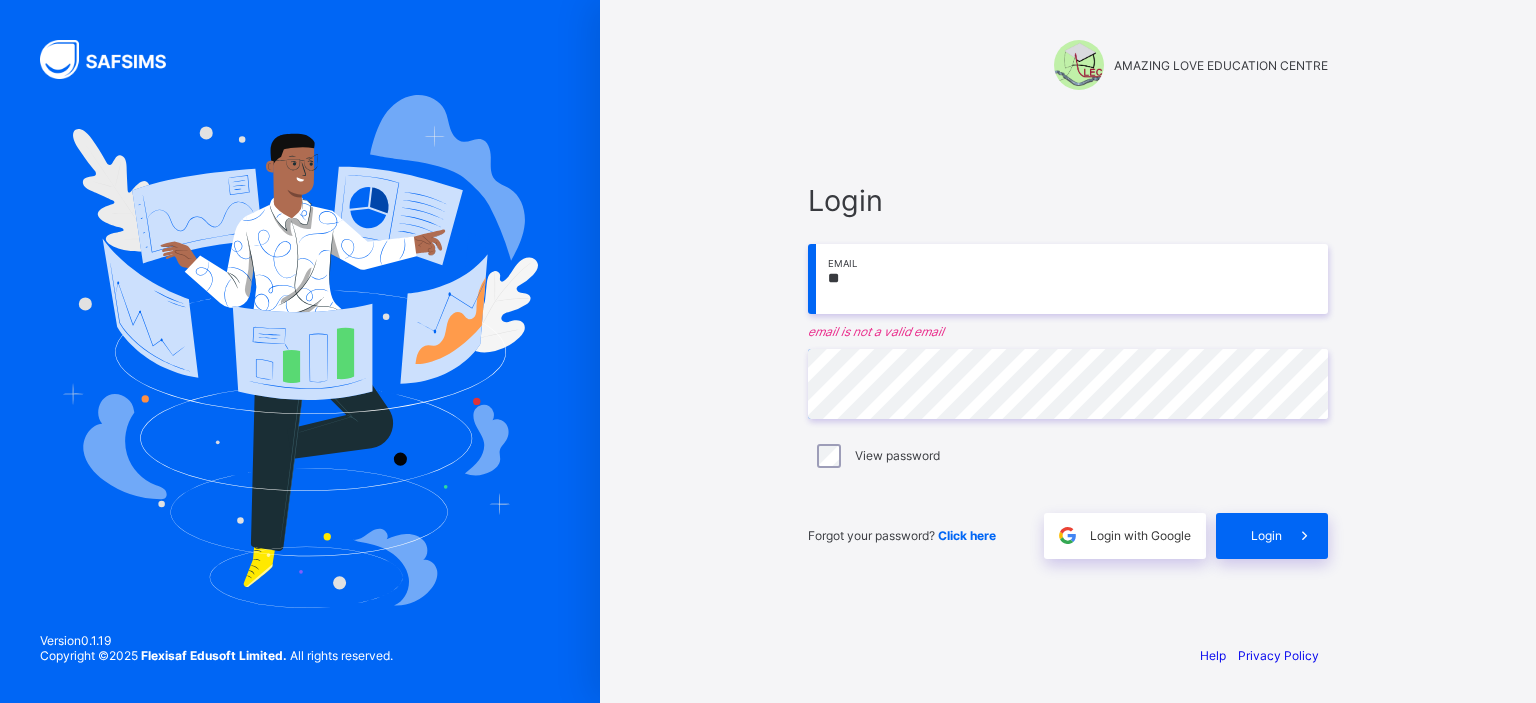 type on "*" 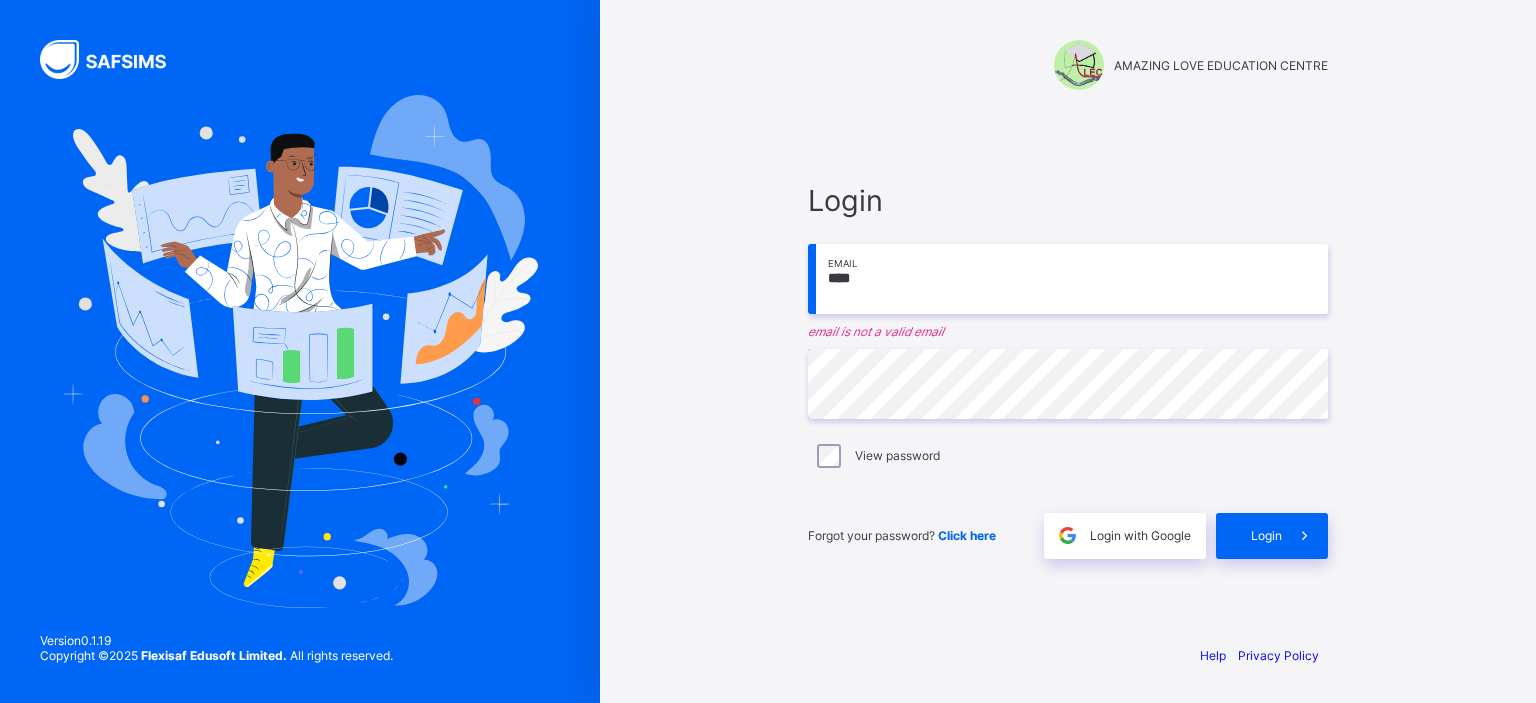 type on "**********" 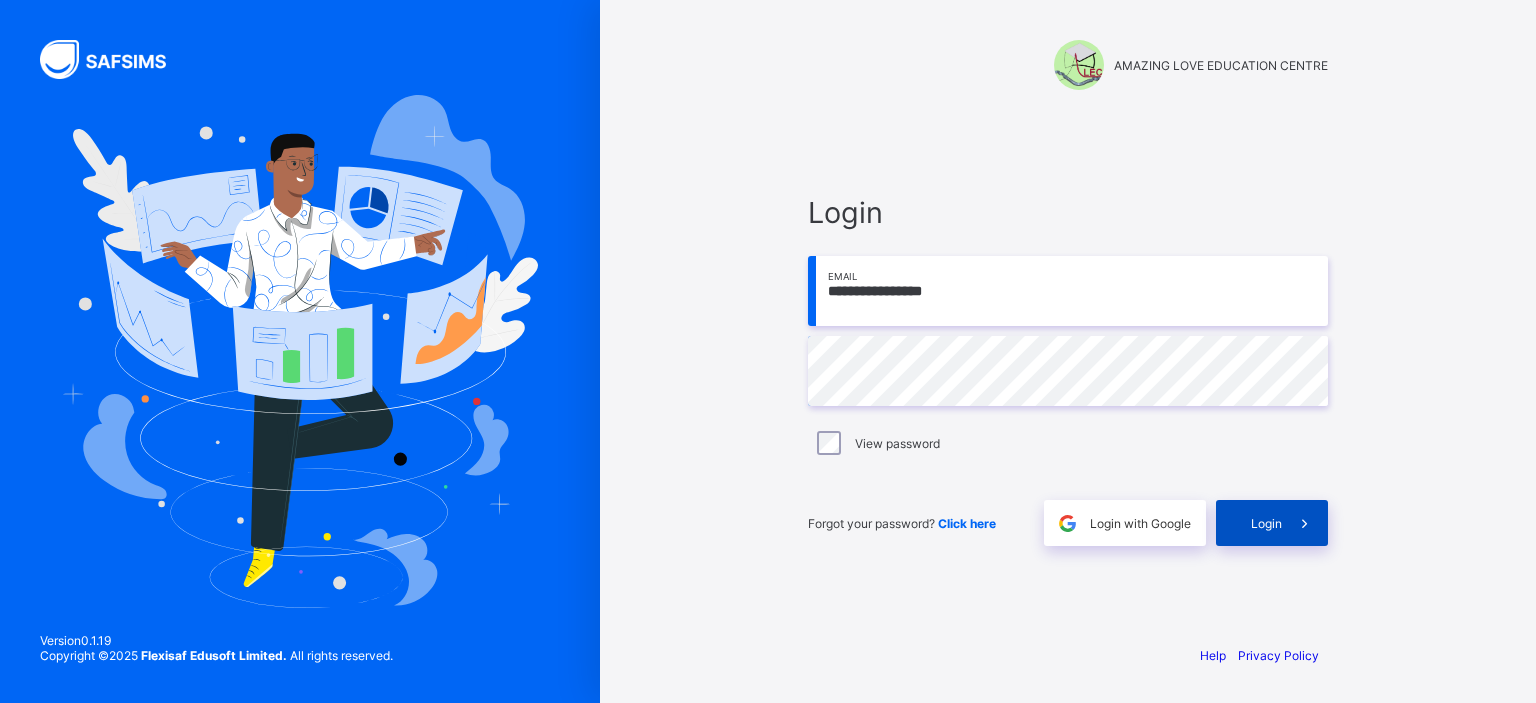 click at bounding box center [1305, 523] 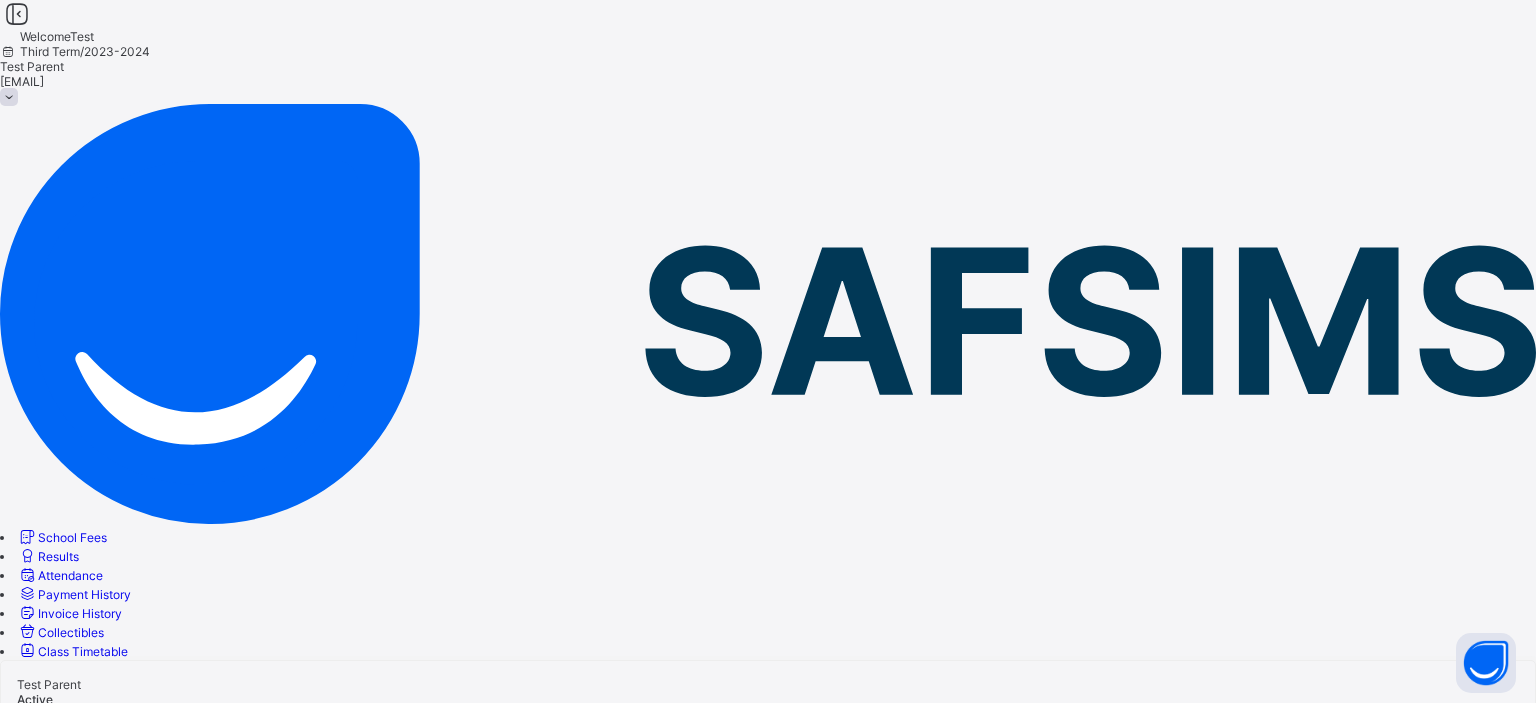 click on "Change Password" at bounding box center [85, 744] 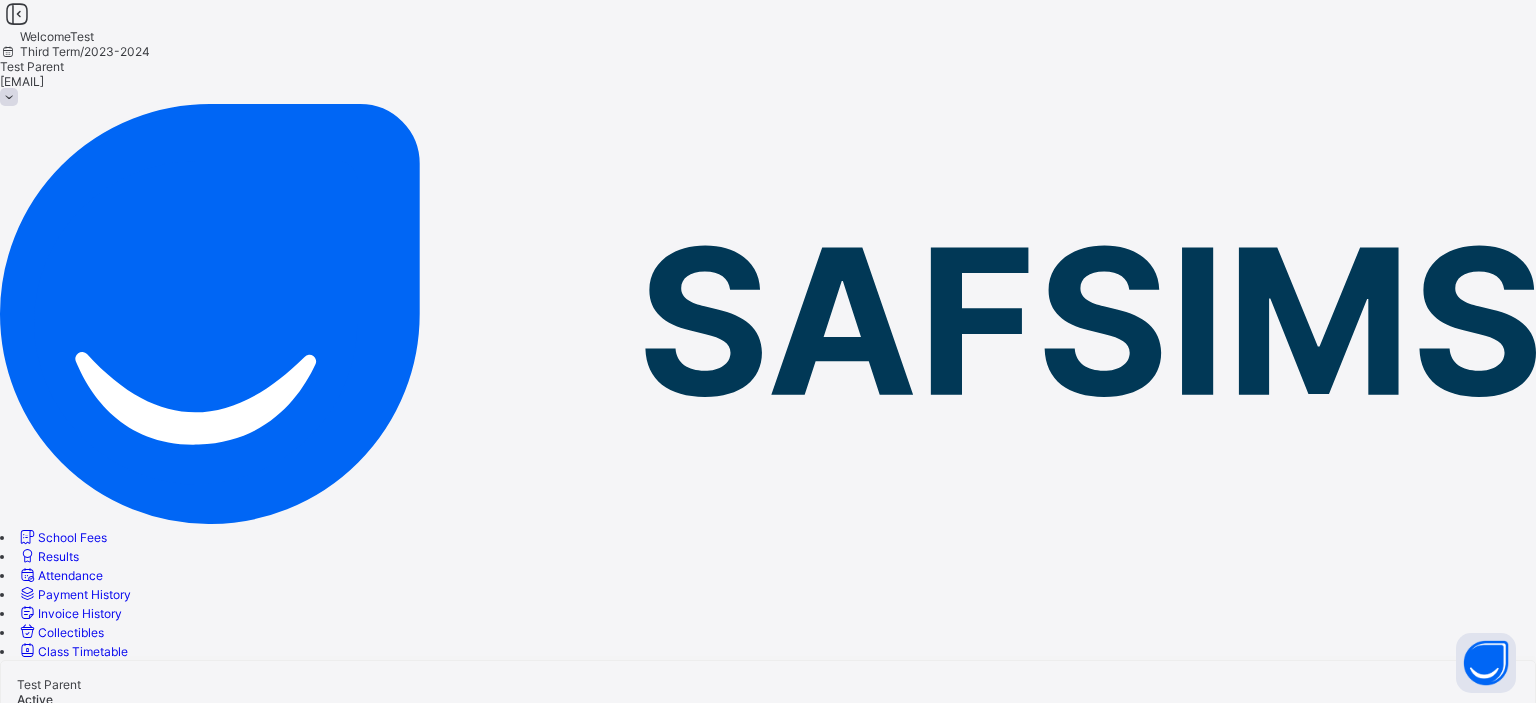click on "Next" at bounding box center [768, 1079] 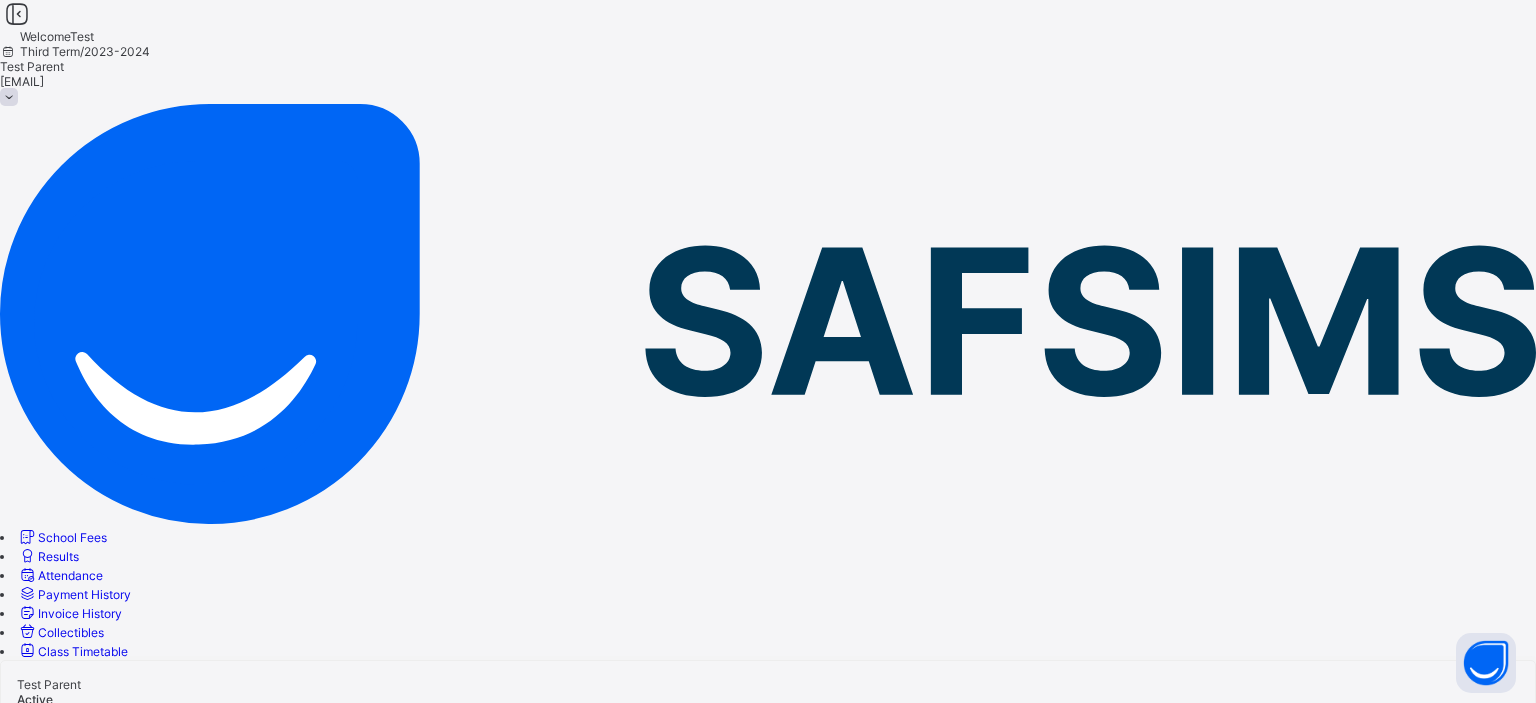 click on "Request profile edit" at bounding box center [71, 714] 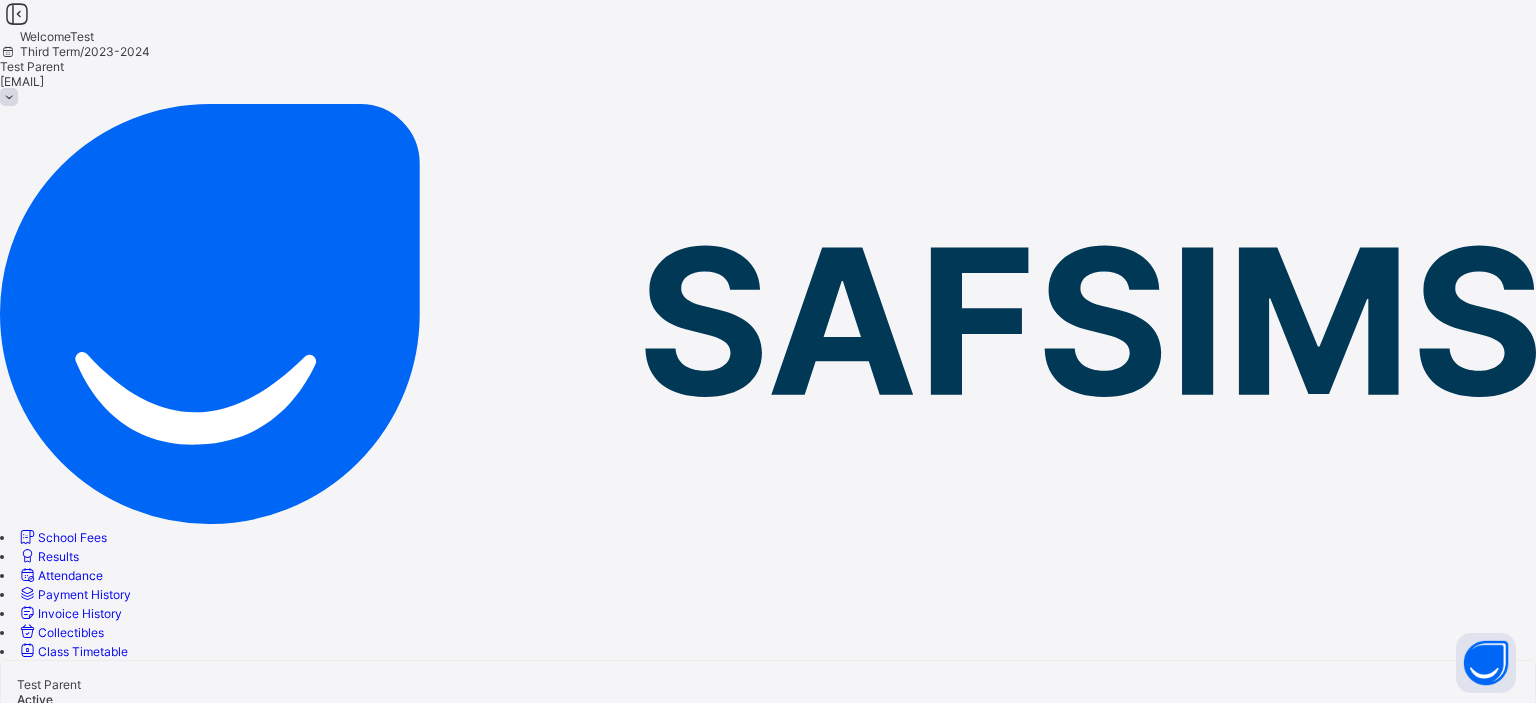 scroll, scrollTop: 228, scrollLeft: 0, axis: vertical 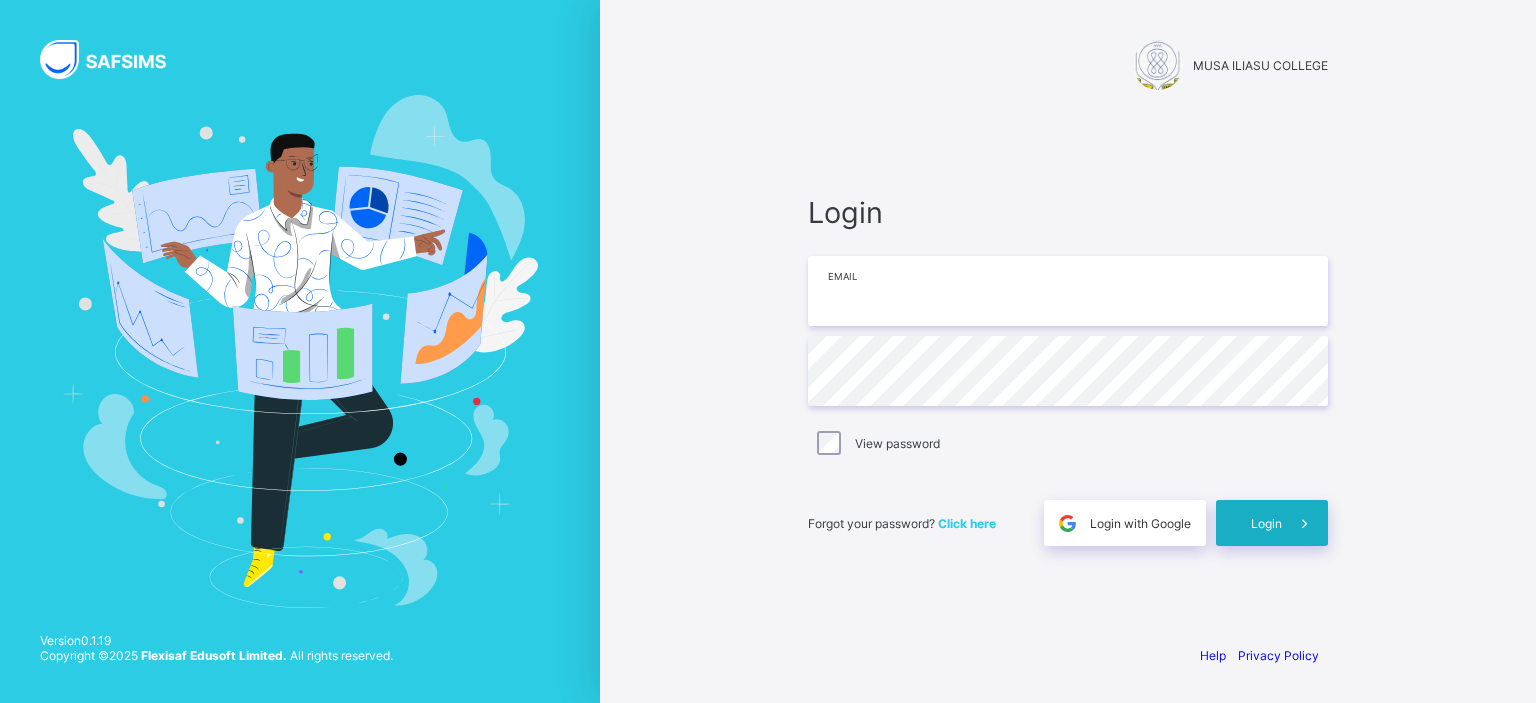type on "**********" 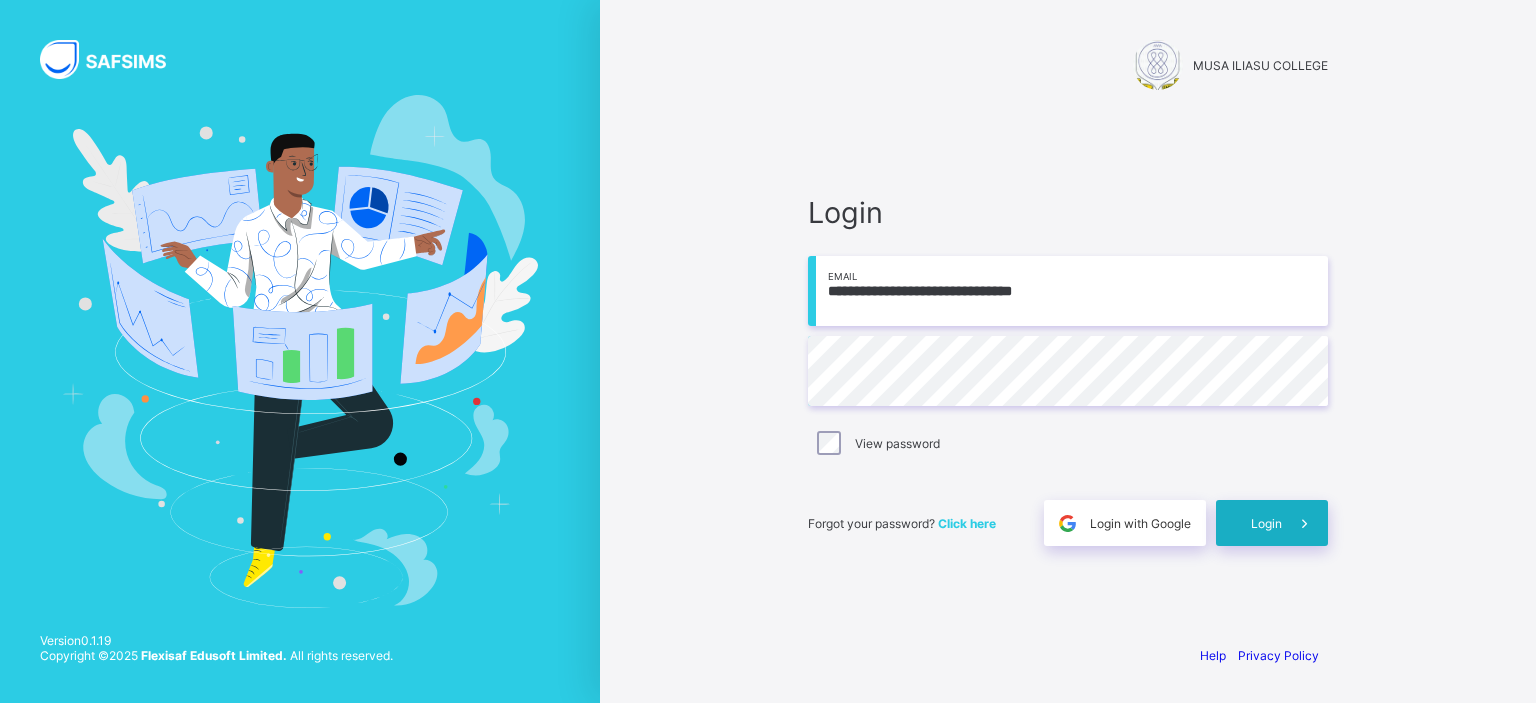 click on "Login" at bounding box center [1266, 523] 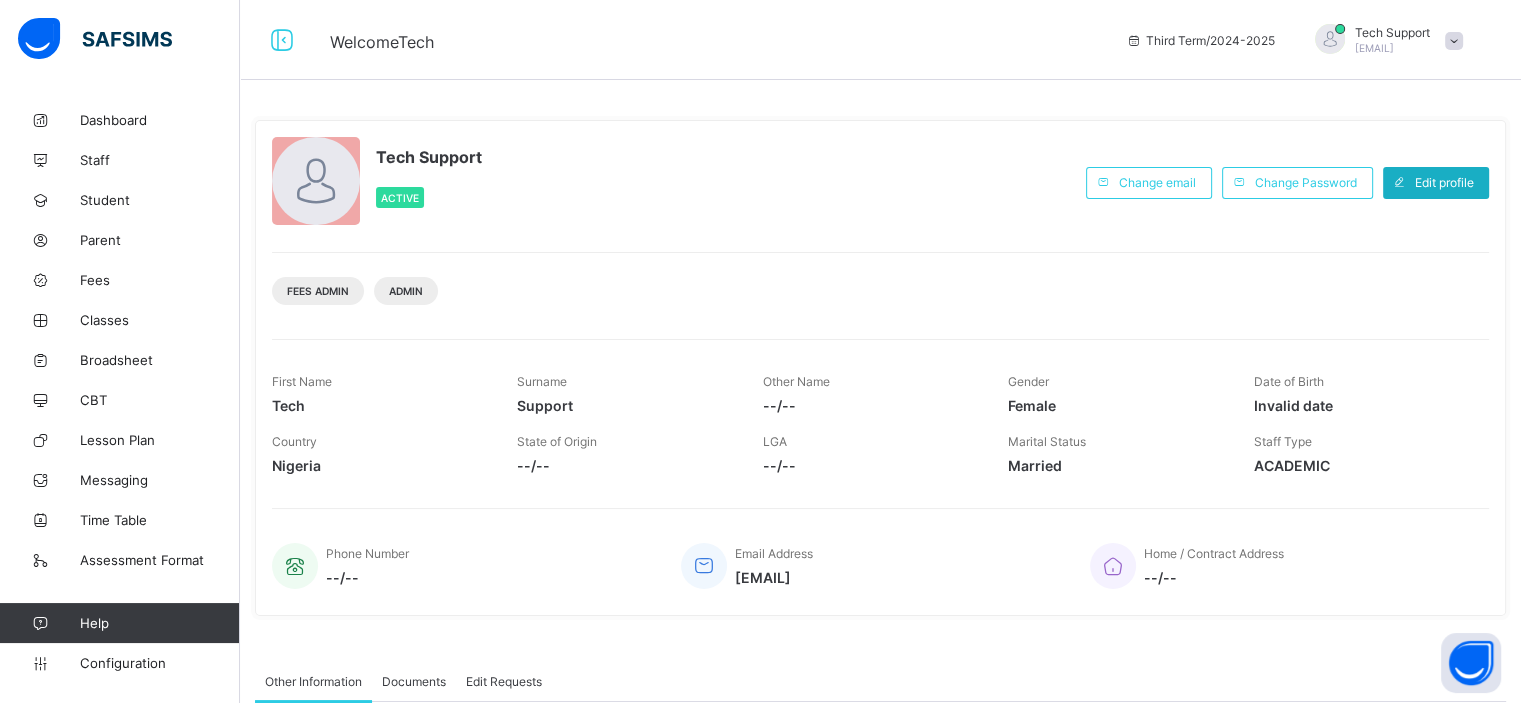 click on "Edit profile" at bounding box center (1444, 182) 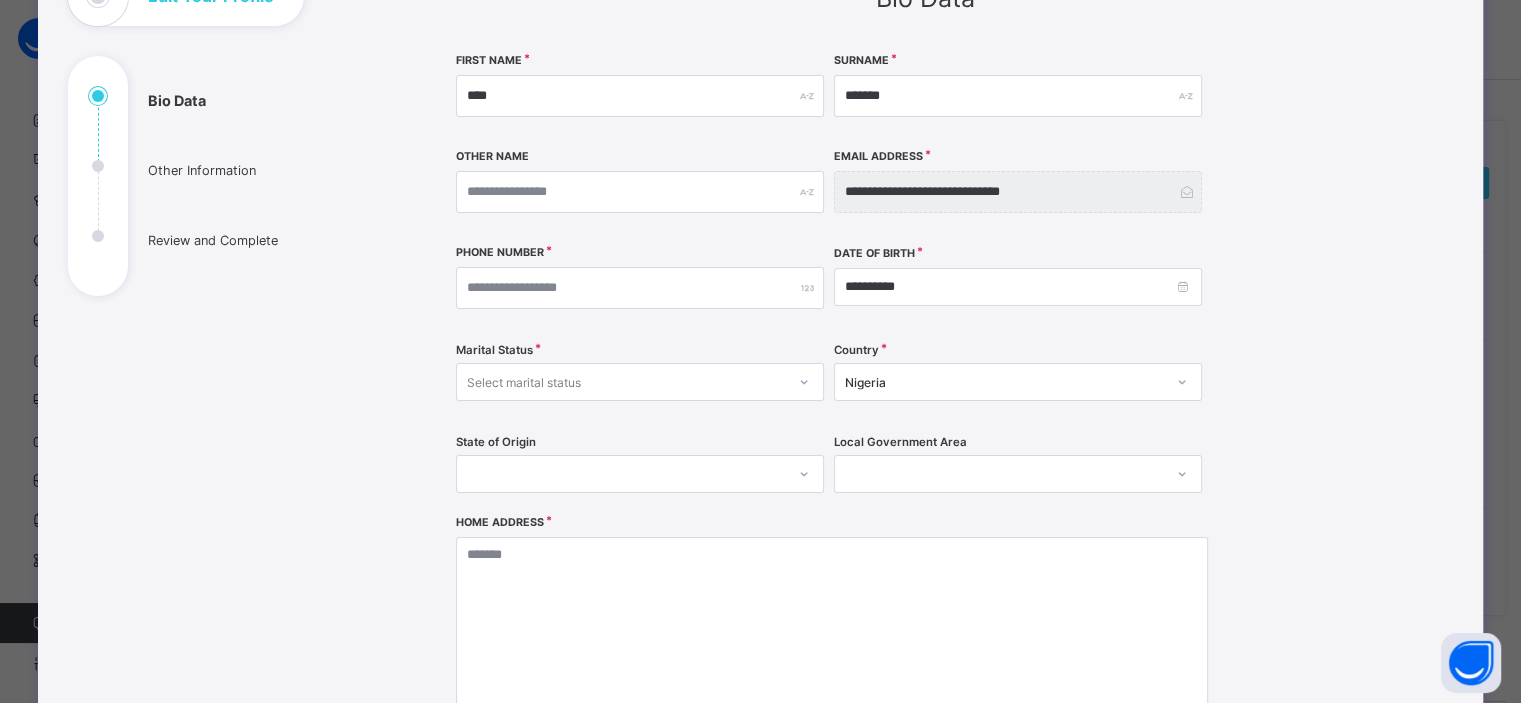 scroll, scrollTop: 0, scrollLeft: 0, axis: both 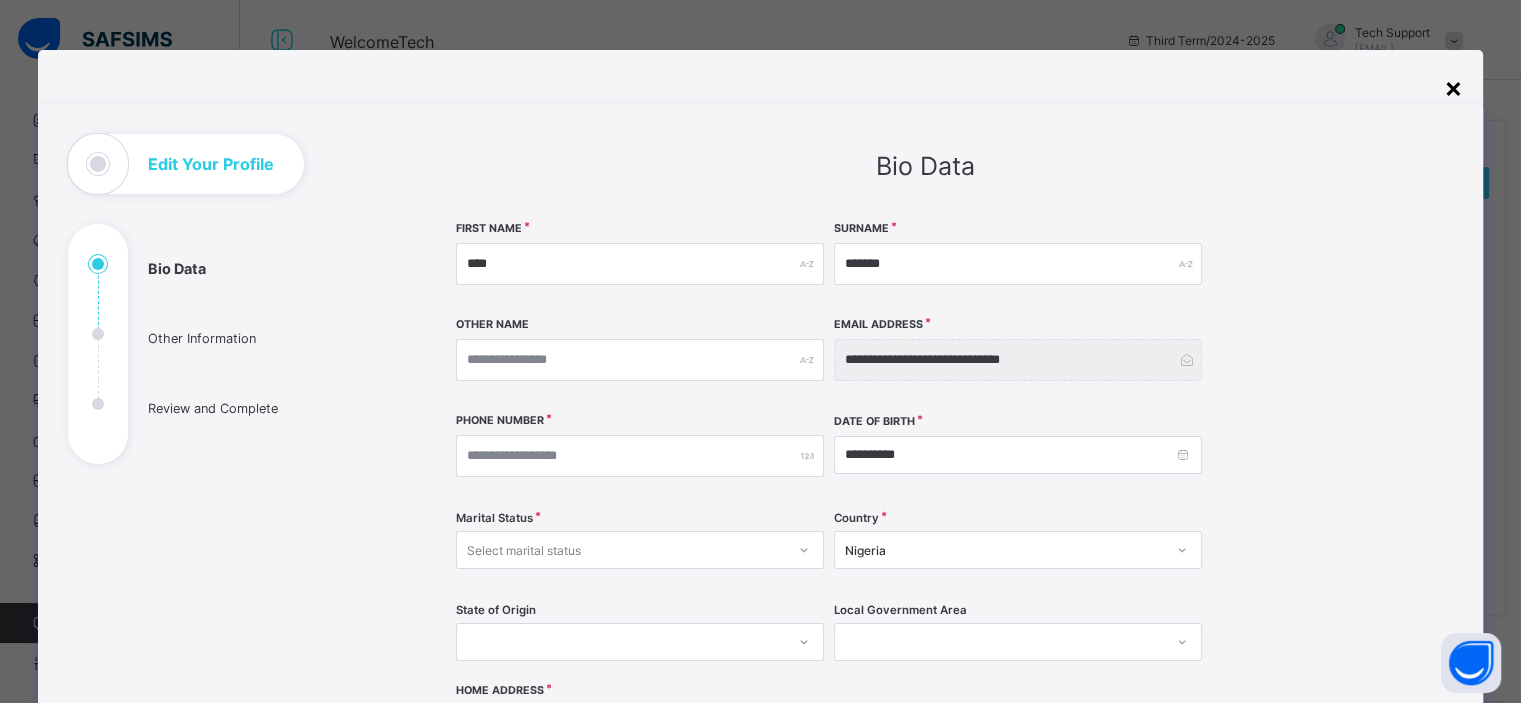 click on "×" at bounding box center (1453, 87) 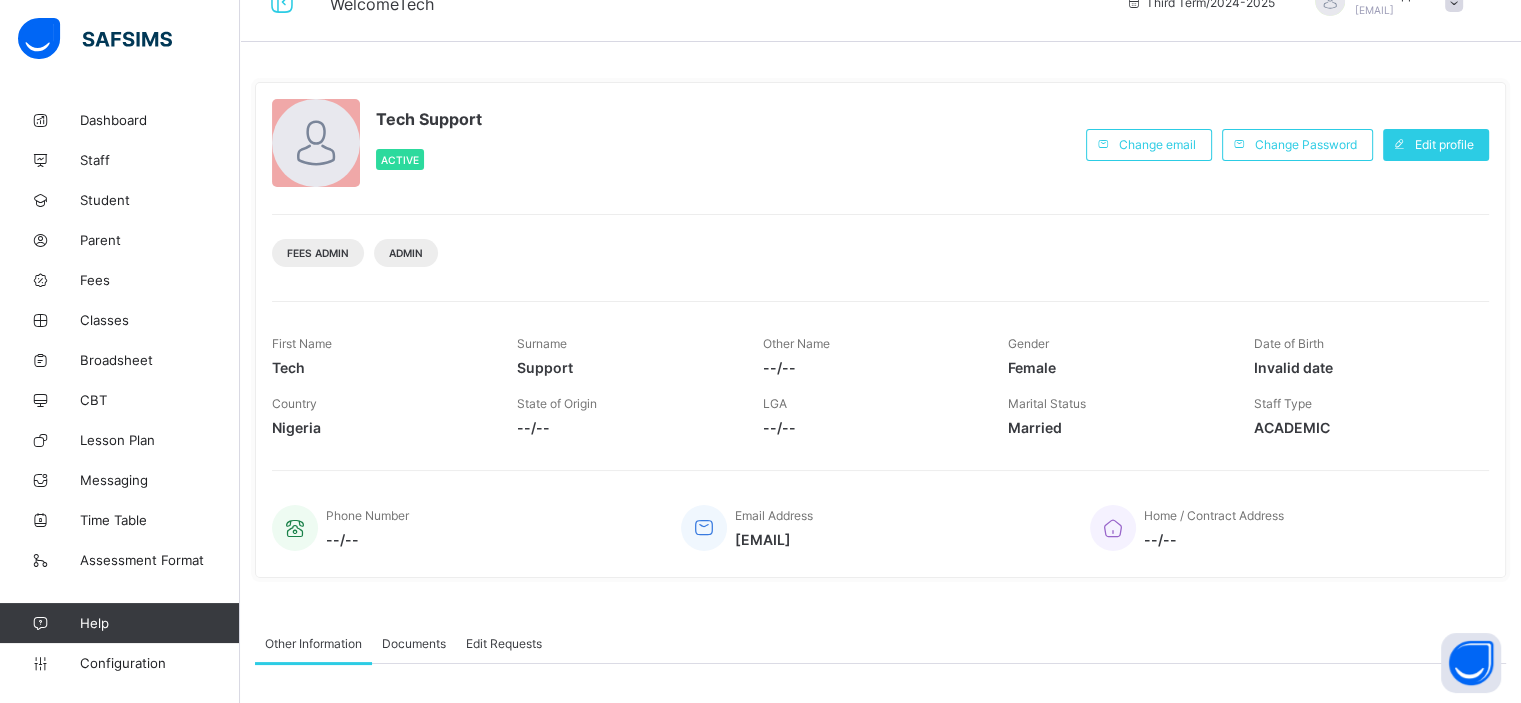 scroll, scrollTop: 0, scrollLeft: 0, axis: both 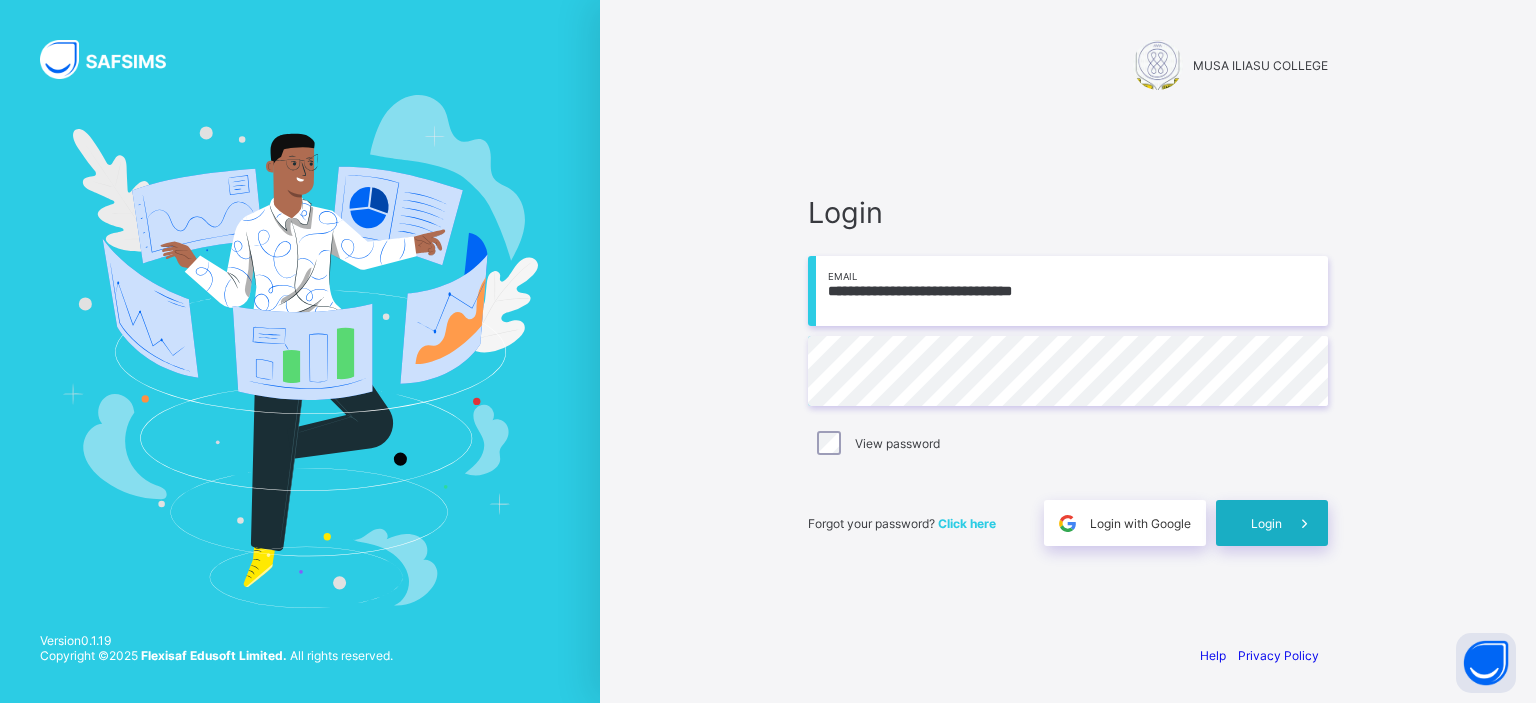 click on "Login" at bounding box center [1272, 523] 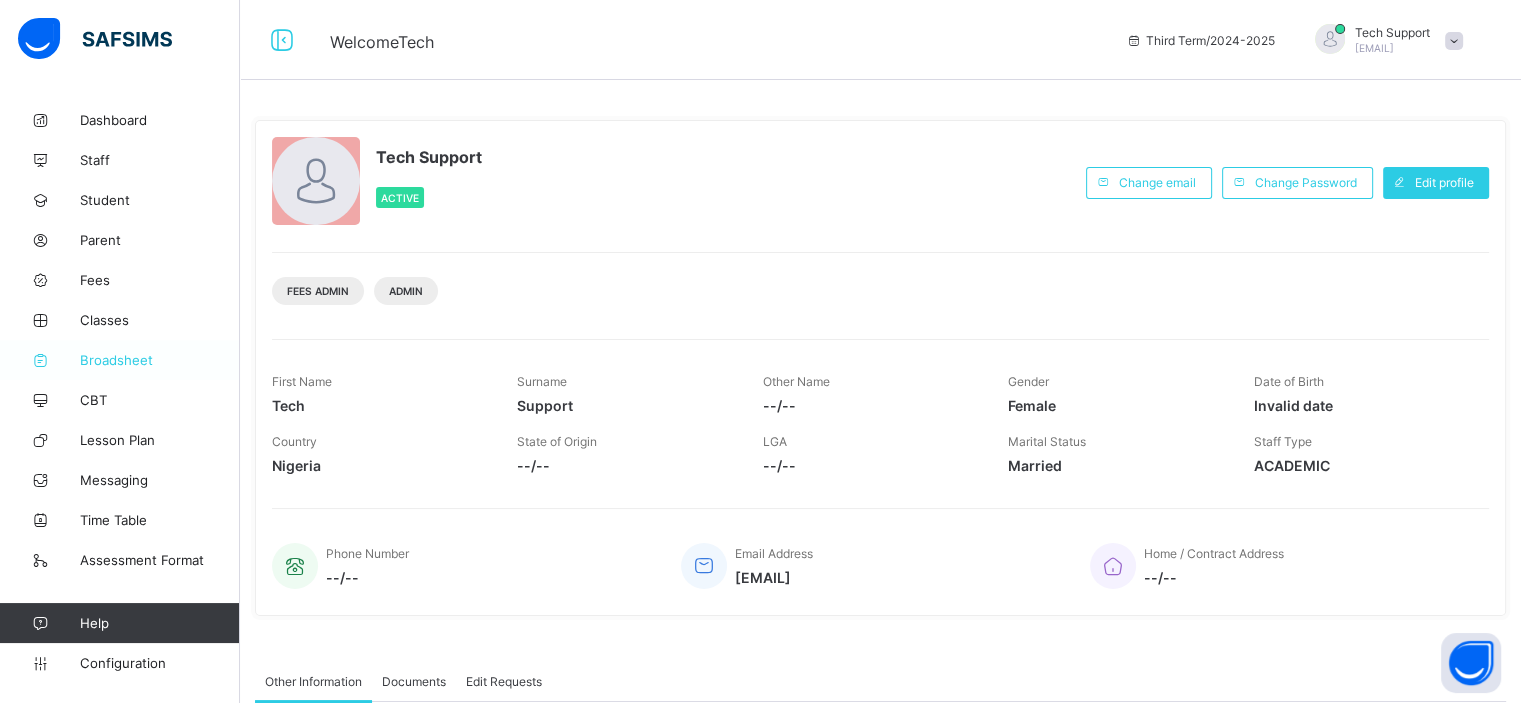 click on "Broadsheet" at bounding box center (160, 360) 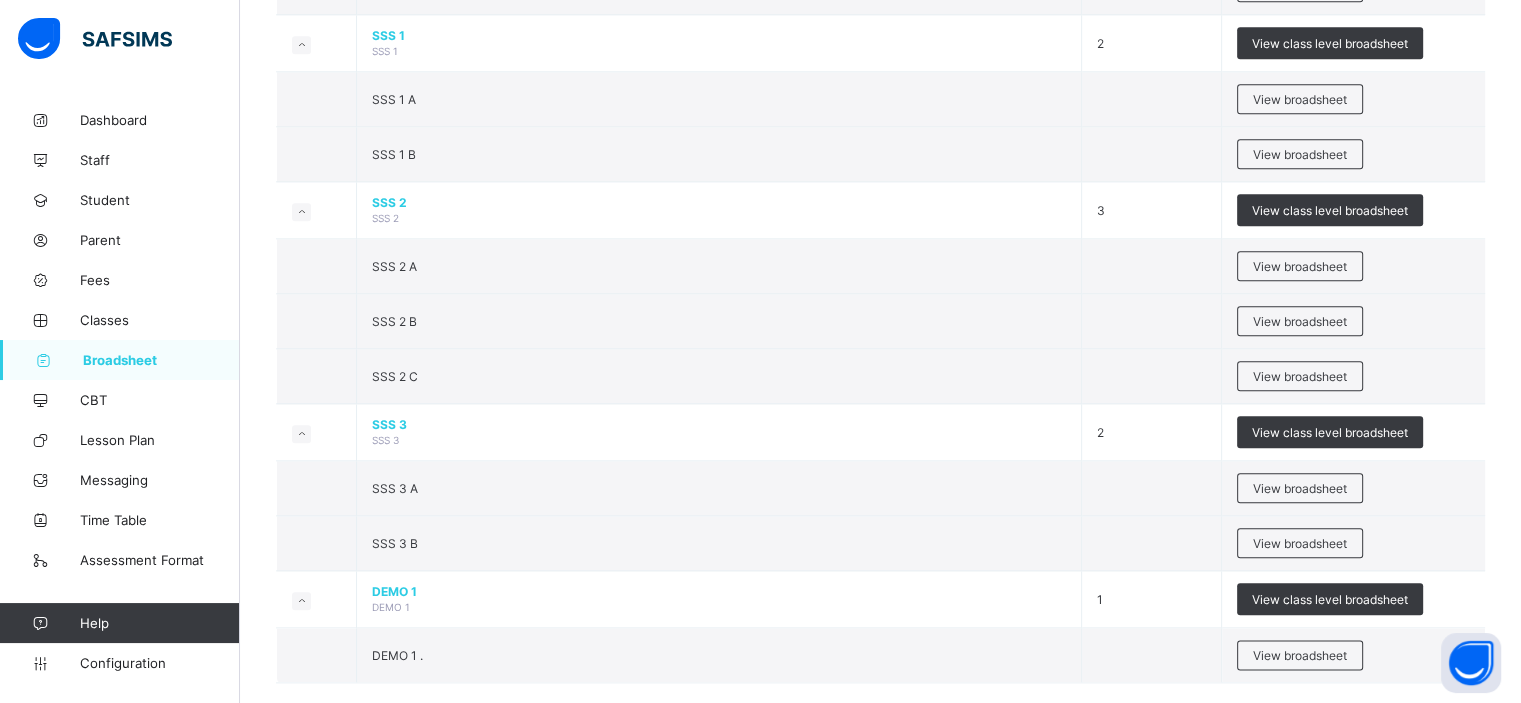 scroll, scrollTop: 2244, scrollLeft: 0, axis: vertical 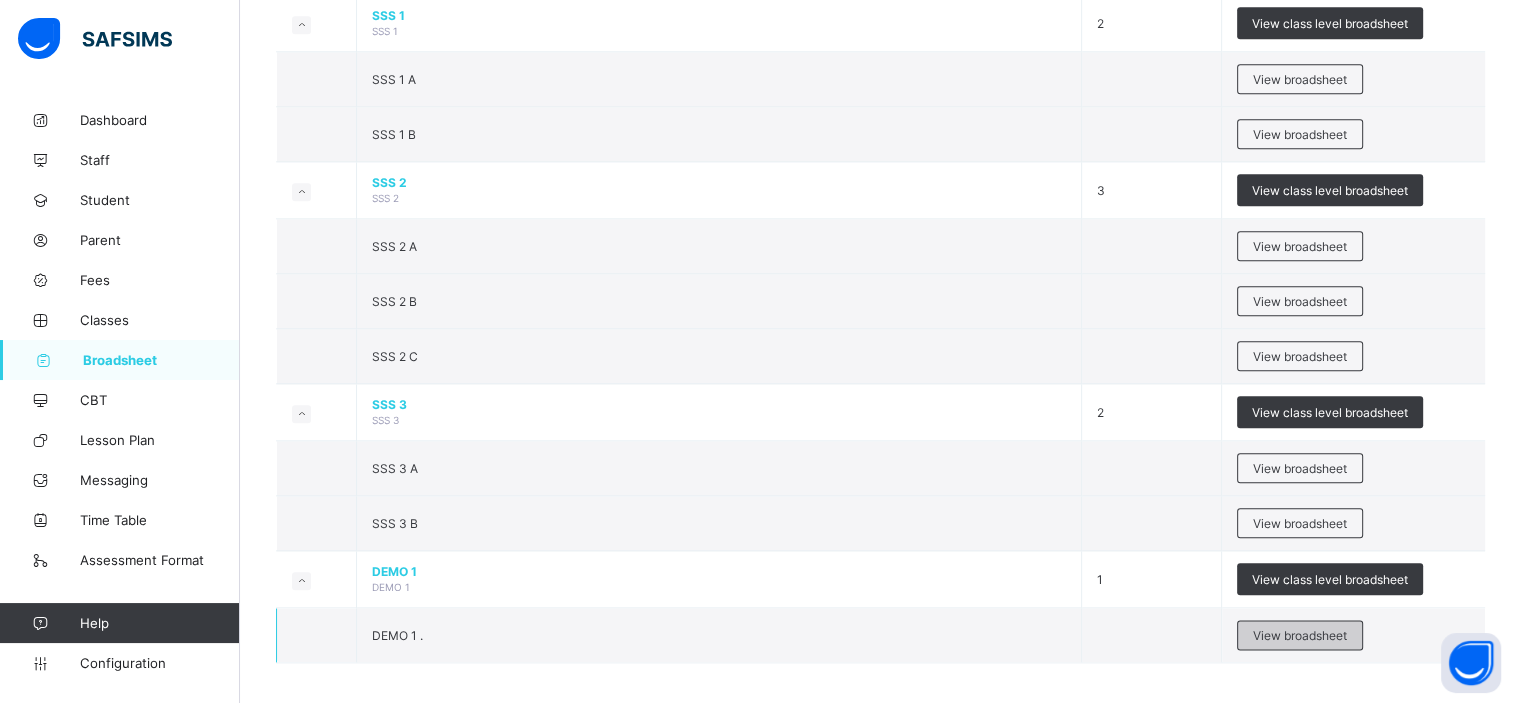click on "View broadsheet" at bounding box center [1300, 635] 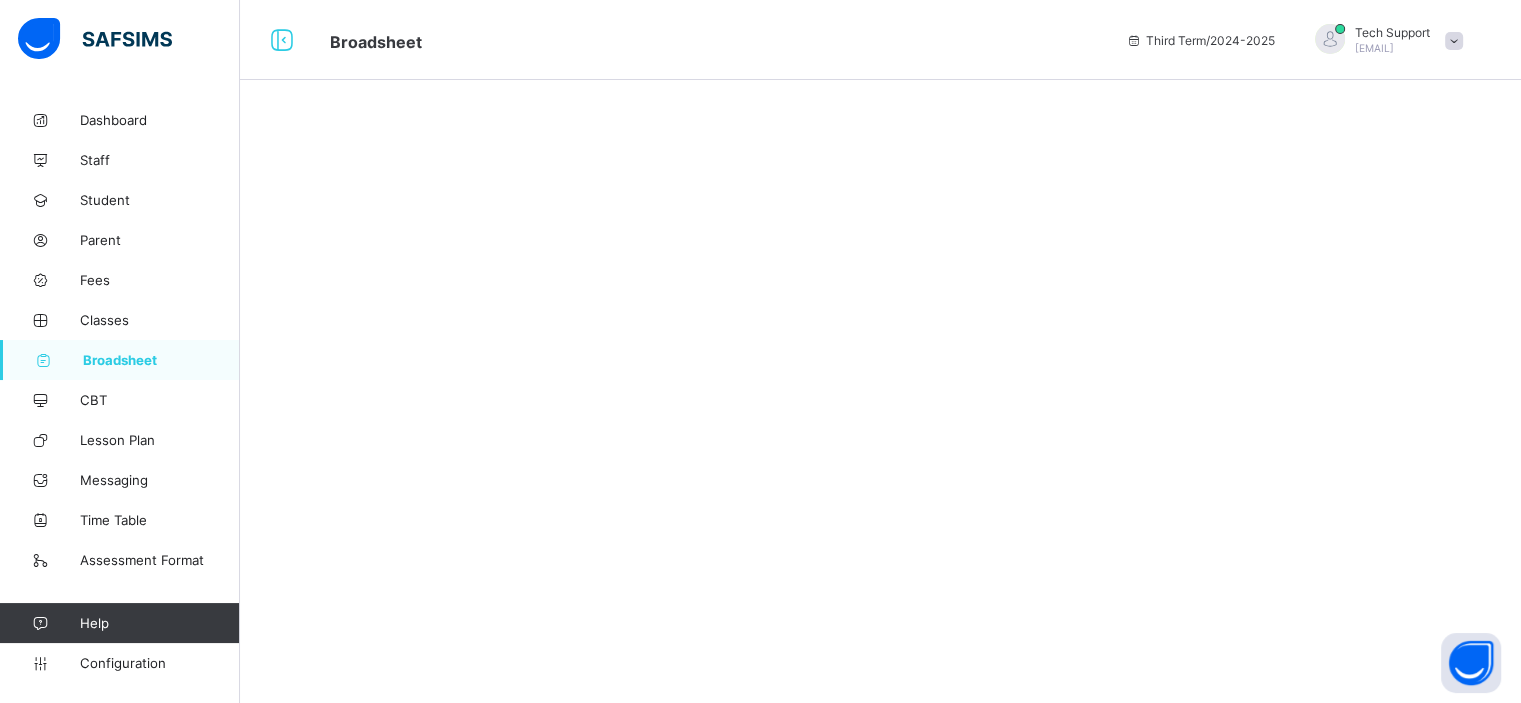 scroll, scrollTop: 0, scrollLeft: 0, axis: both 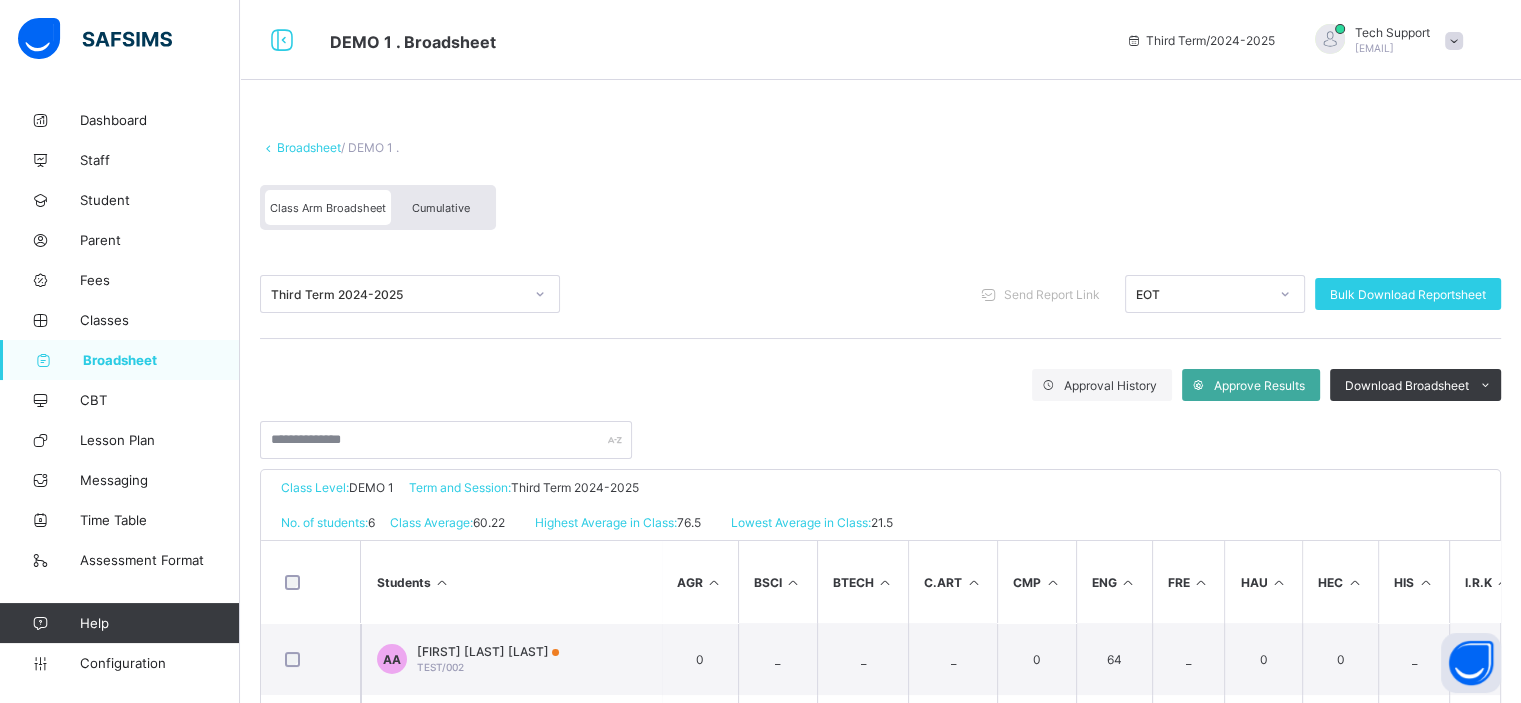 click on "Cumulative" at bounding box center [441, 208] 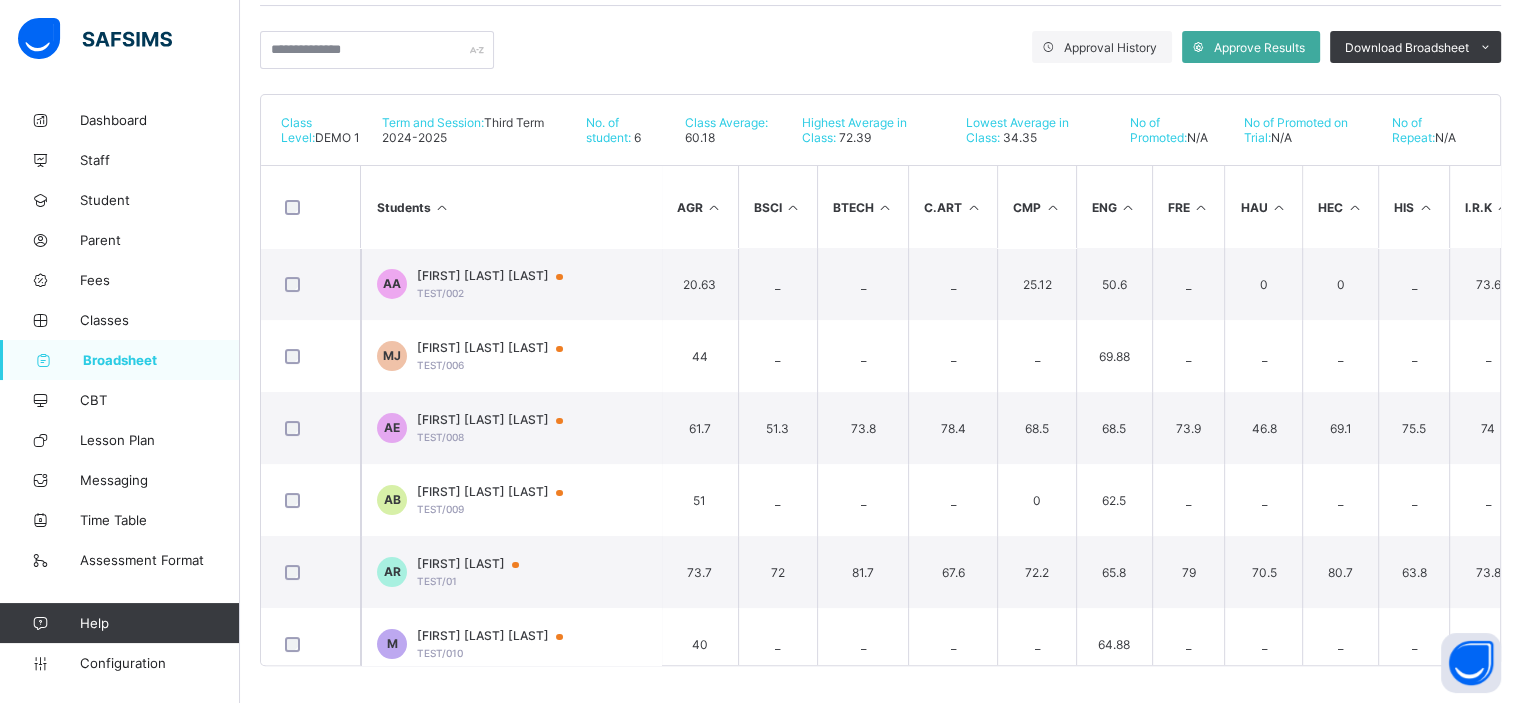 scroll, scrollTop: 346, scrollLeft: 0, axis: vertical 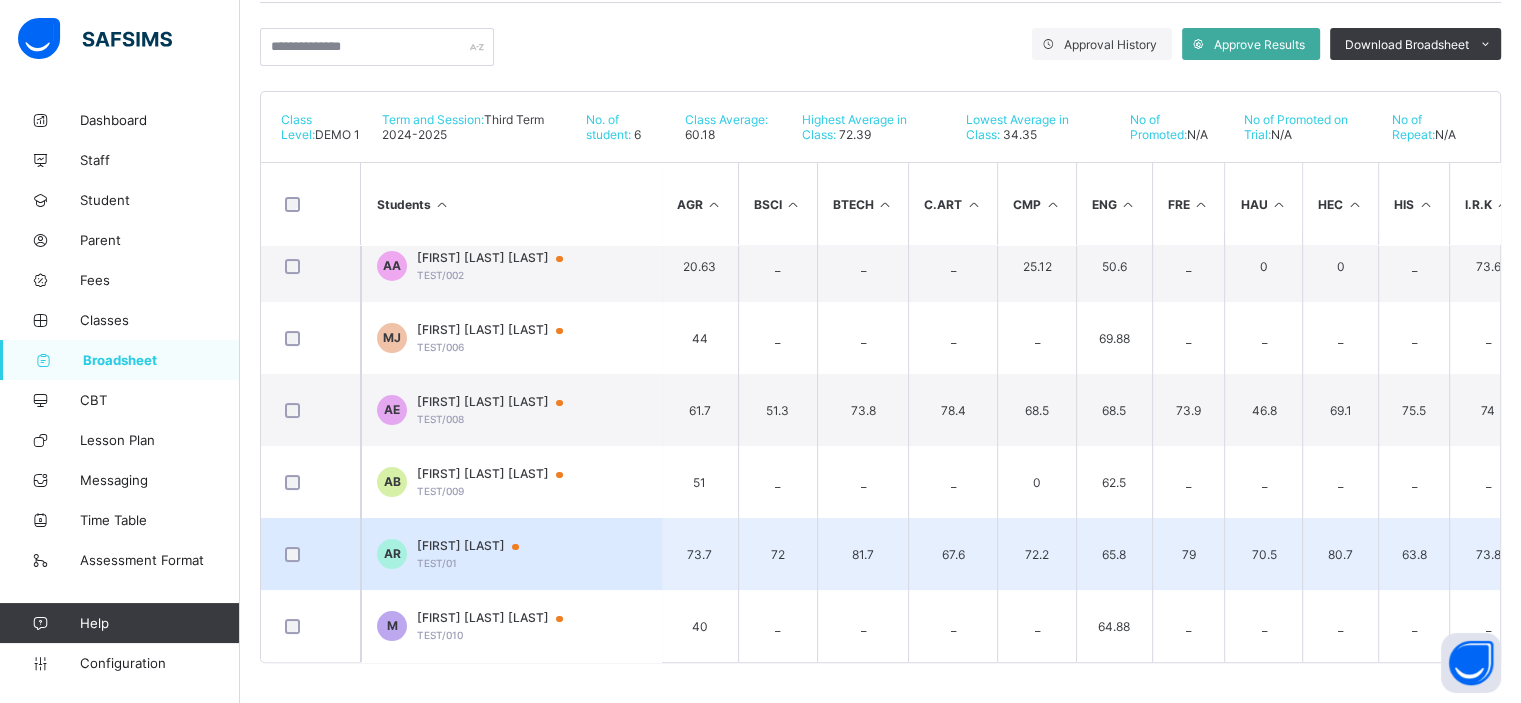 click on "AR Abiodun  Rufai     TEST/01" at bounding box center (511, 554) 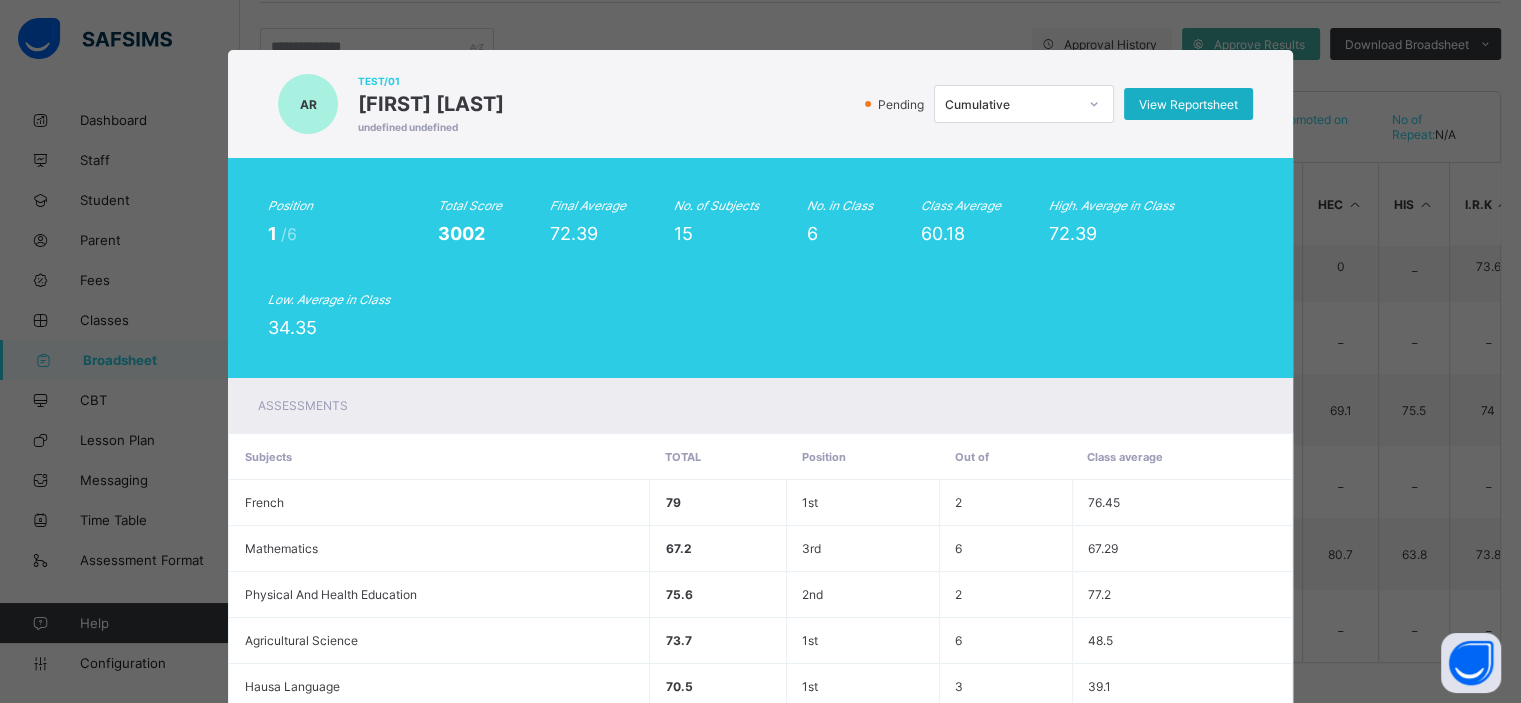 click on "View Reportsheet" at bounding box center [1188, 104] 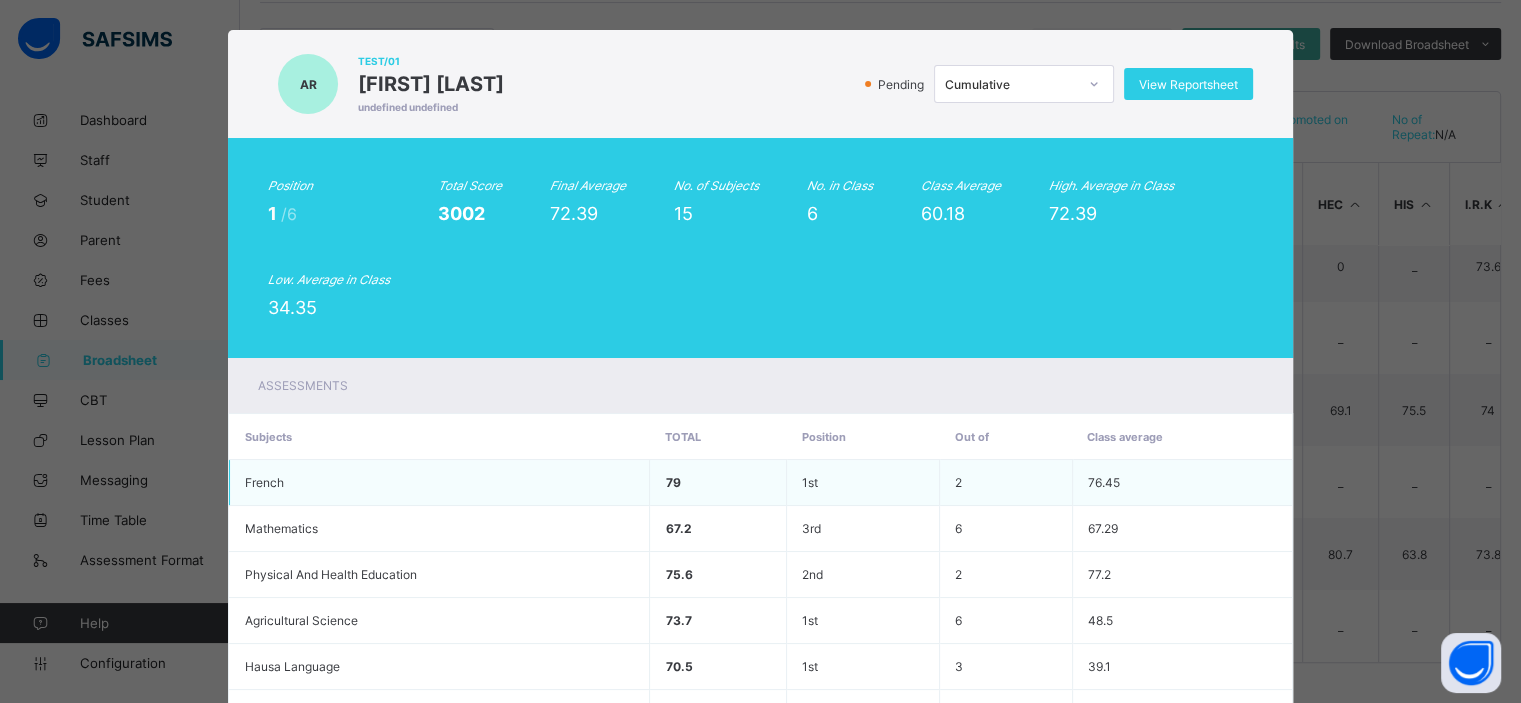 scroll, scrollTop: 0, scrollLeft: 0, axis: both 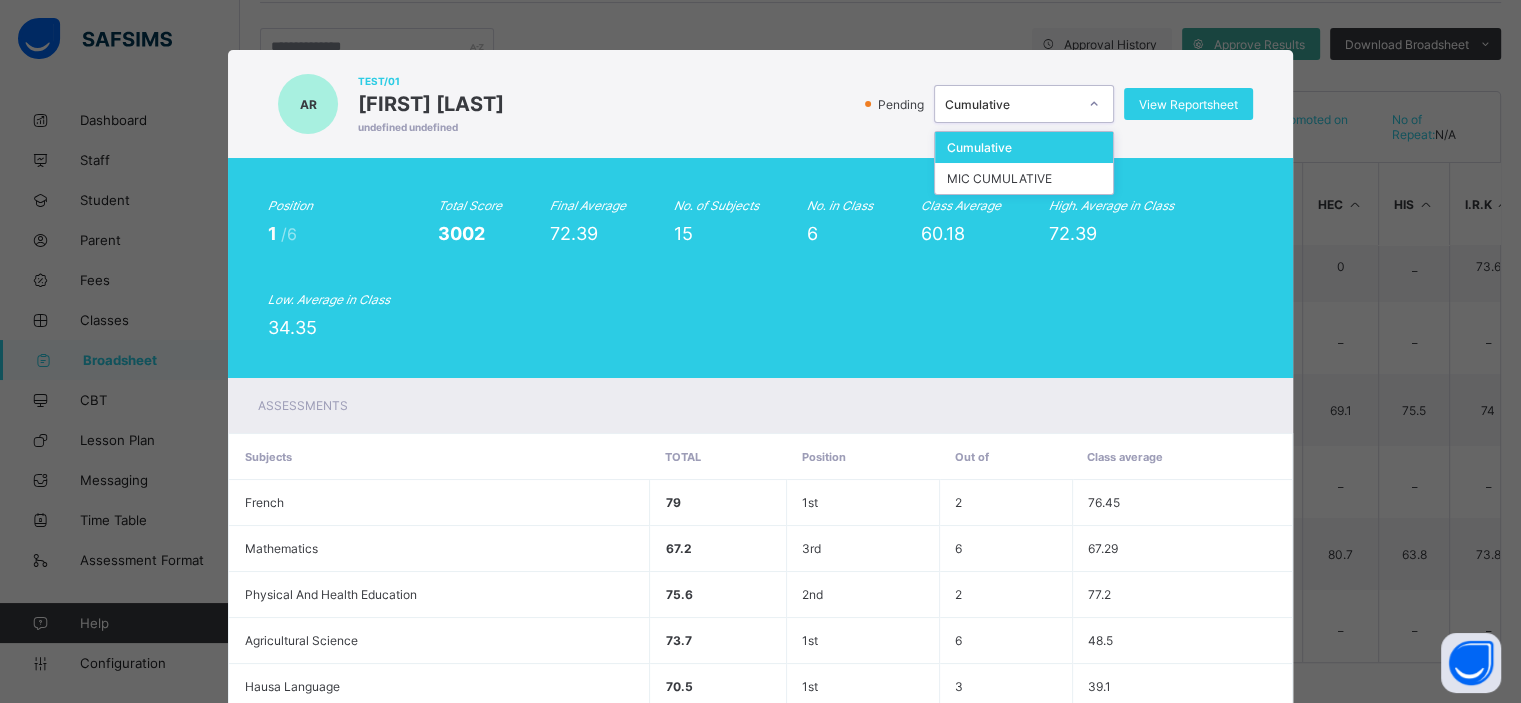 click on "Cumulative" at bounding box center [1011, 104] 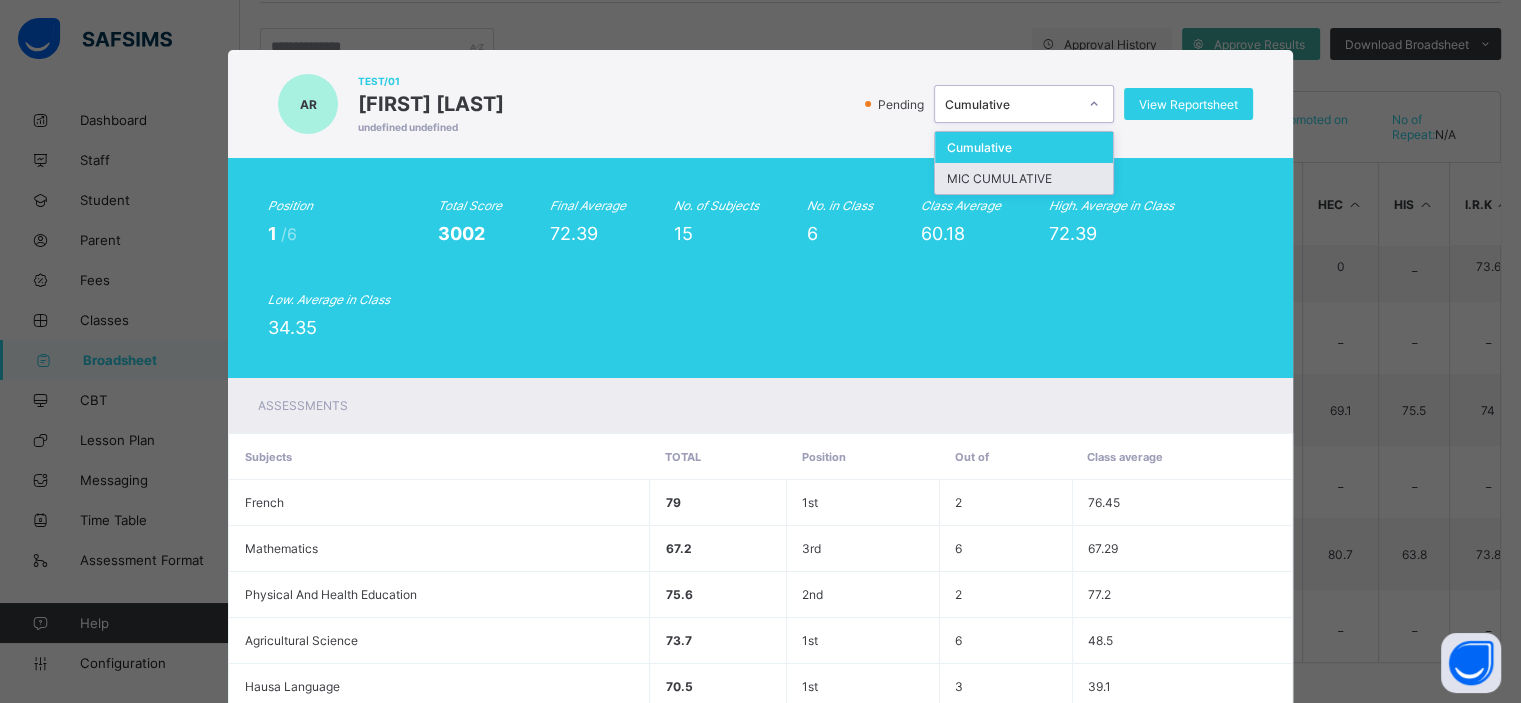 click on "MIC CUMULATIVE" at bounding box center [1024, 178] 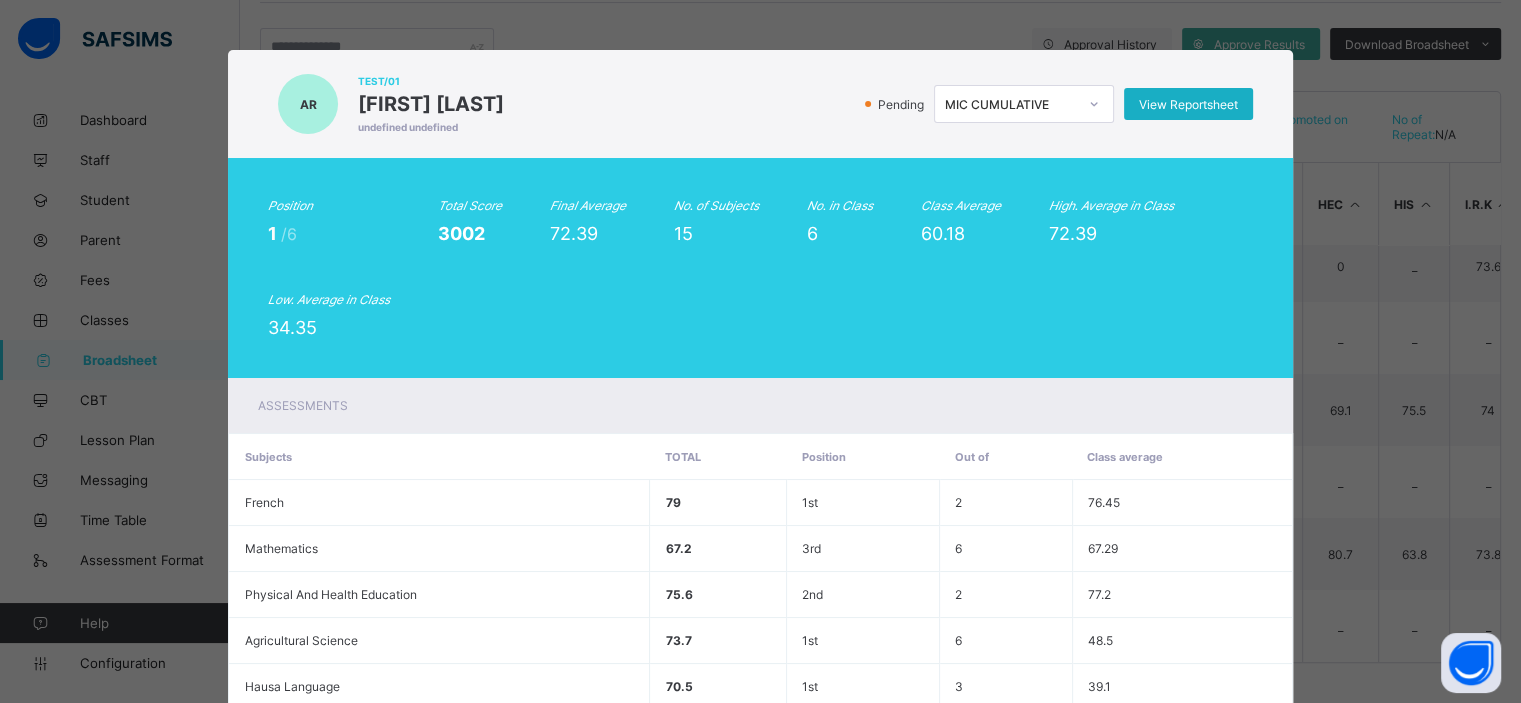 click on "View Reportsheet" at bounding box center [1188, 104] 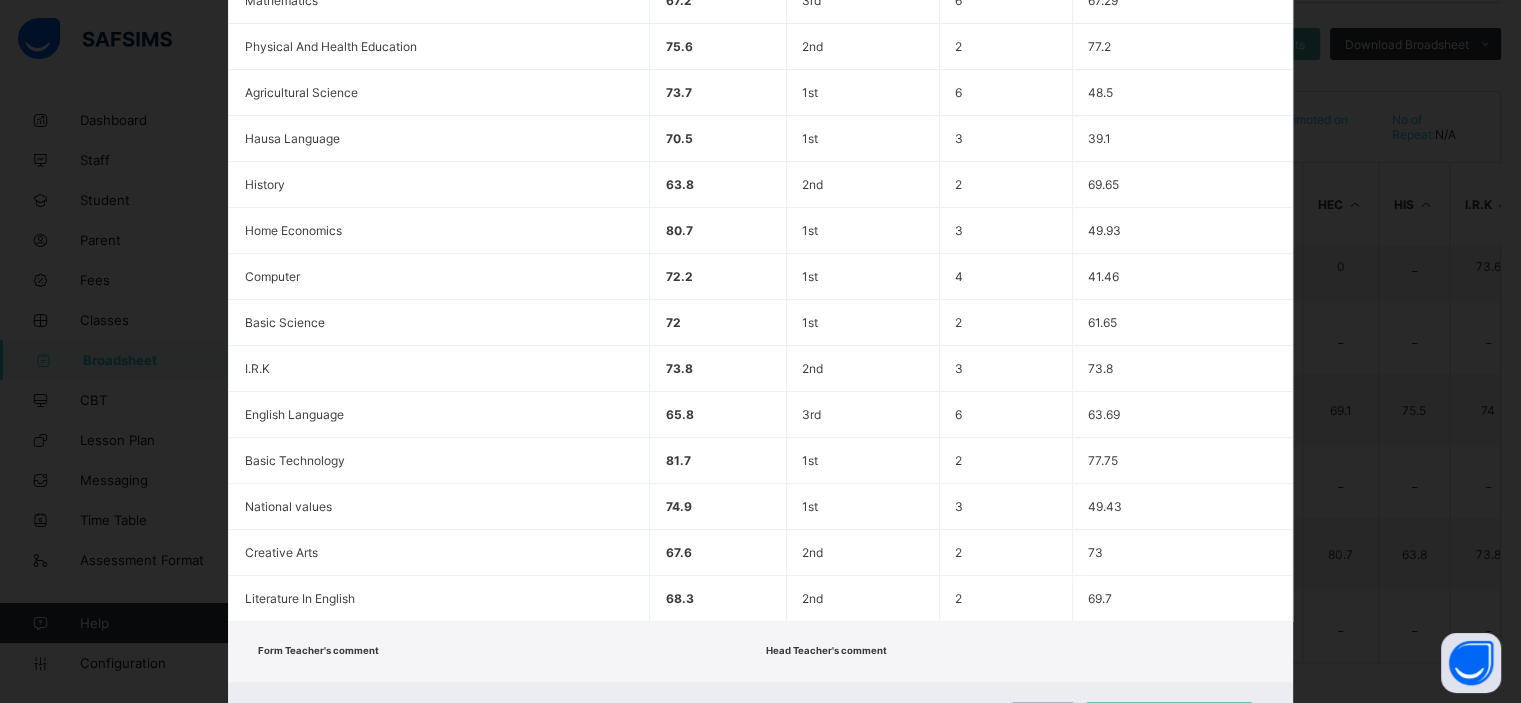scroll, scrollTop: 650, scrollLeft: 0, axis: vertical 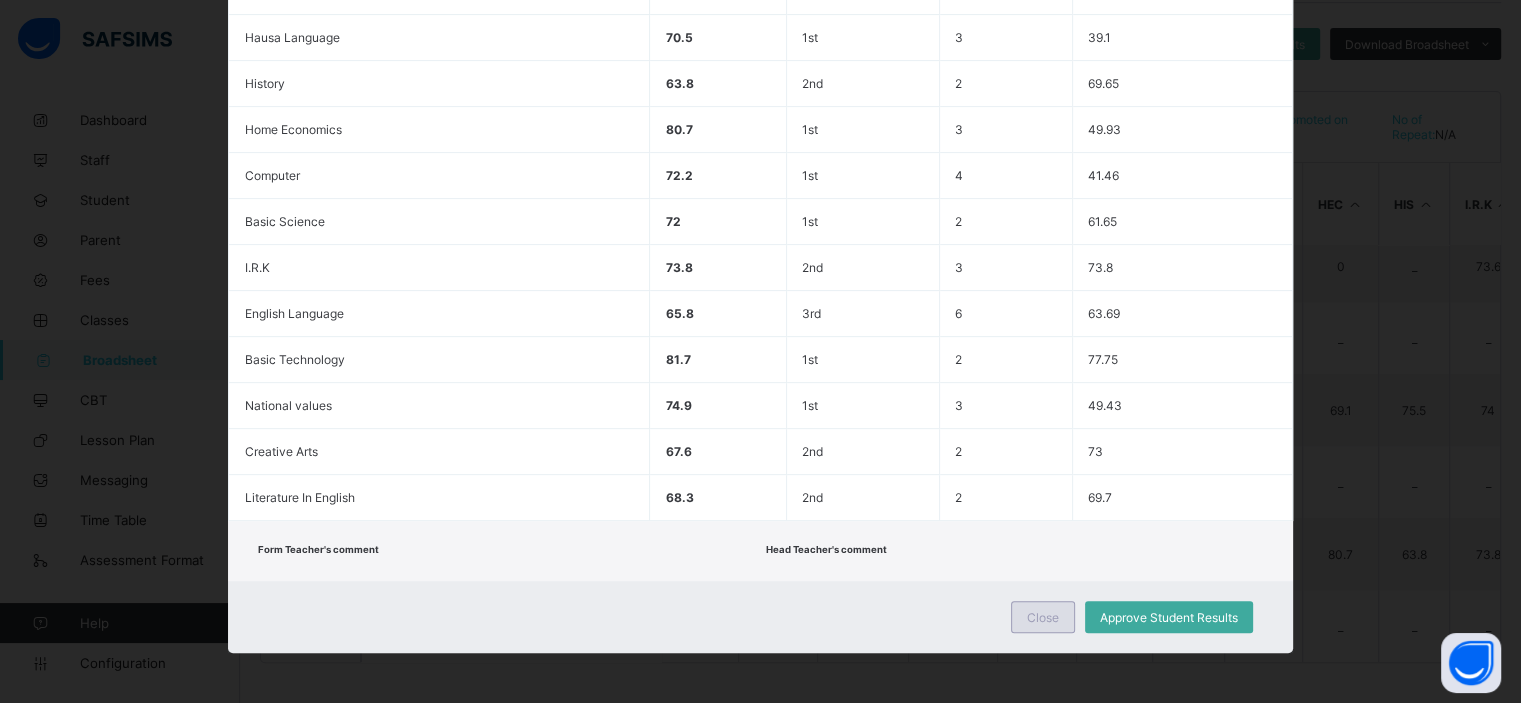 click on "Close" at bounding box center (1043, 617) 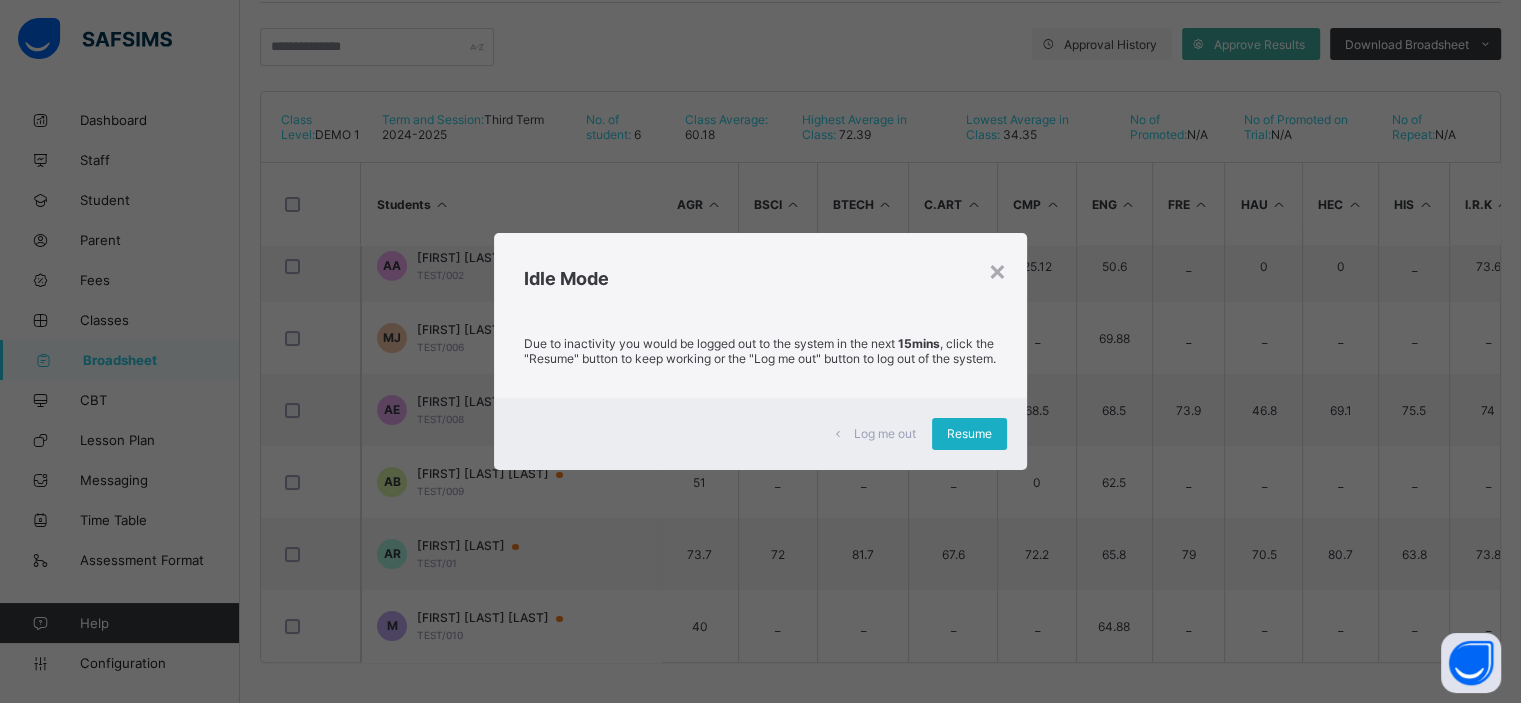 click on "Resume" at bounding box center (969, 434) 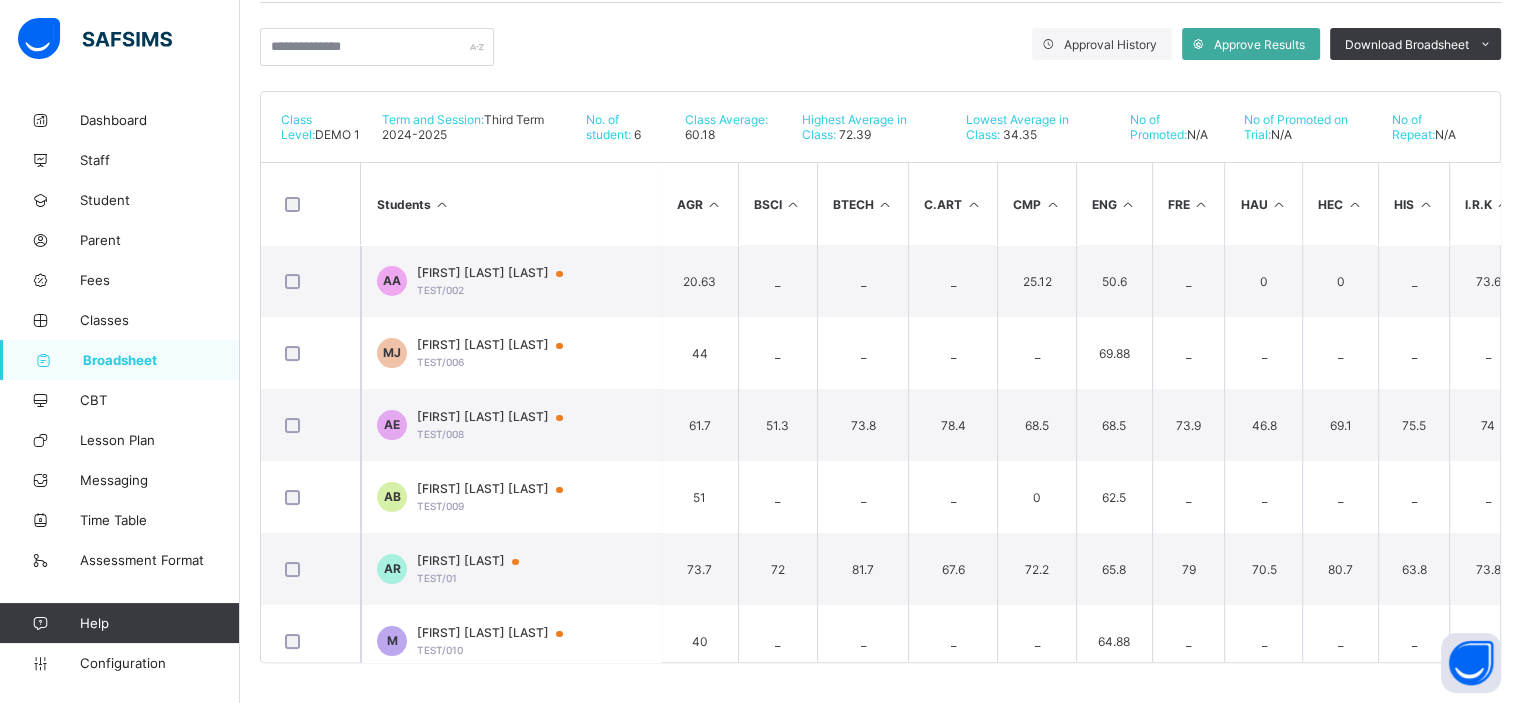 scroll, scrollTop: 0, scrollLeft: 0, axis: both 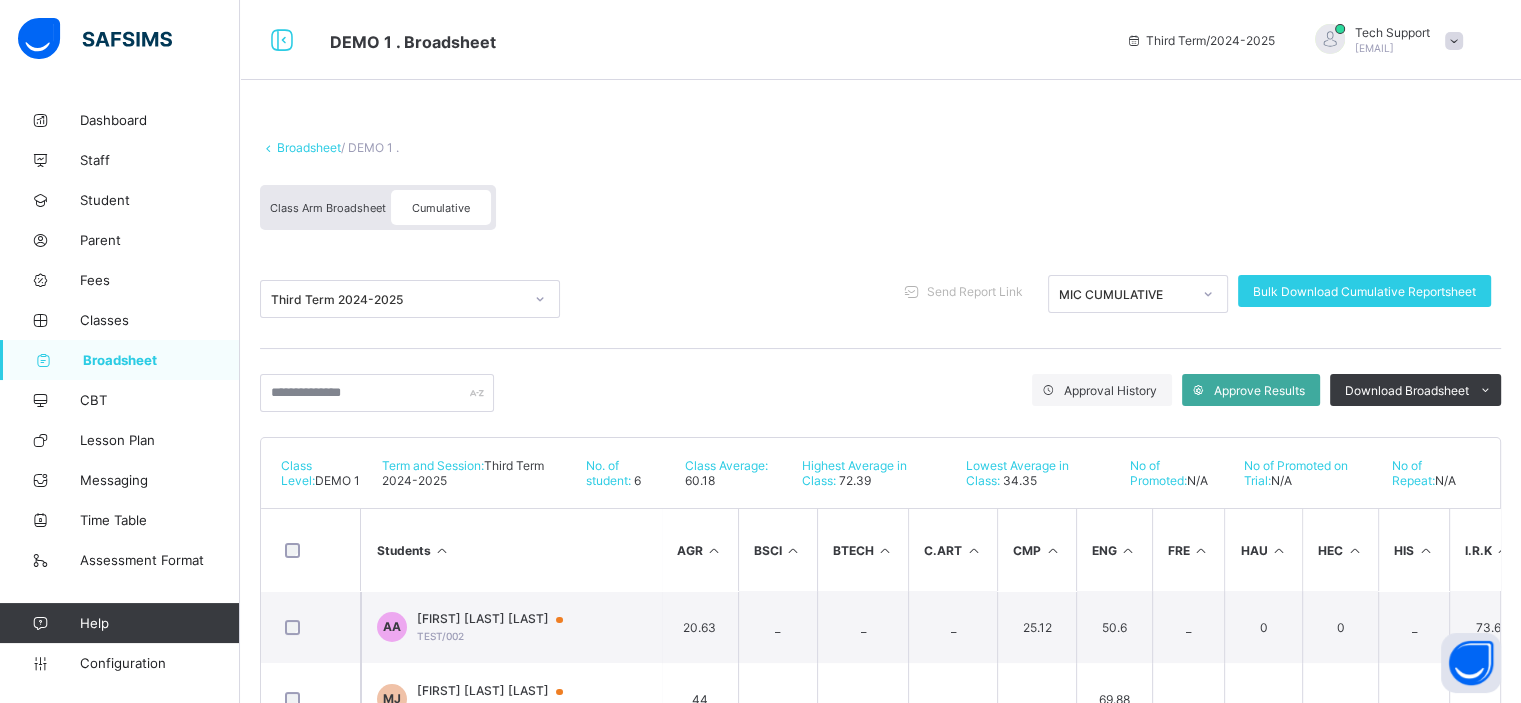 click on "Broadsheet" at bounding box center [309, 147] 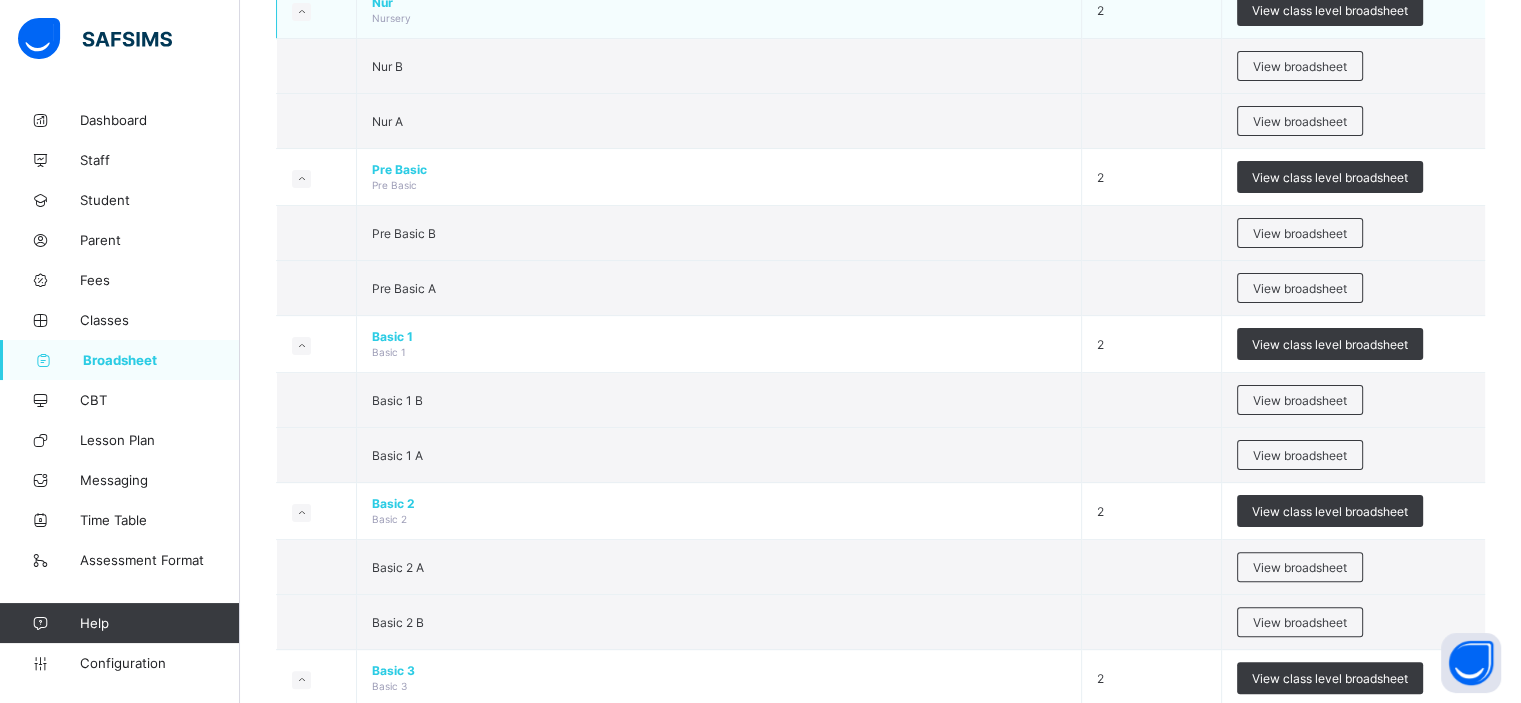 scroll, scrollTop: 442, scrollLeft: 0, axis: vertical 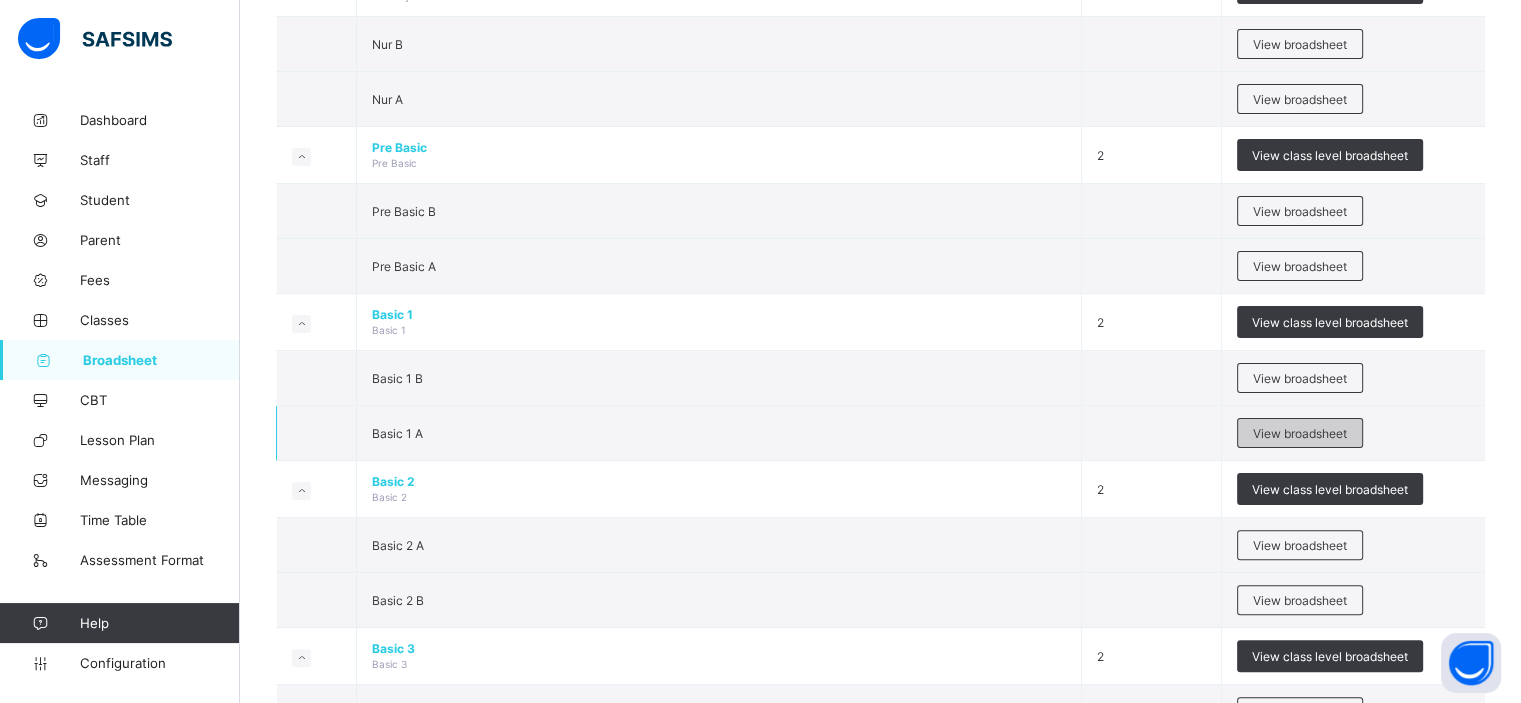 click on "View broadsheet" at bounding box center (1300, 433) 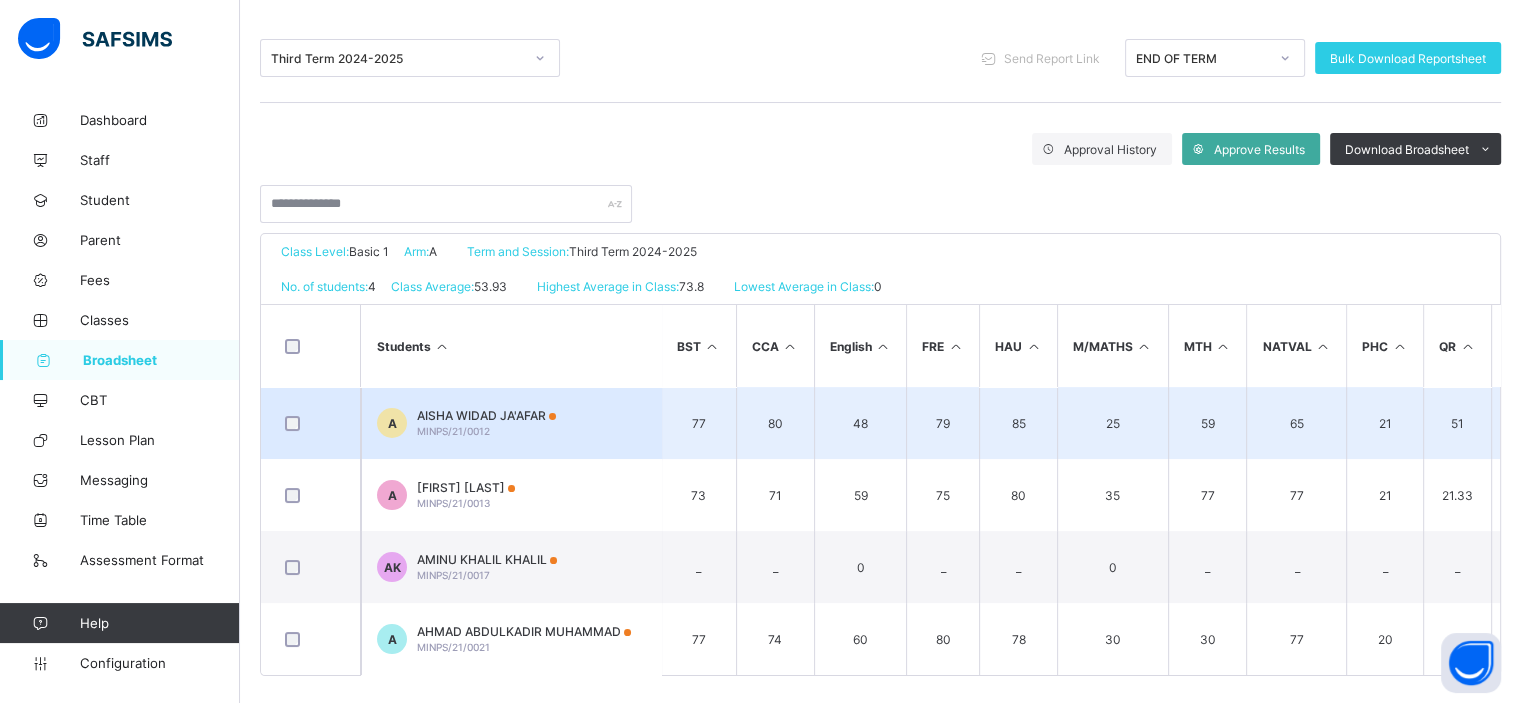 scroll, scrollTop: 256, scrollLeft: 0, axis: vertical 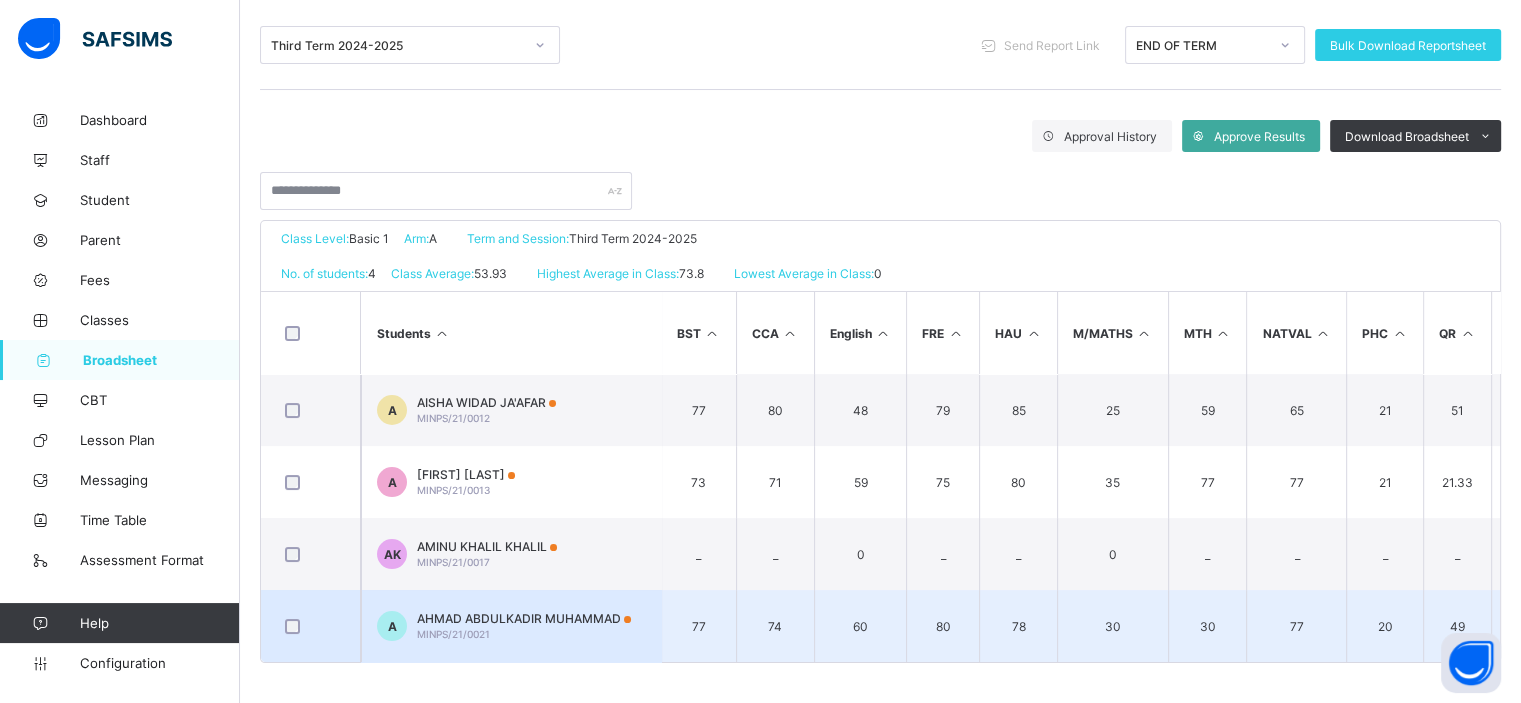 click on "A AHMAD ABDULKADIR MUHAMMAD    MINPS/21/0021" at bounding box center (511, 626) 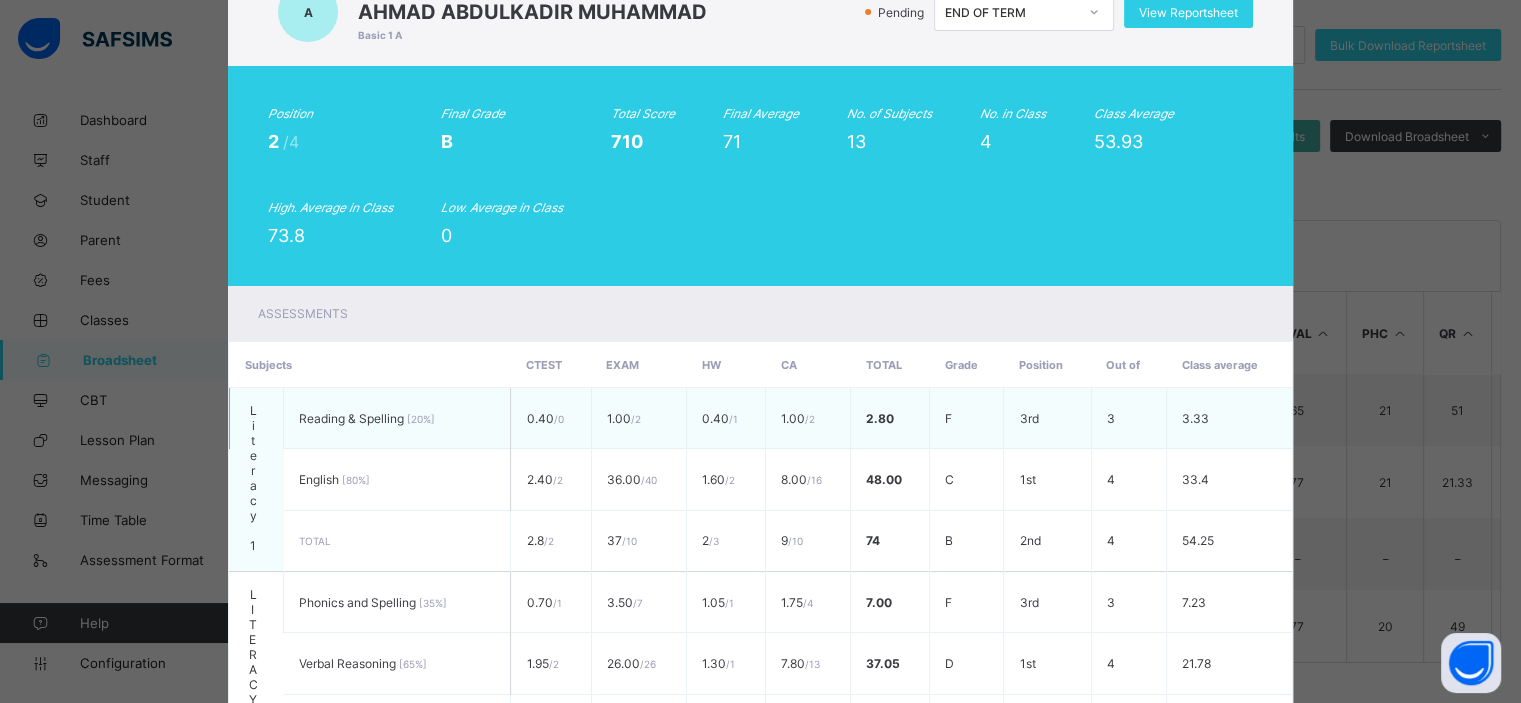 scroll, scrollTop: 0, scrollLeft: 0, axis: both 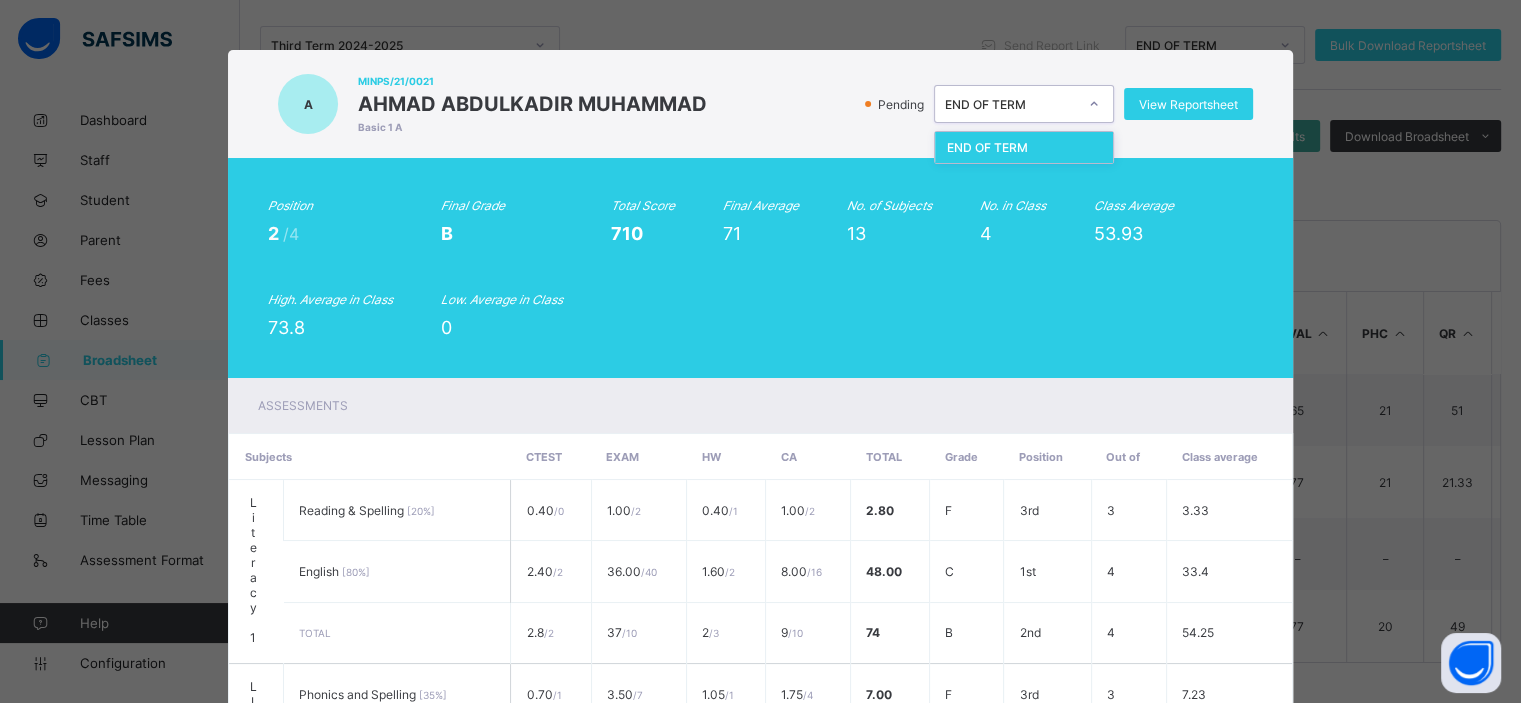 click at bounding box center [1094, 104] 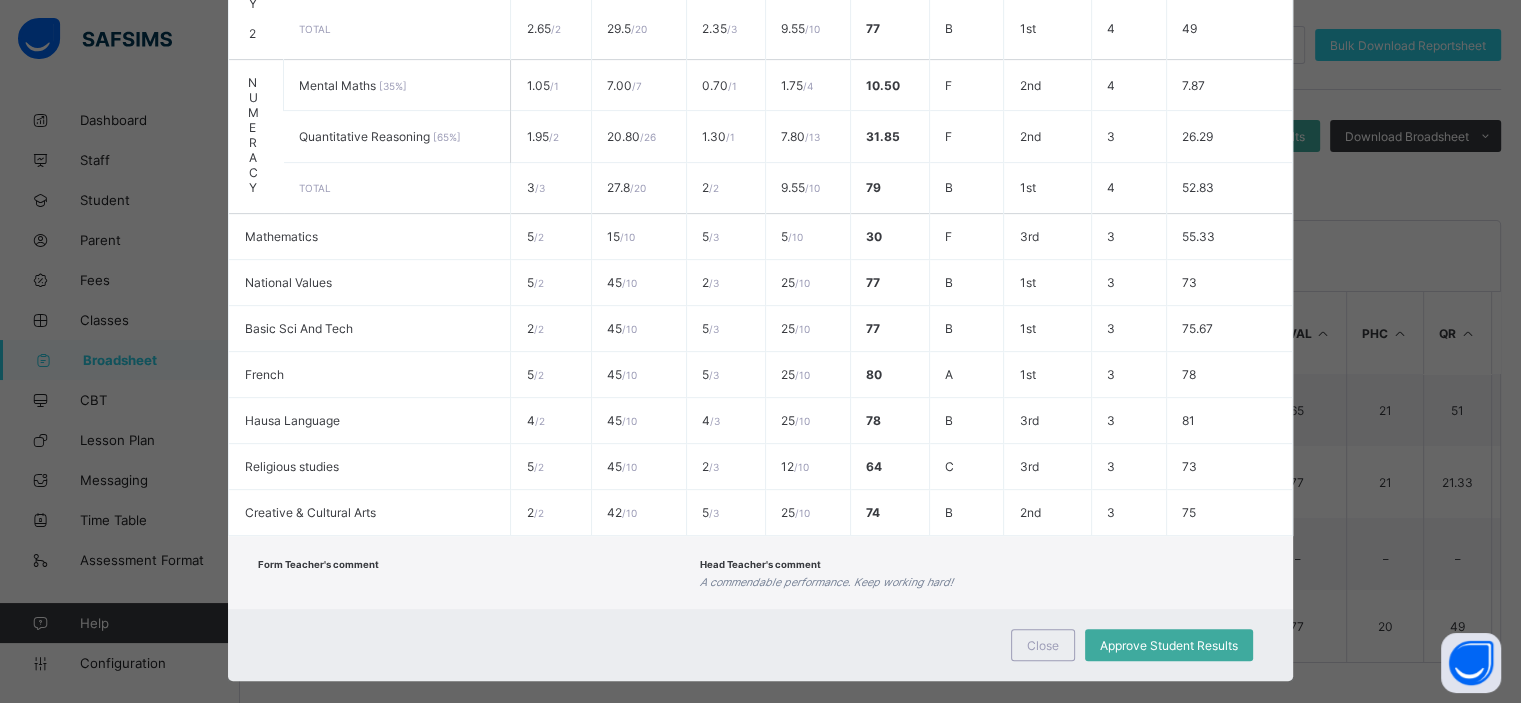 scroll, scrollTop: 823, scrollLeft: 0, axis: vertical 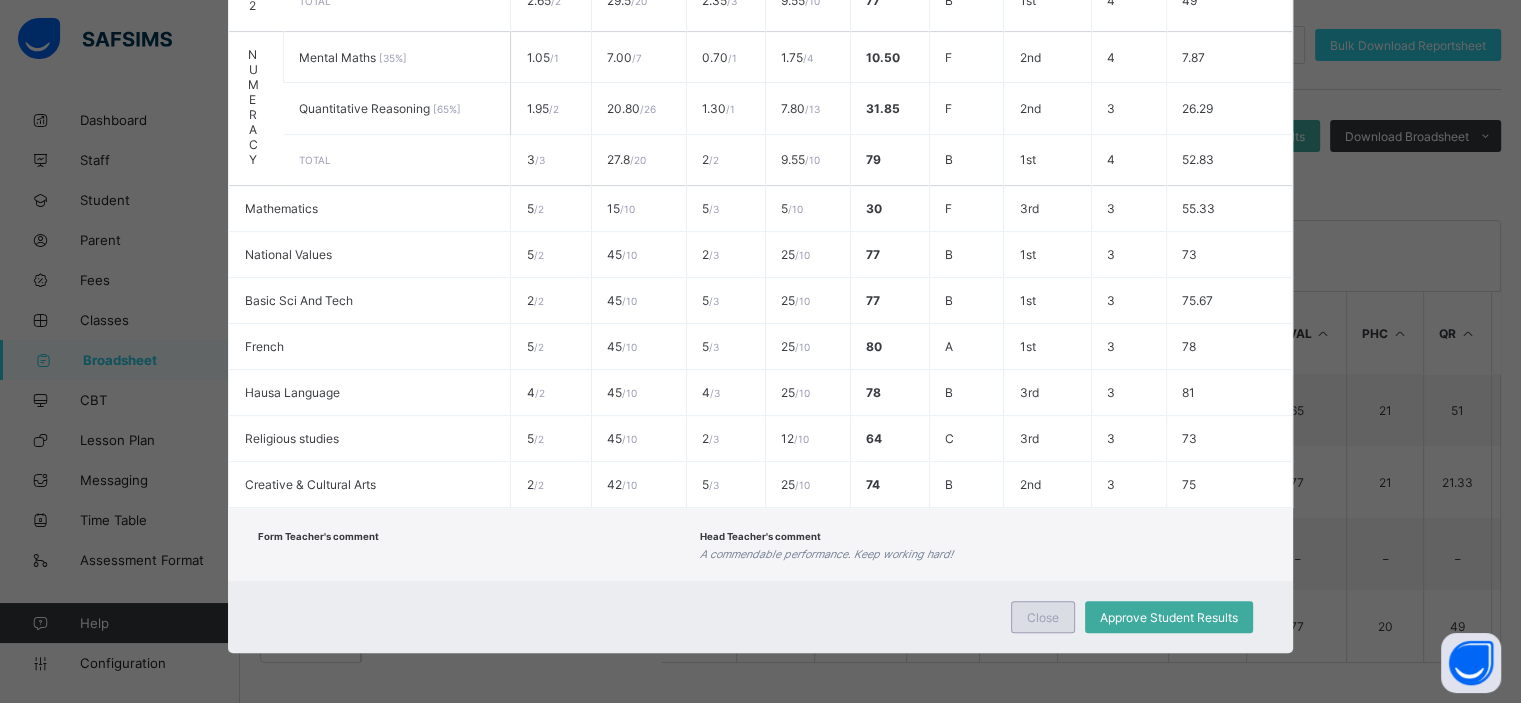 click on "Close" at bounding box center (1043, 617) 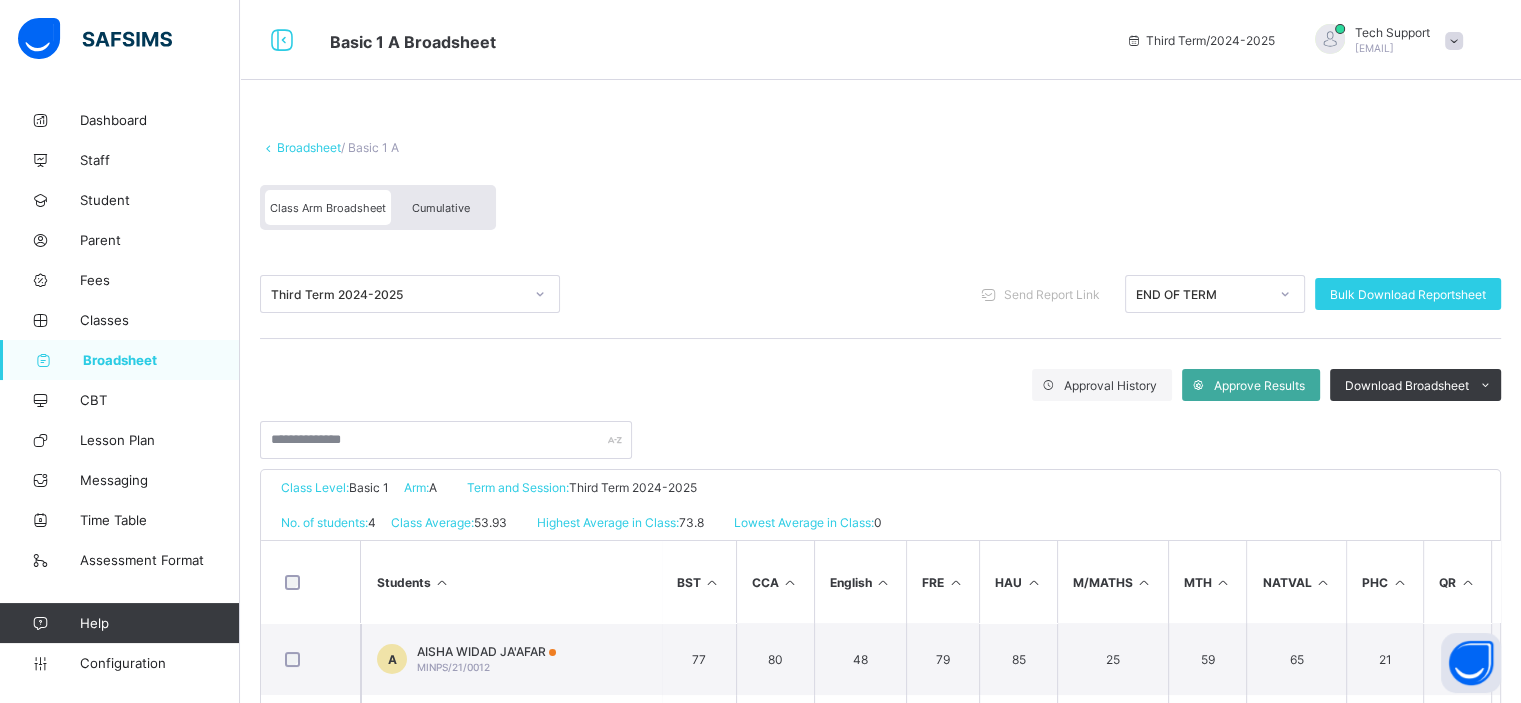 scroll, scrollTop: 0, scrollLeft: 0, axis: both 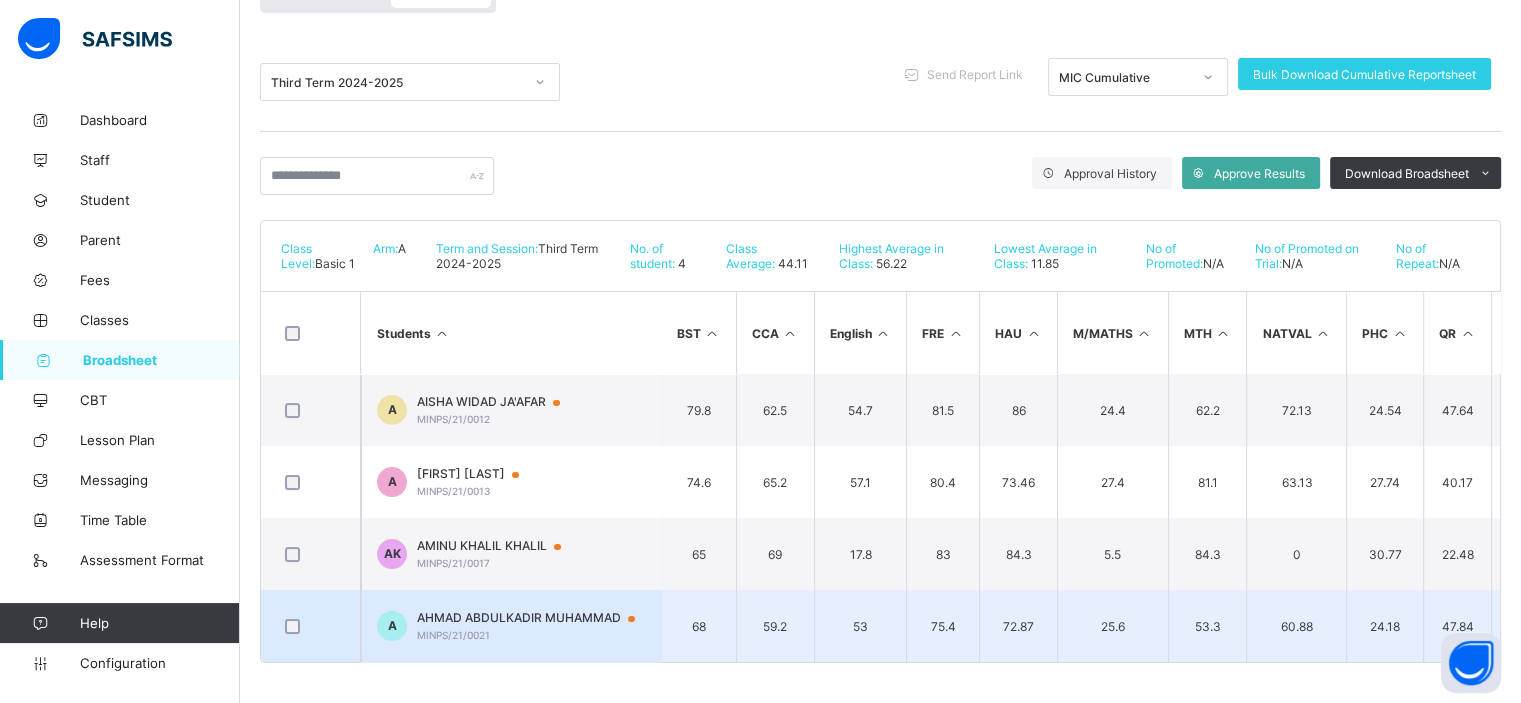 click on "AHMAD ABDULKADIR MUHAMMAD" at bounding box center (535, 618) 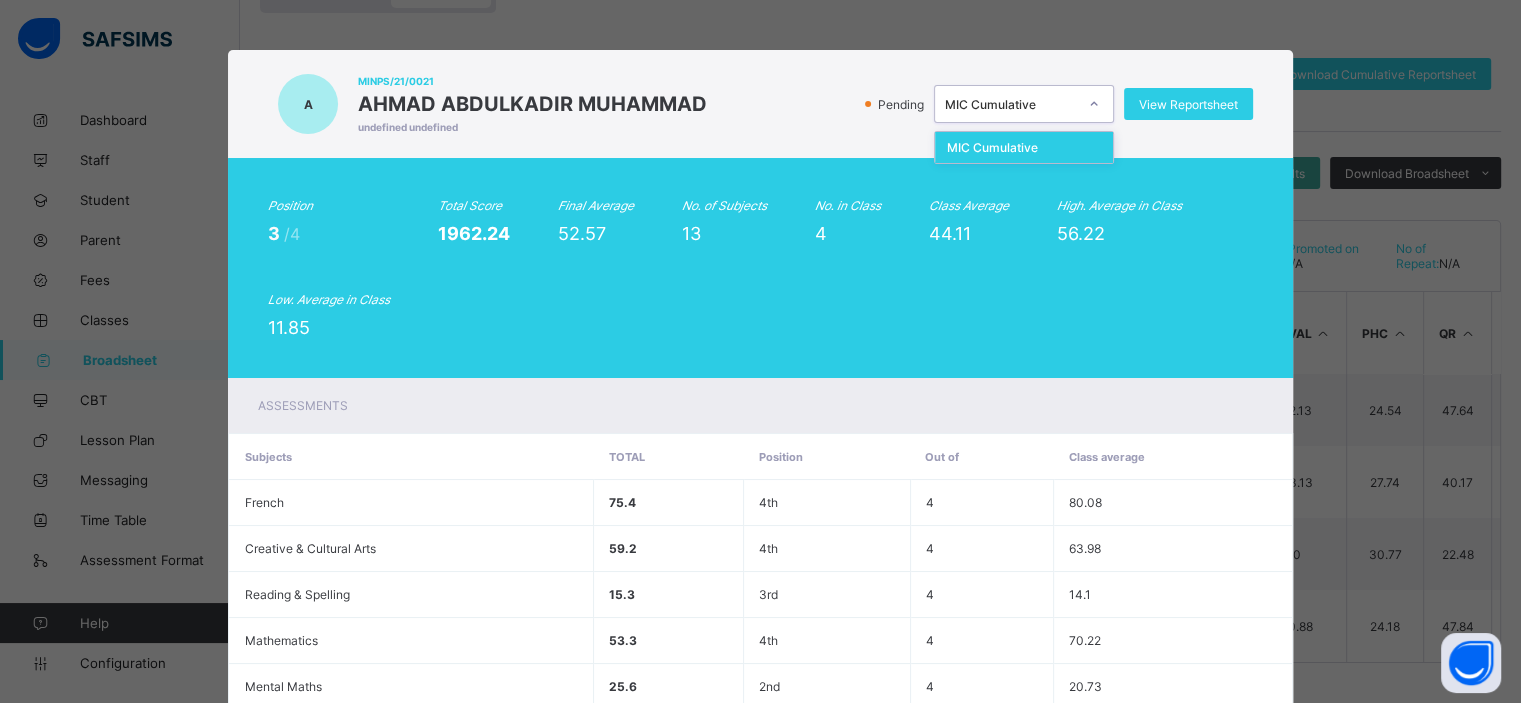 click on "MIC Cumulative" at bounding box center (1011, 104) 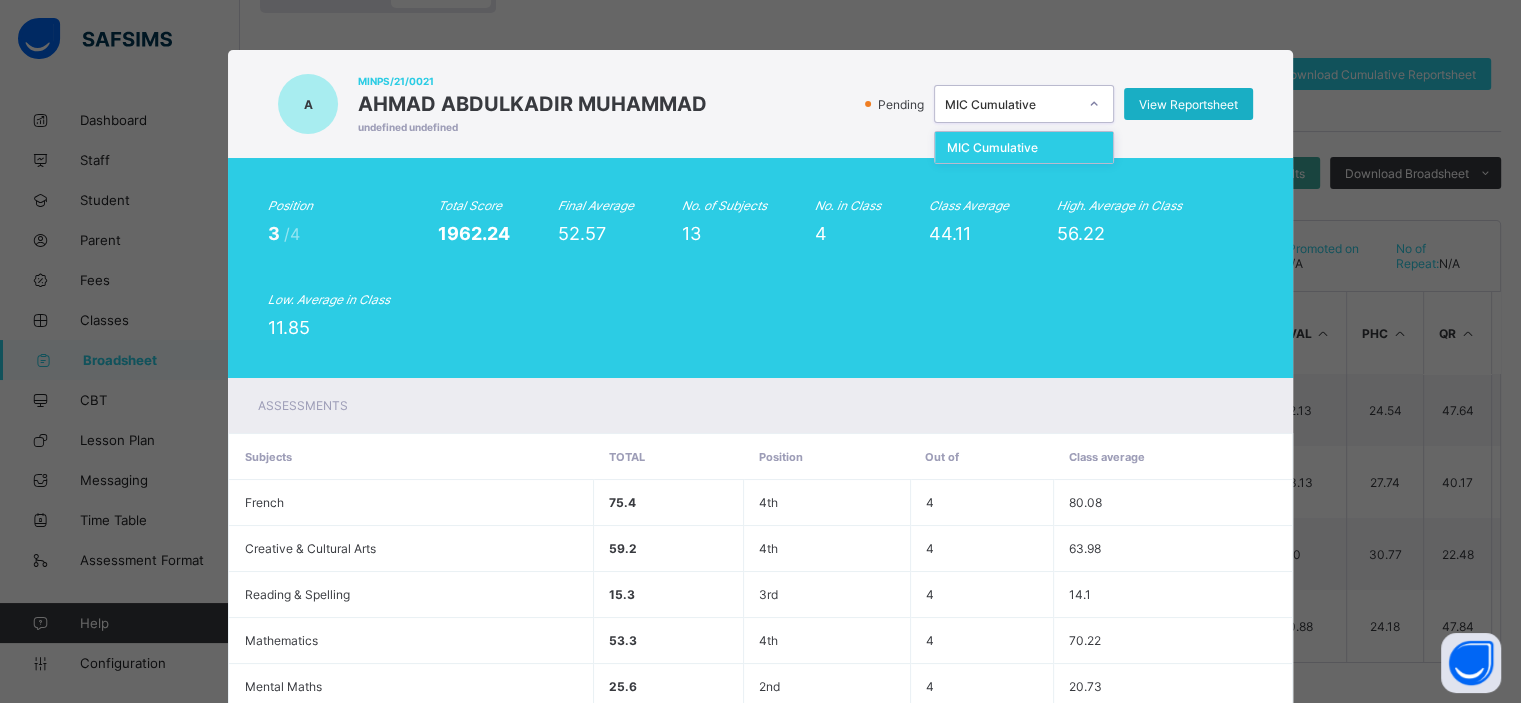 click on "View Reportsheet" at bounding box center (1188, 104) 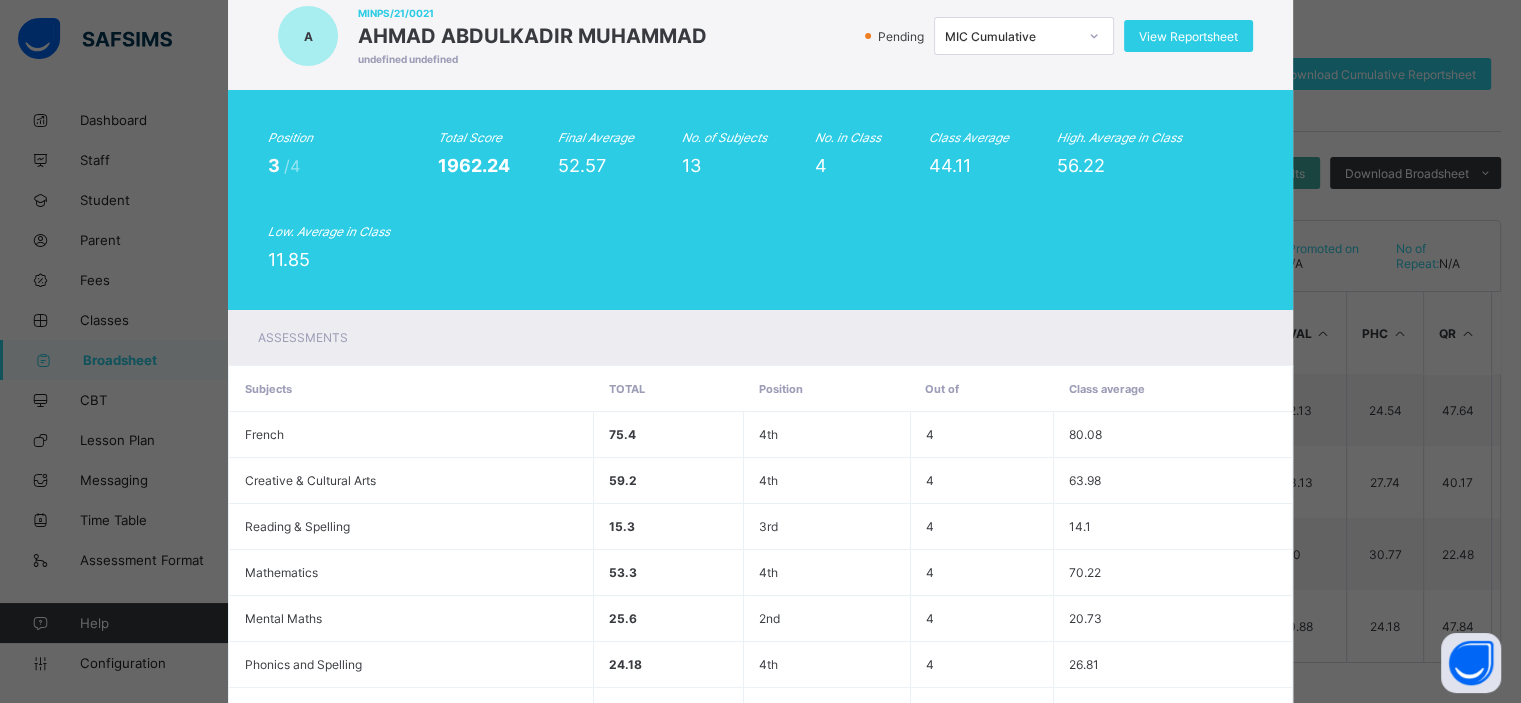 scroll, scrollTop: 46, scrollLeft: 0, axis: vertical 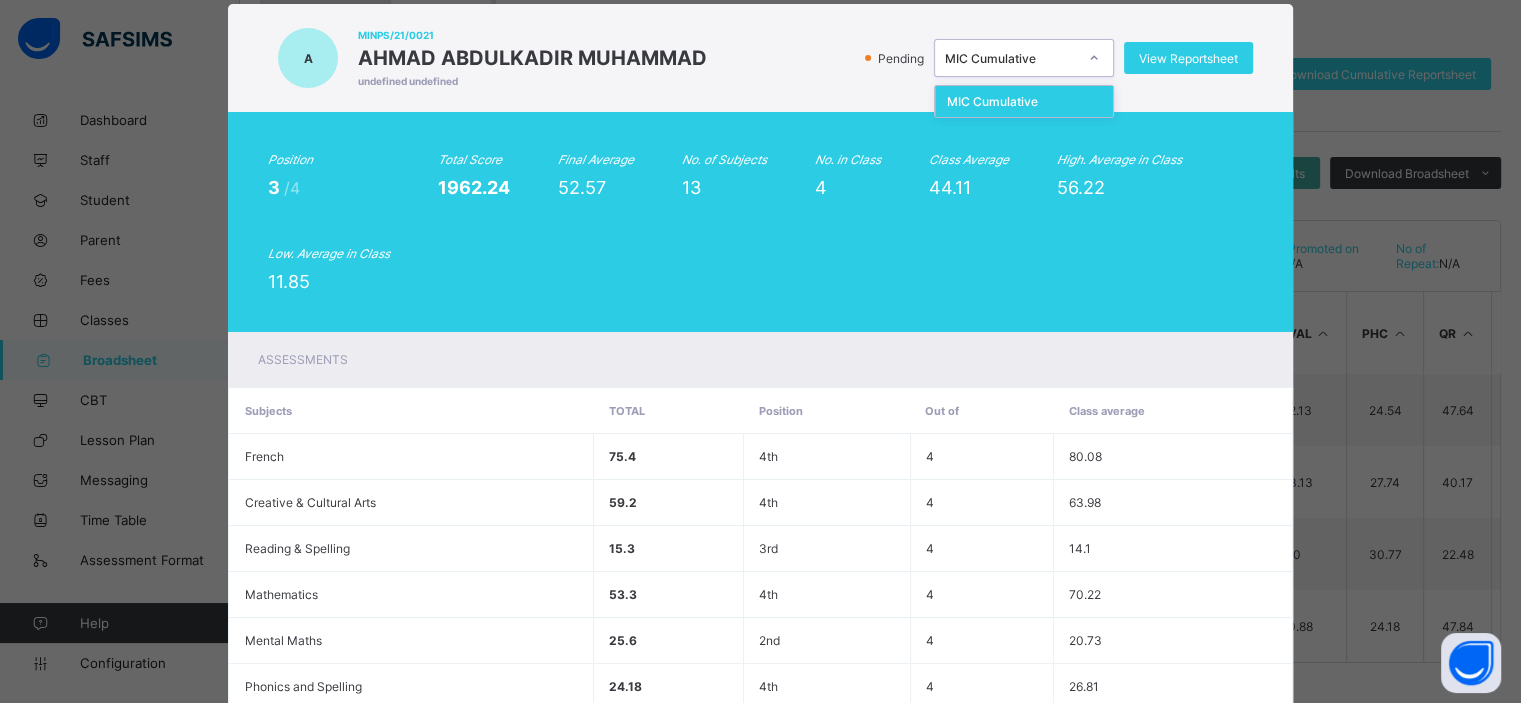 click on "MIC Cumulative" at bounding box center [1011, 58] 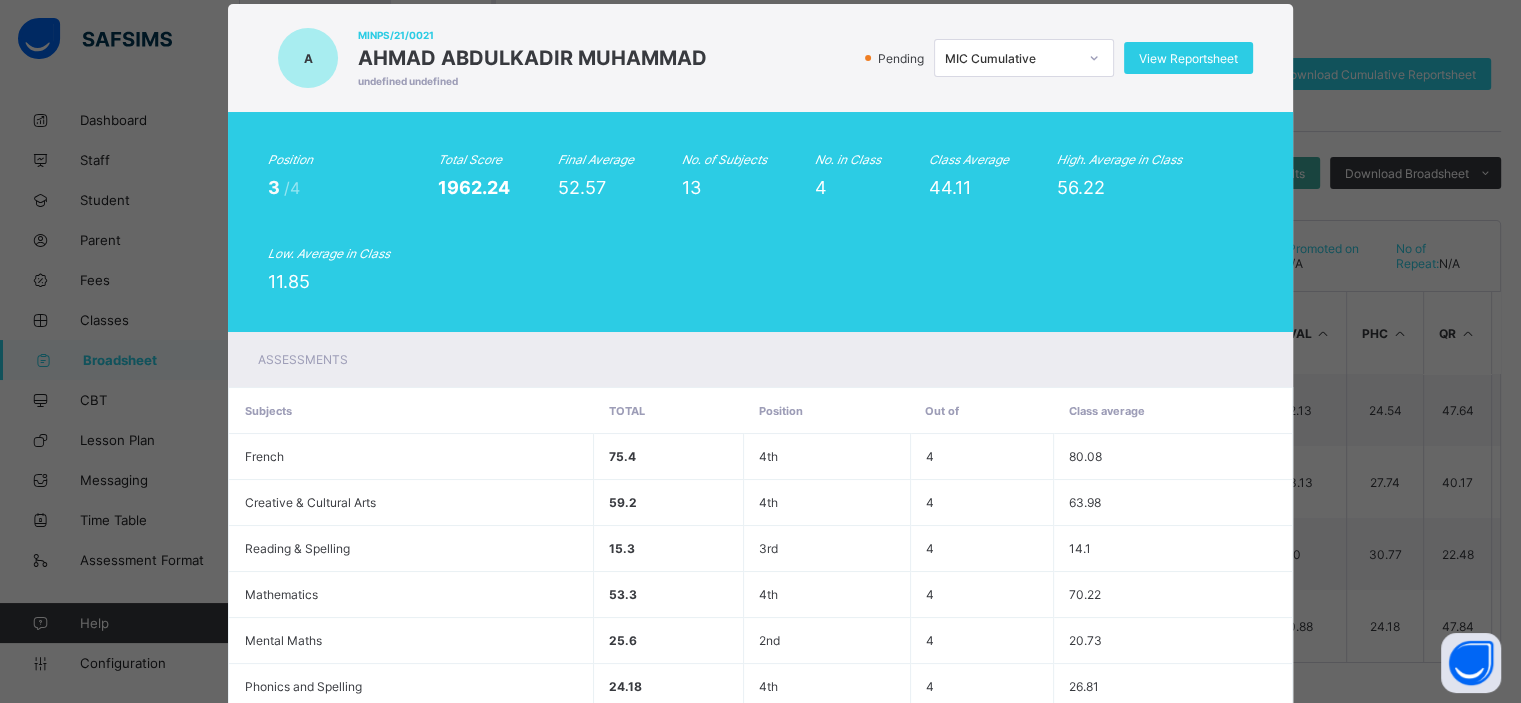 click on "A   MINPS/21/0021     AHMAD ABDULKADIR MUHAMMAD      undefined undefined   Pending MIC Cumulative View Reportsheet" at bounding box center (760, 58) 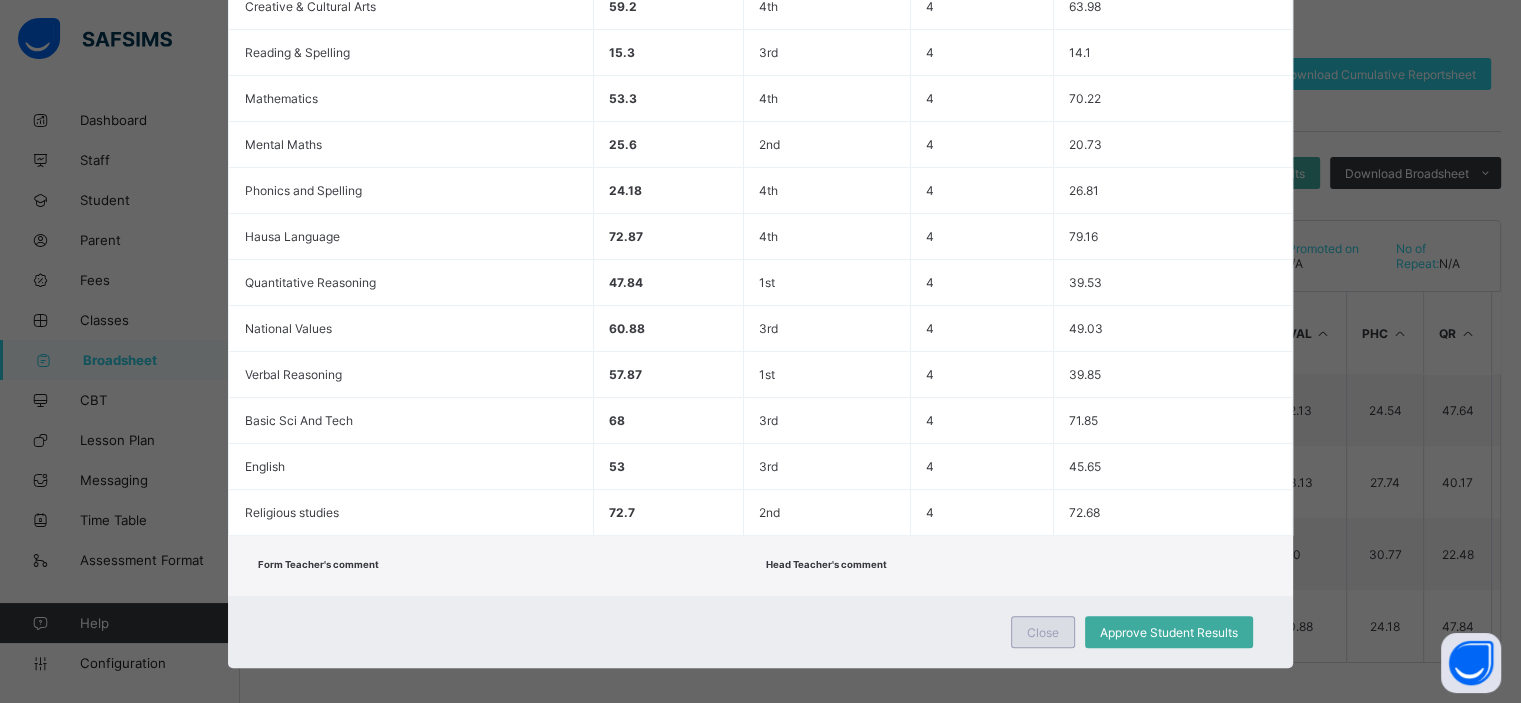 scroll, scrollTop: 543, scrollLeft: 0, axis: vertical 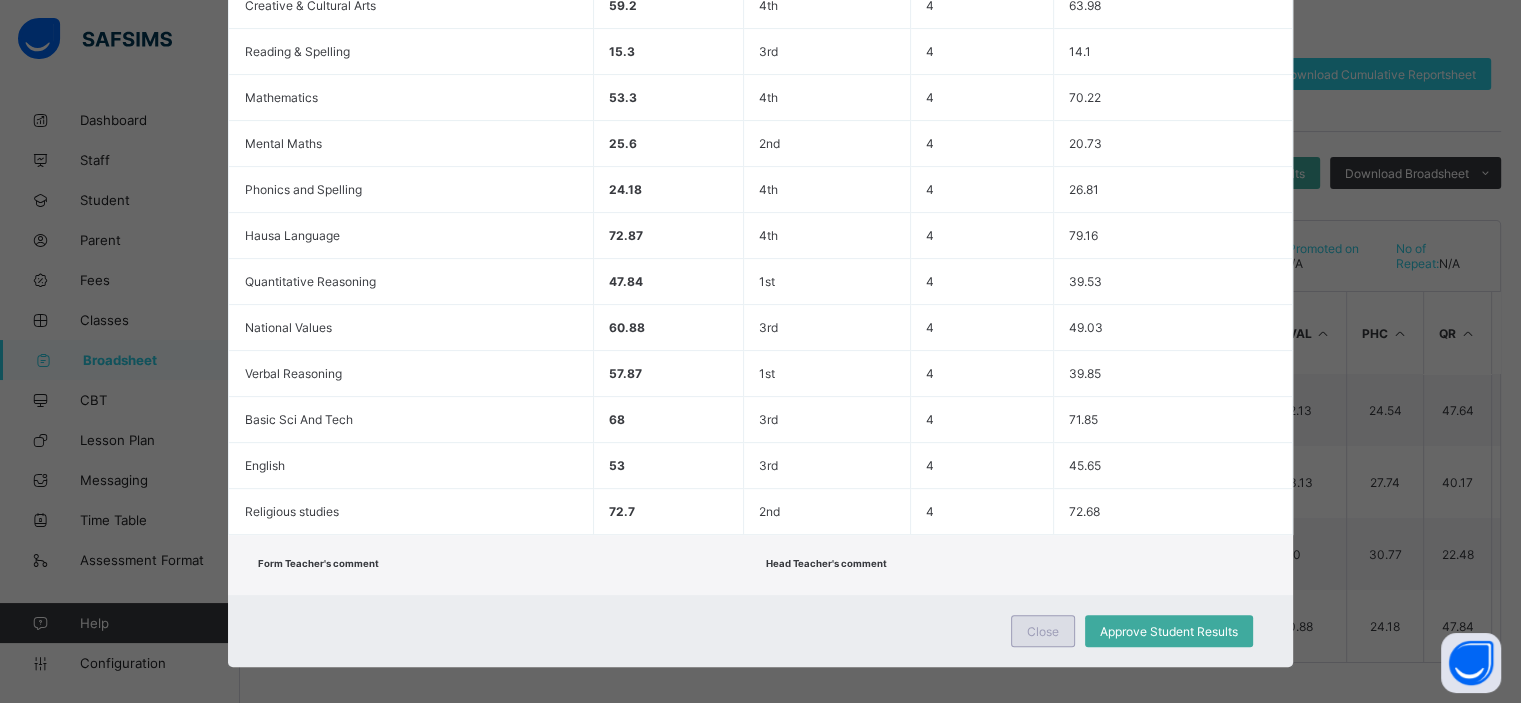 click on "Close" at bounding box center [1043, 631] 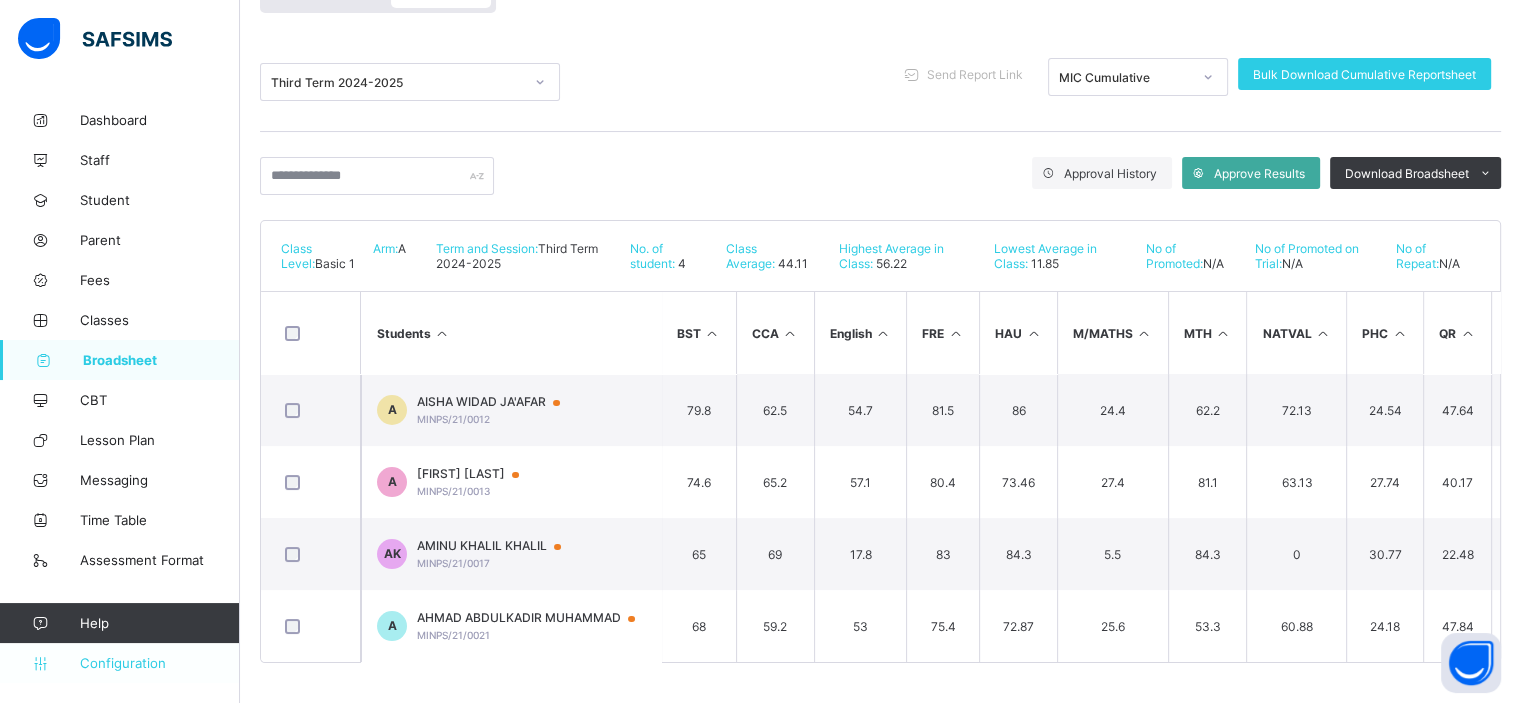 click on "Configuration" at bounding box center (119, 663) 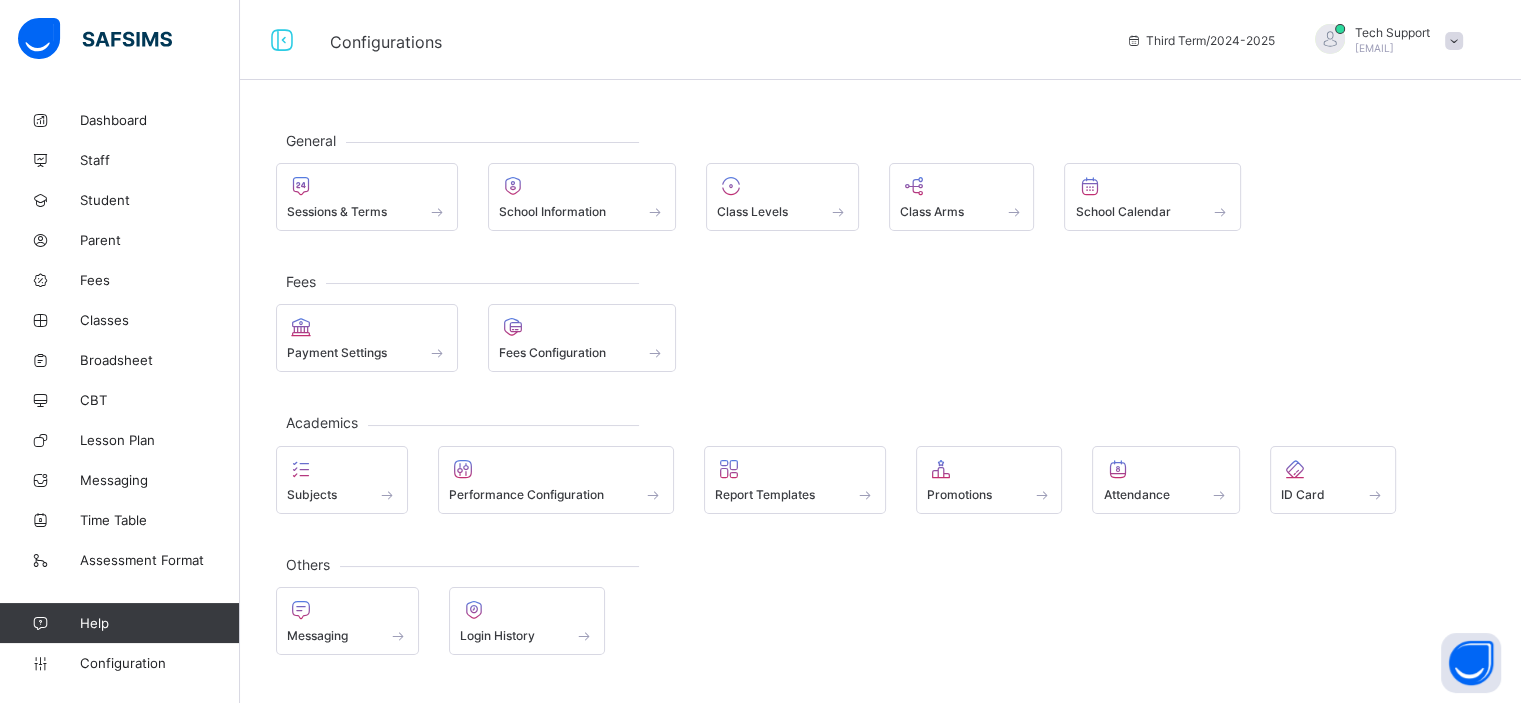 scroll, scrollTop: 0, scrollLeft: 0, axis: both 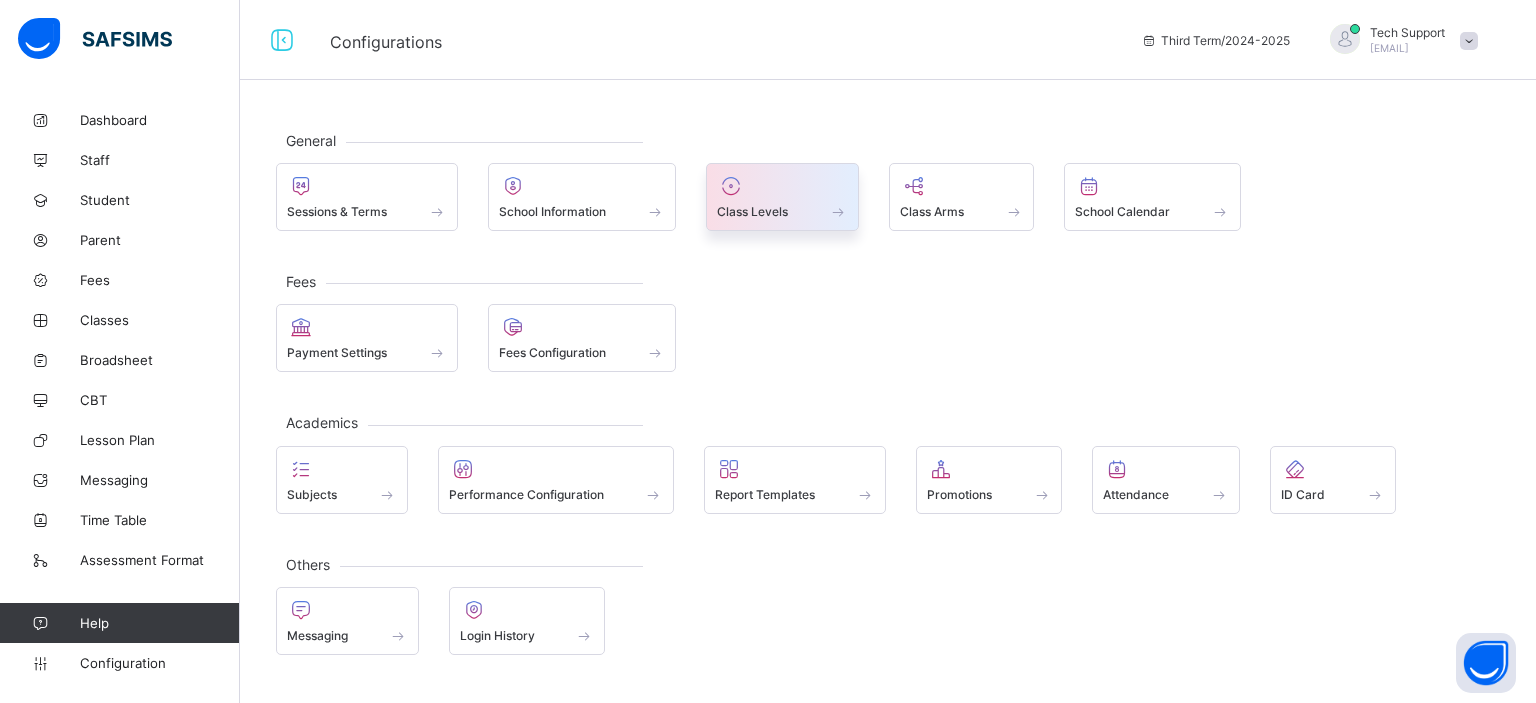 click on "Class Levels" at bounding box center [752, 211] 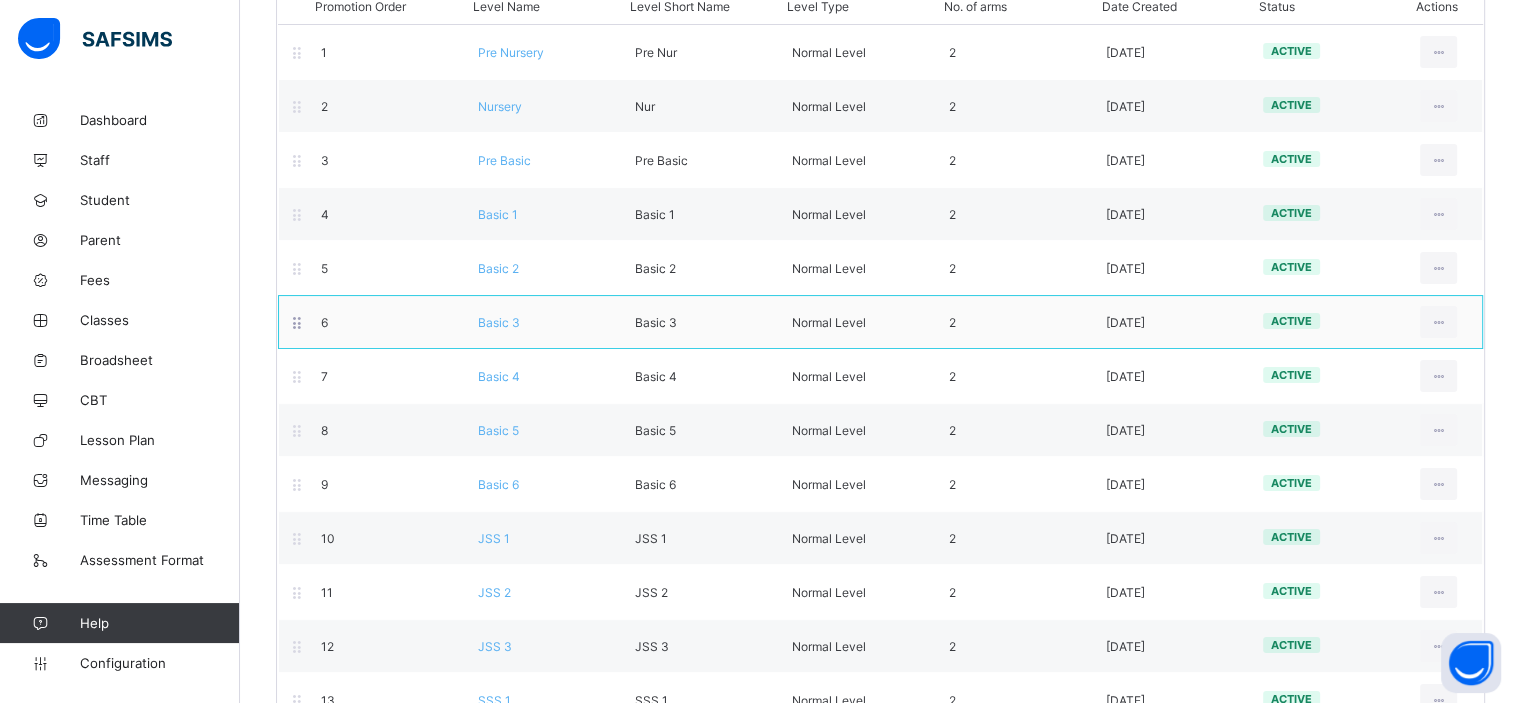 scroll, scrollTop: 234, scrollLeft: 0, axis: vertical 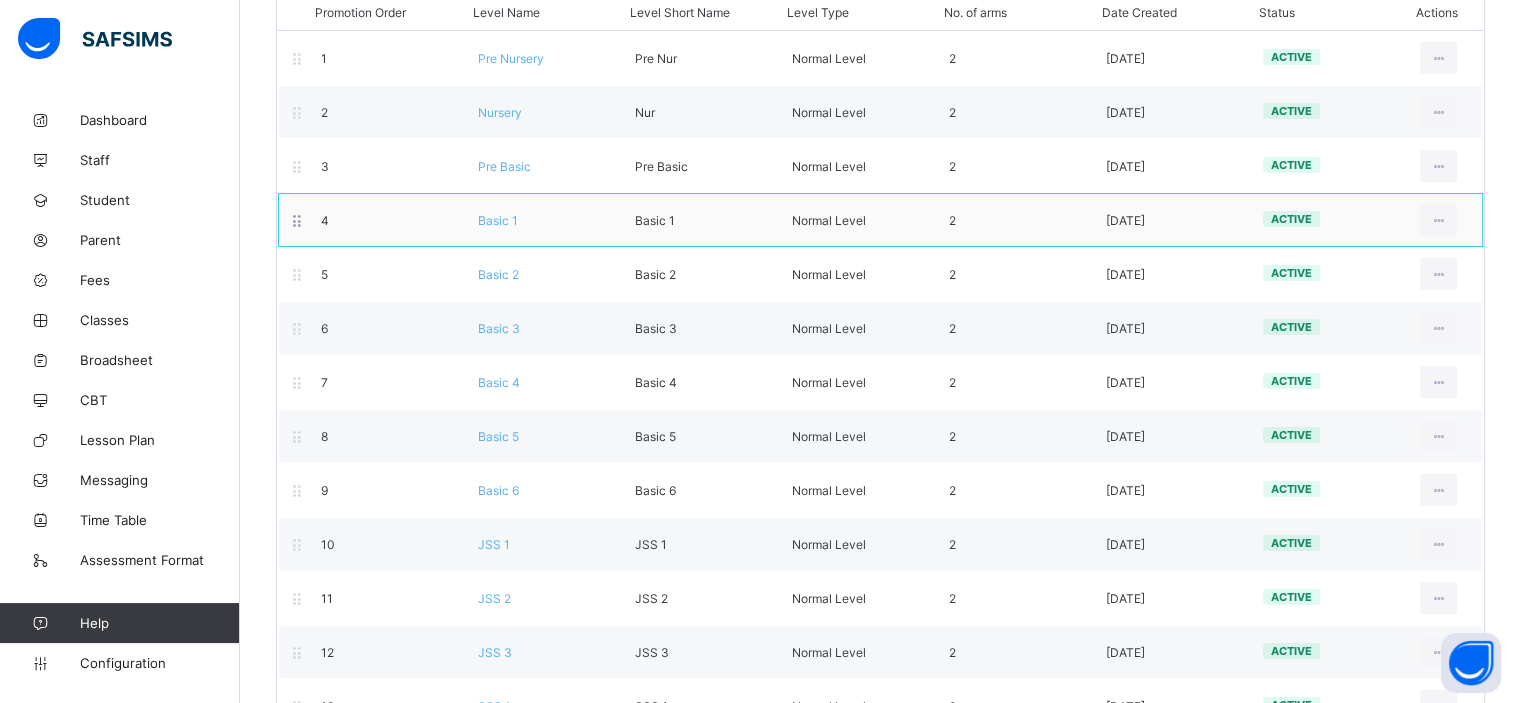 click on "Basic 1" at bounding box center (498, 220) 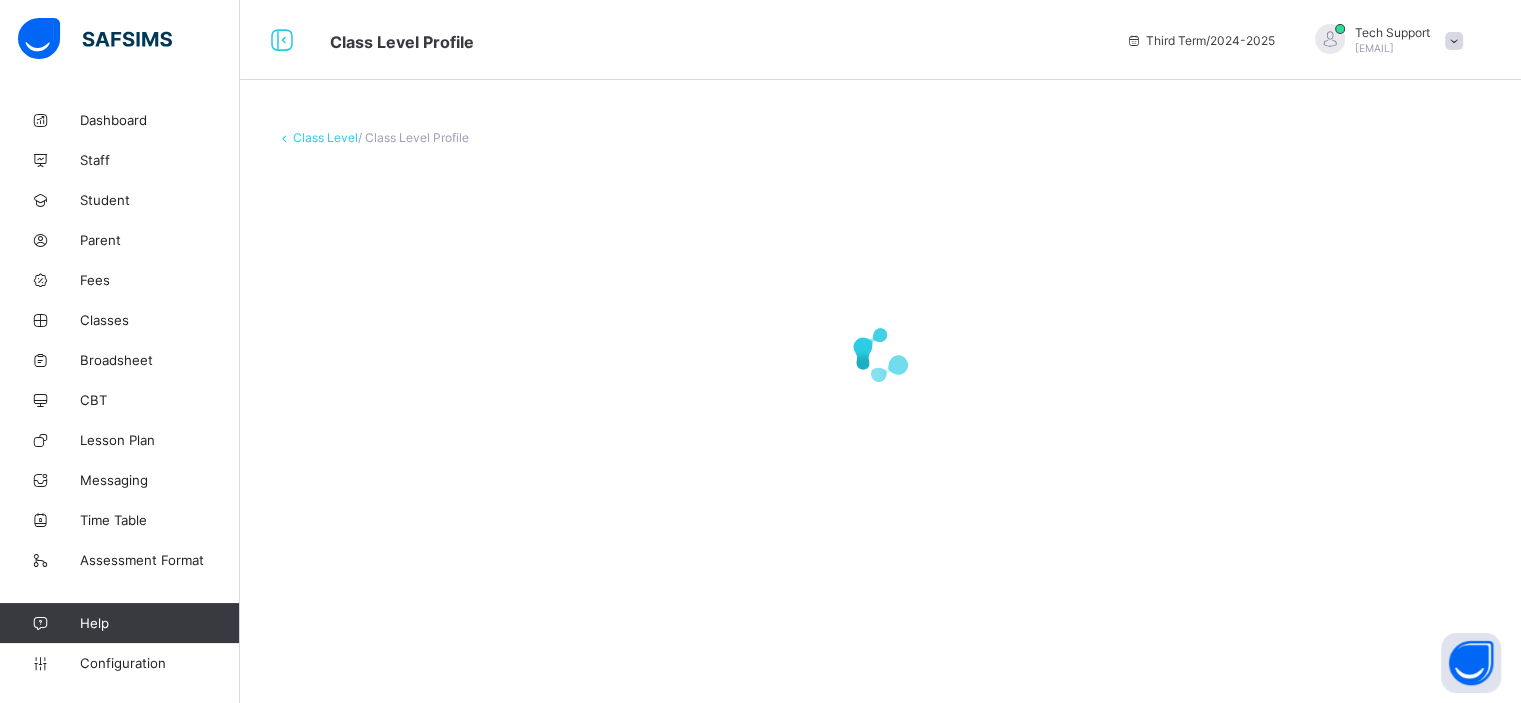 scroll, scrollTop: 0, scrollLeft: 0, axis: both 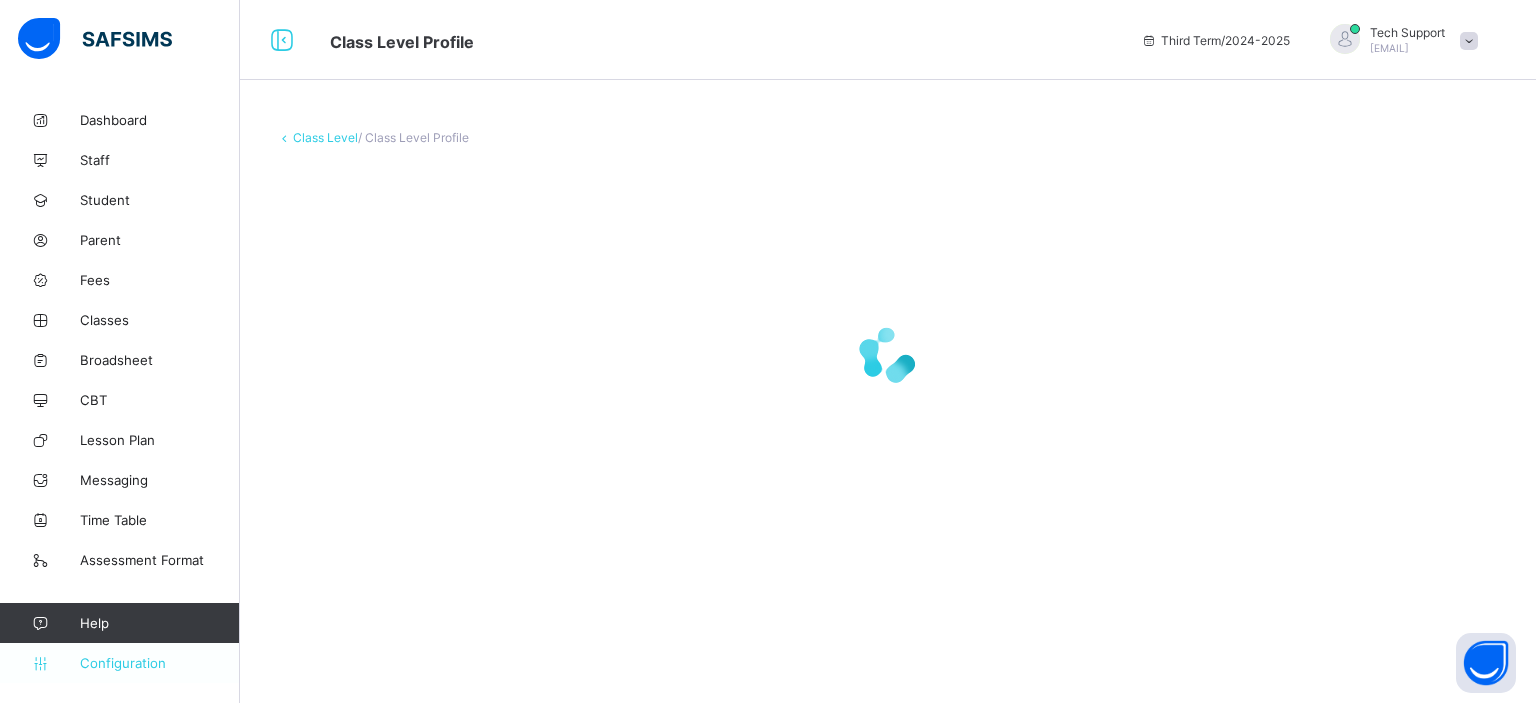 click on "Configuration" at bounding box center [159, 663] 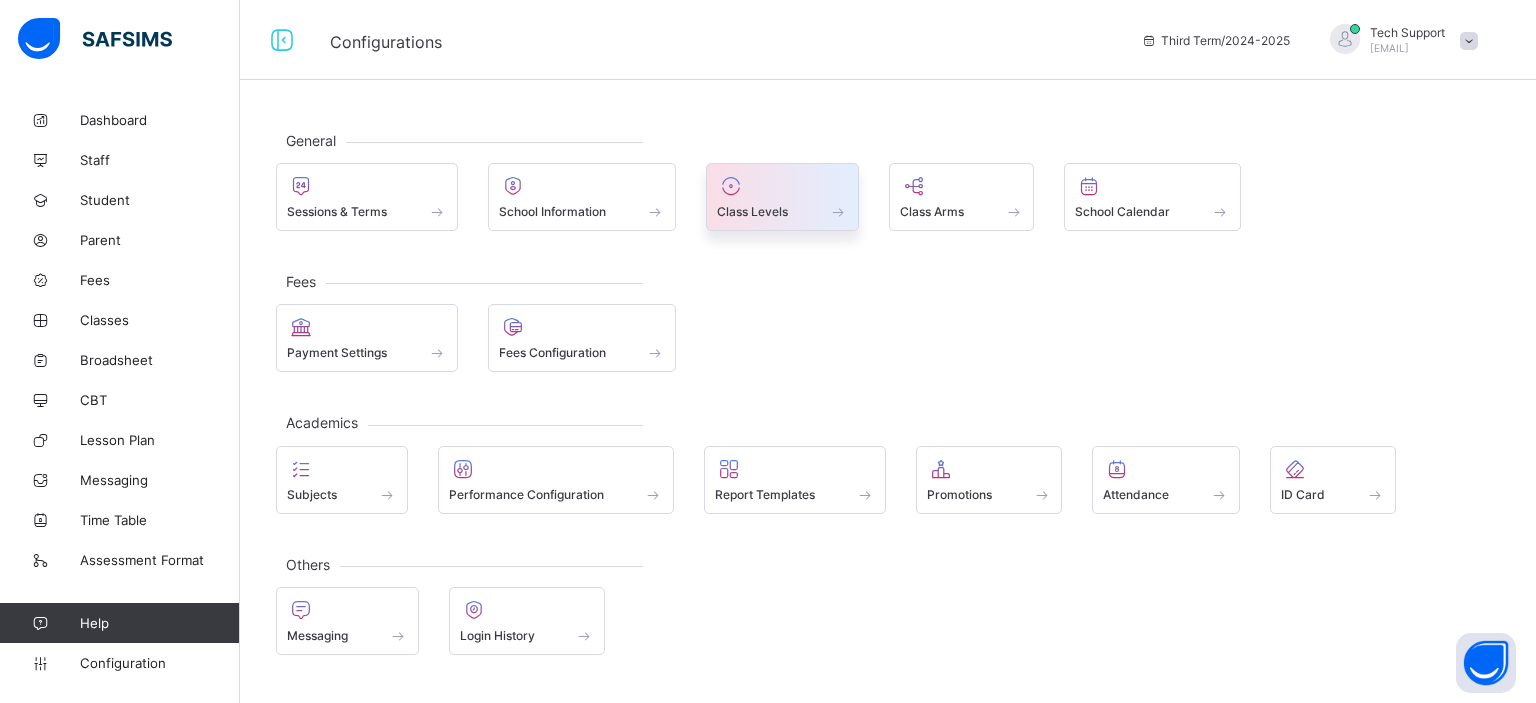 click at bounding box center [838, 211] 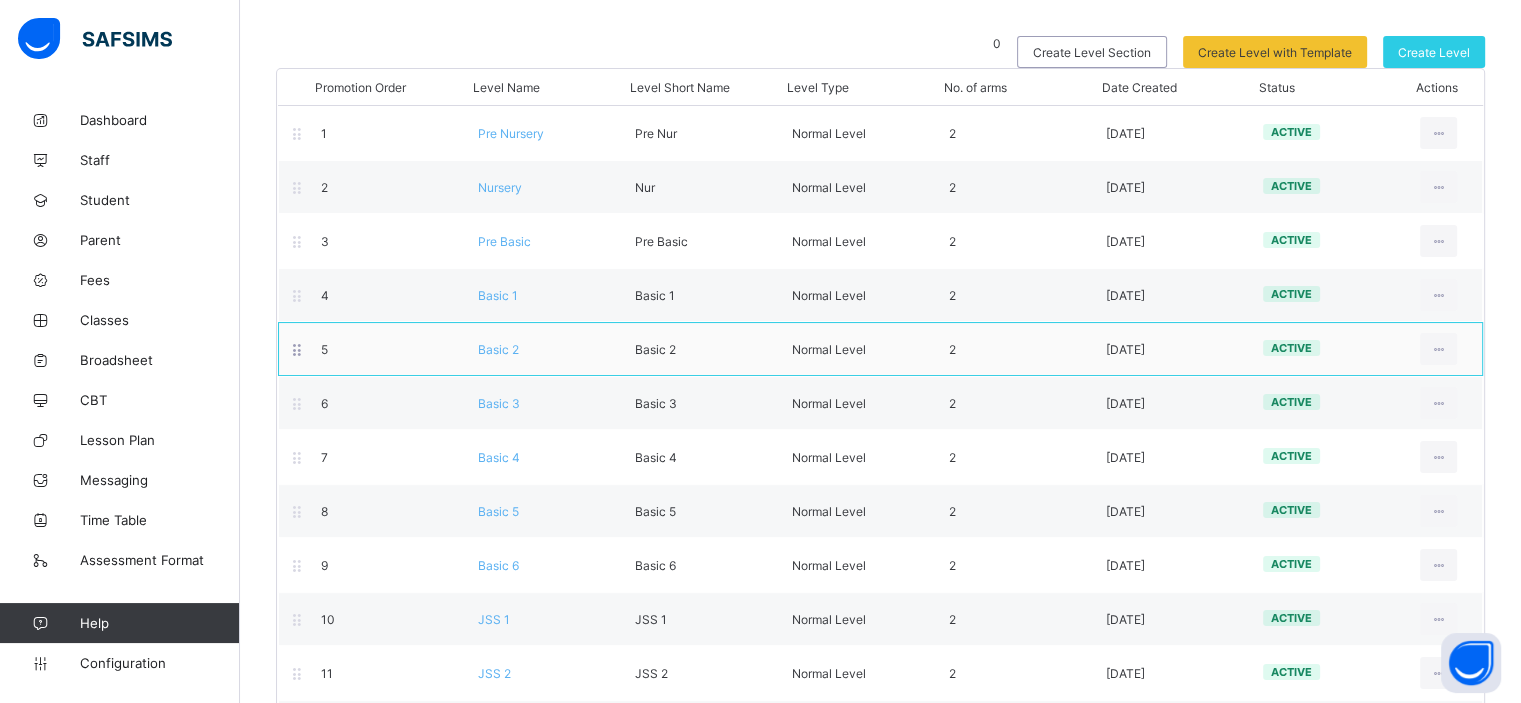 scroll, scrollTop: 160, scrollLeft: 0, axis: vertical 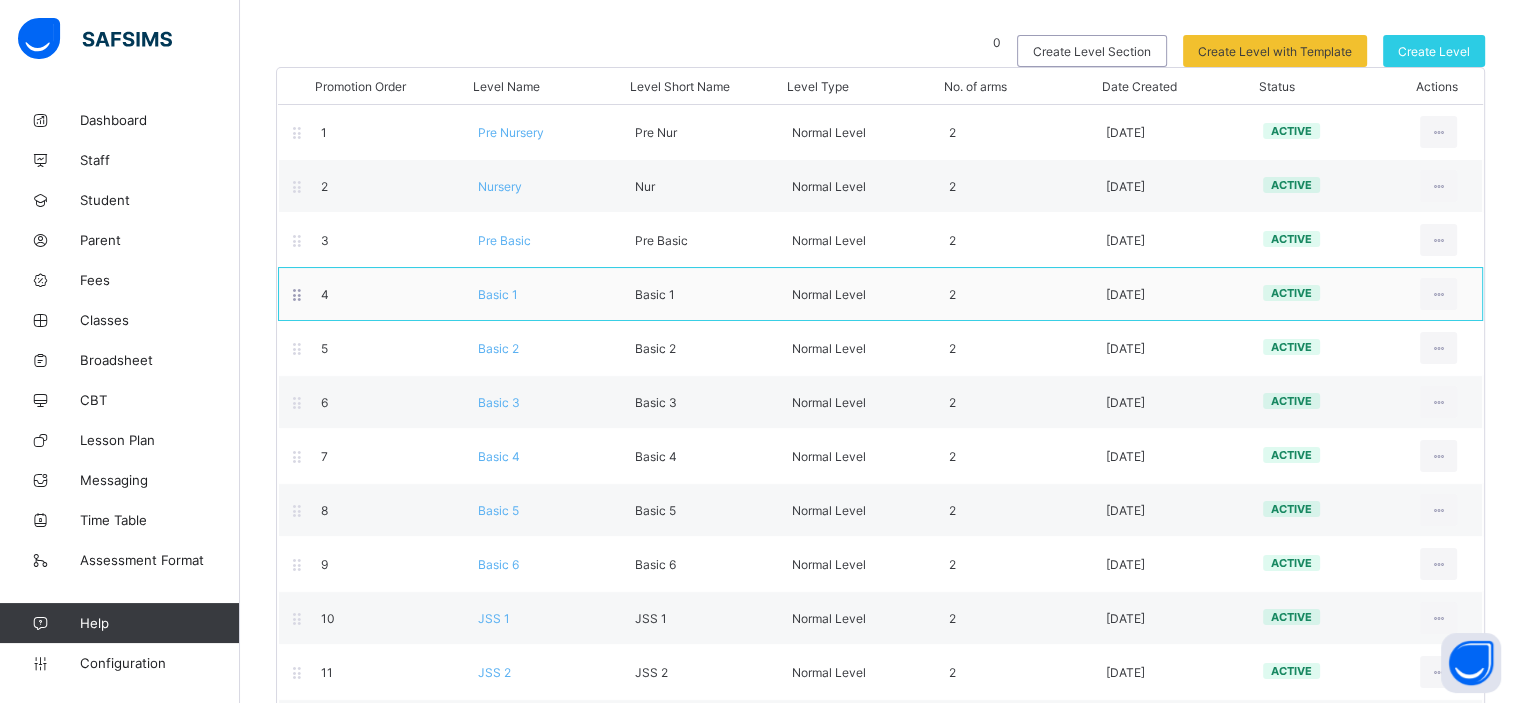 click on "Basic 1" at bounding box center (498, 294) 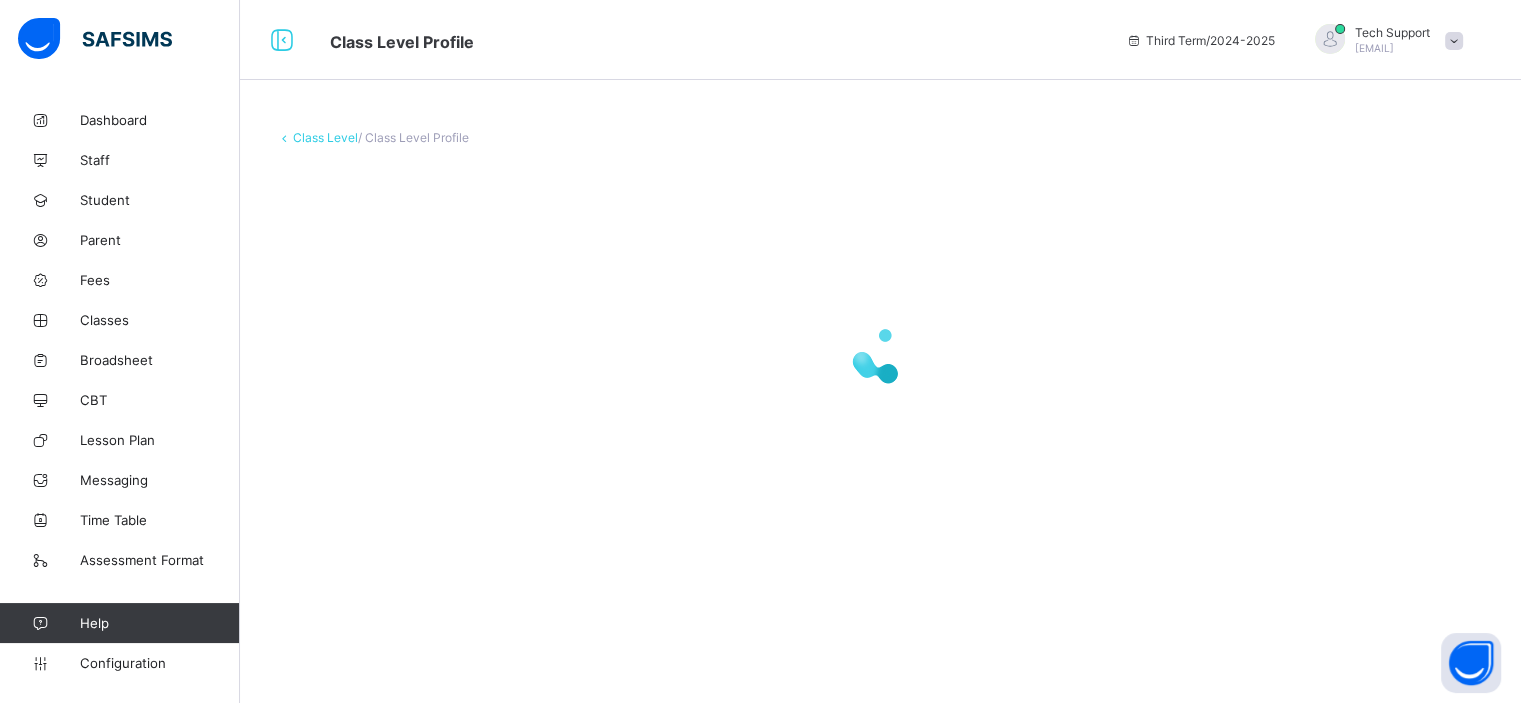 scroll, scrollTop: 0, scrollLeft: 0, axis: both 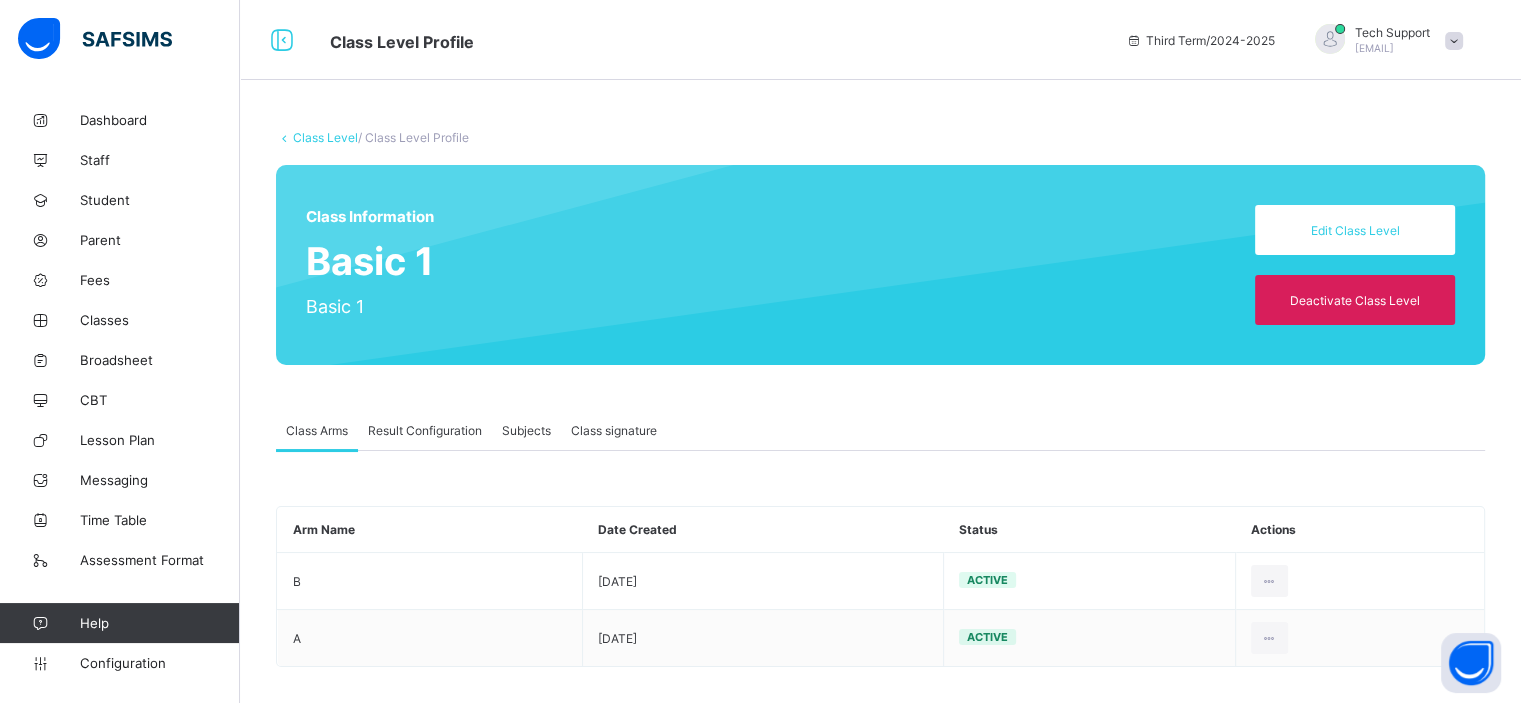 click on "Result Configuration" at bounding box center (425, 430) 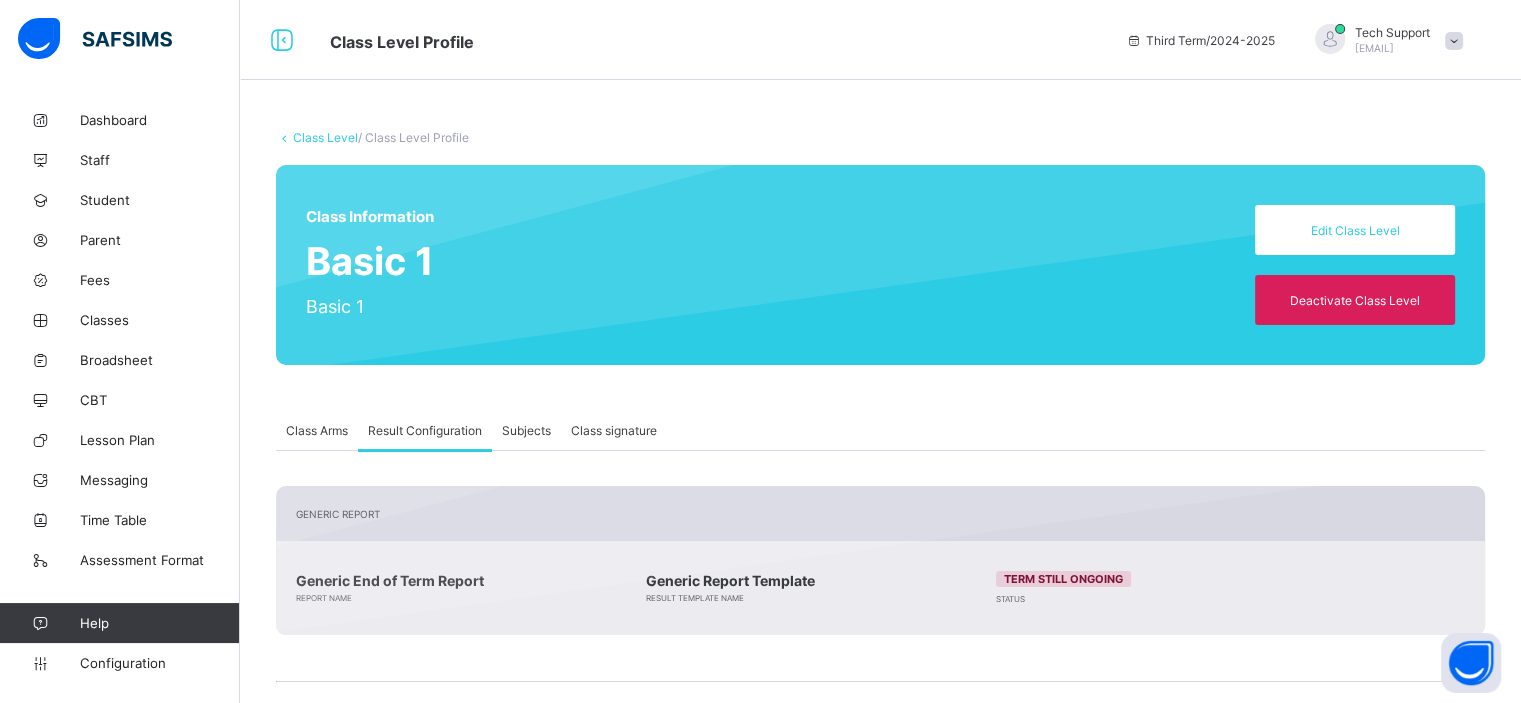 scroll, scrollTop: 293, scrollLeft: 0, axis: vertical 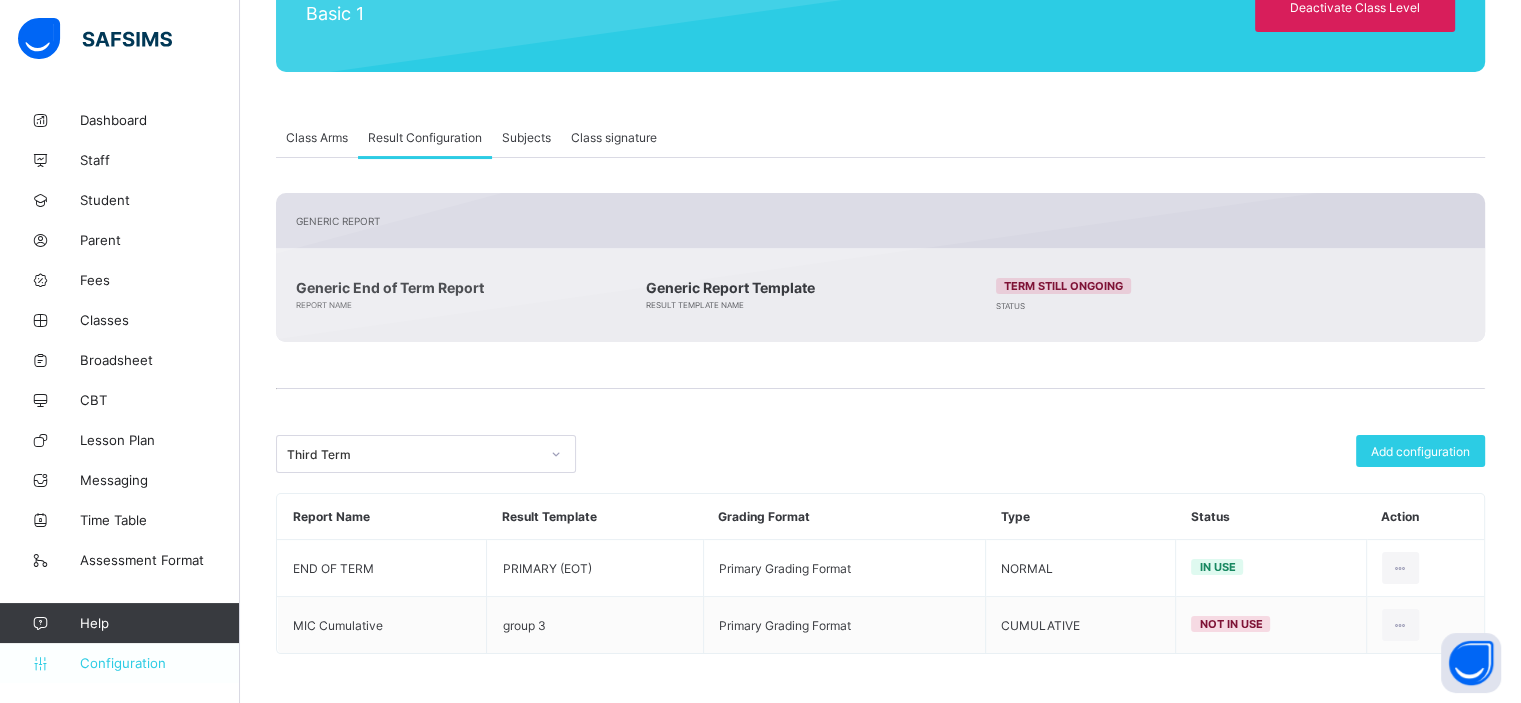 click on "Configuration" at bounding box center [159, 663] 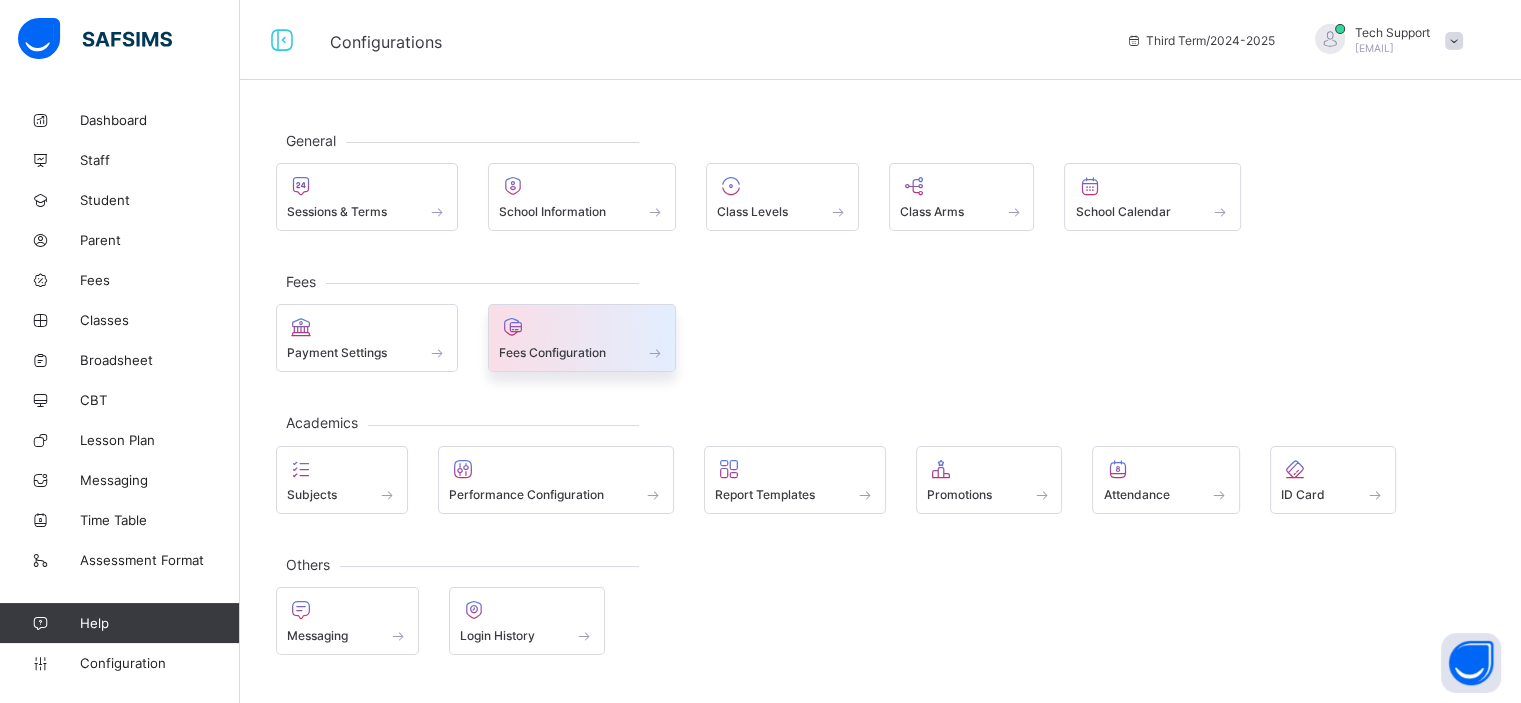 scroll, scrollTop: 0, scrollLeft: 0, axis: both 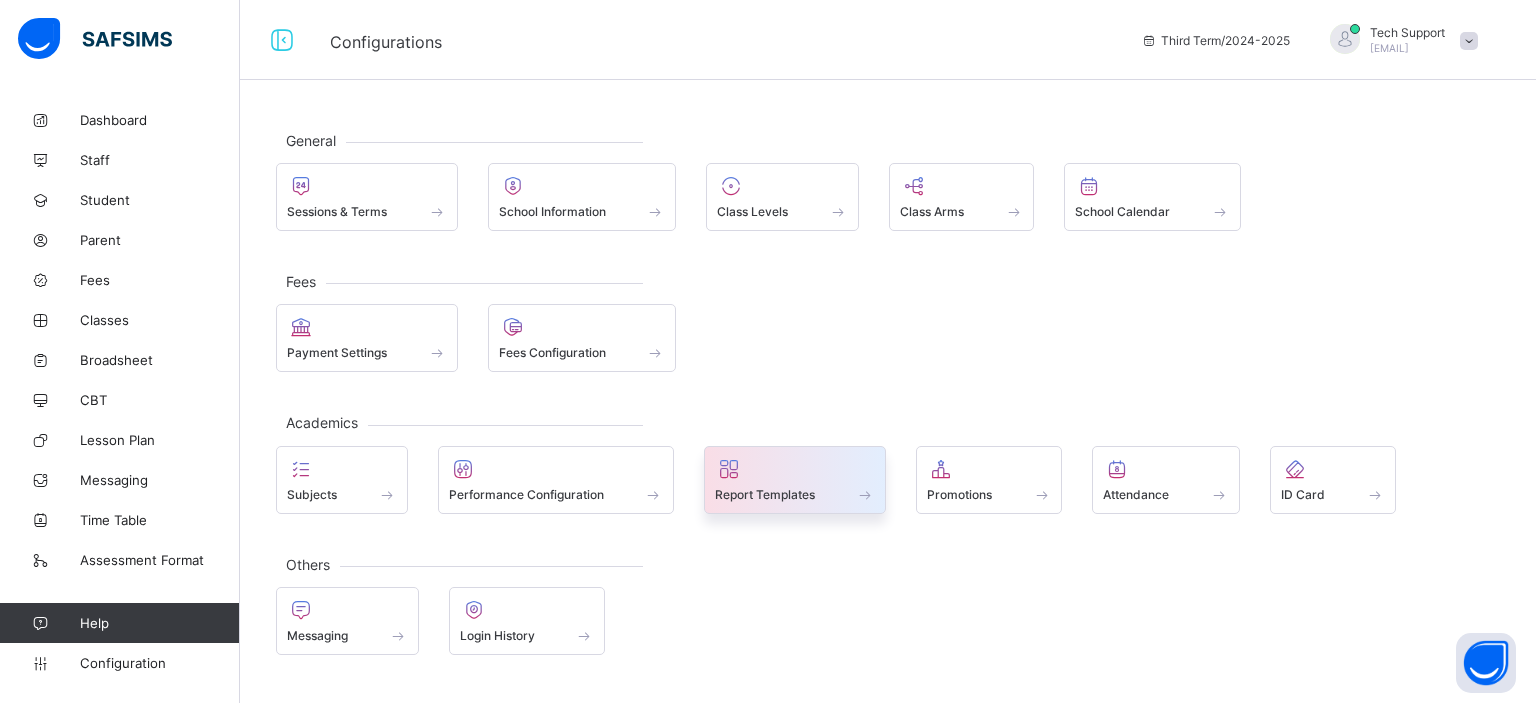 click on "Report Templates" at bounding box center (765, 494) 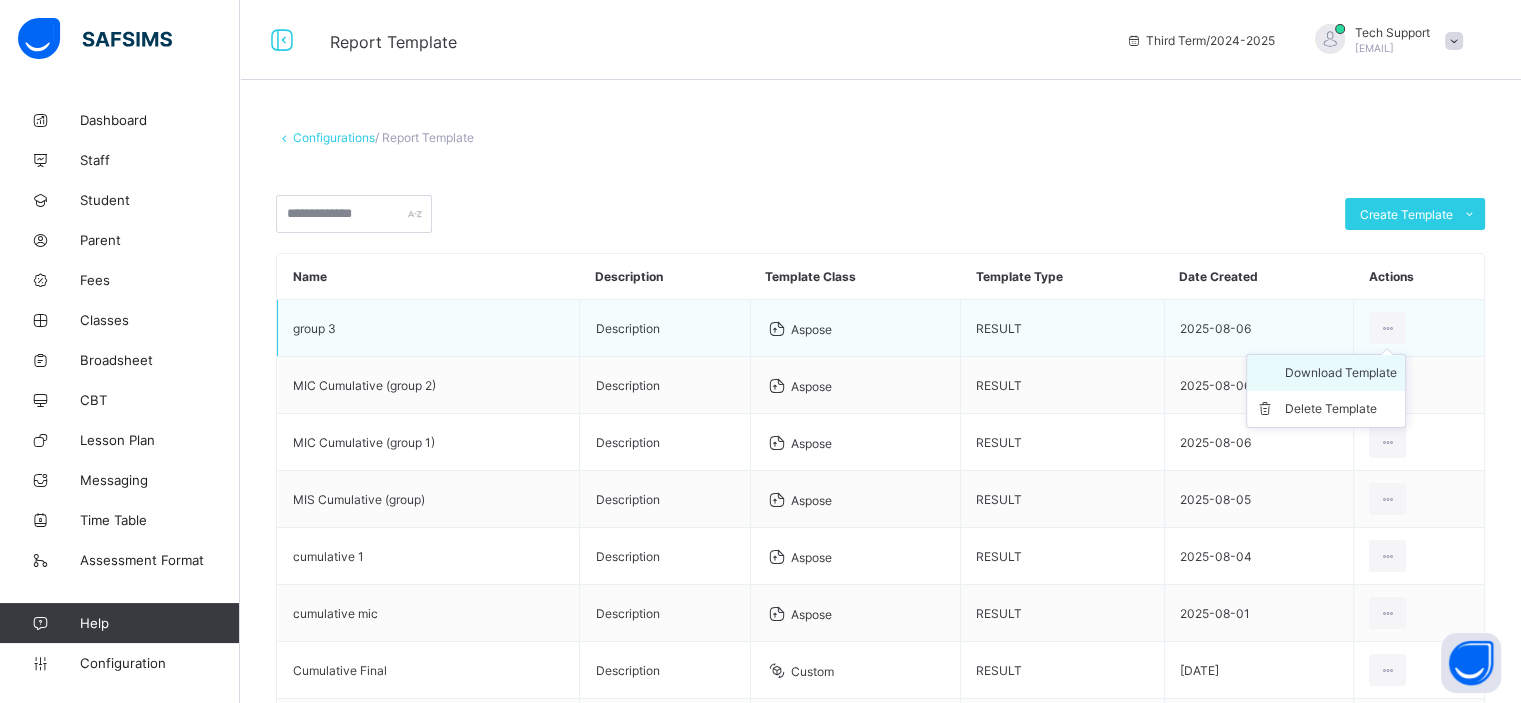 click on "Download Template" at bounding box center (1341, 373) 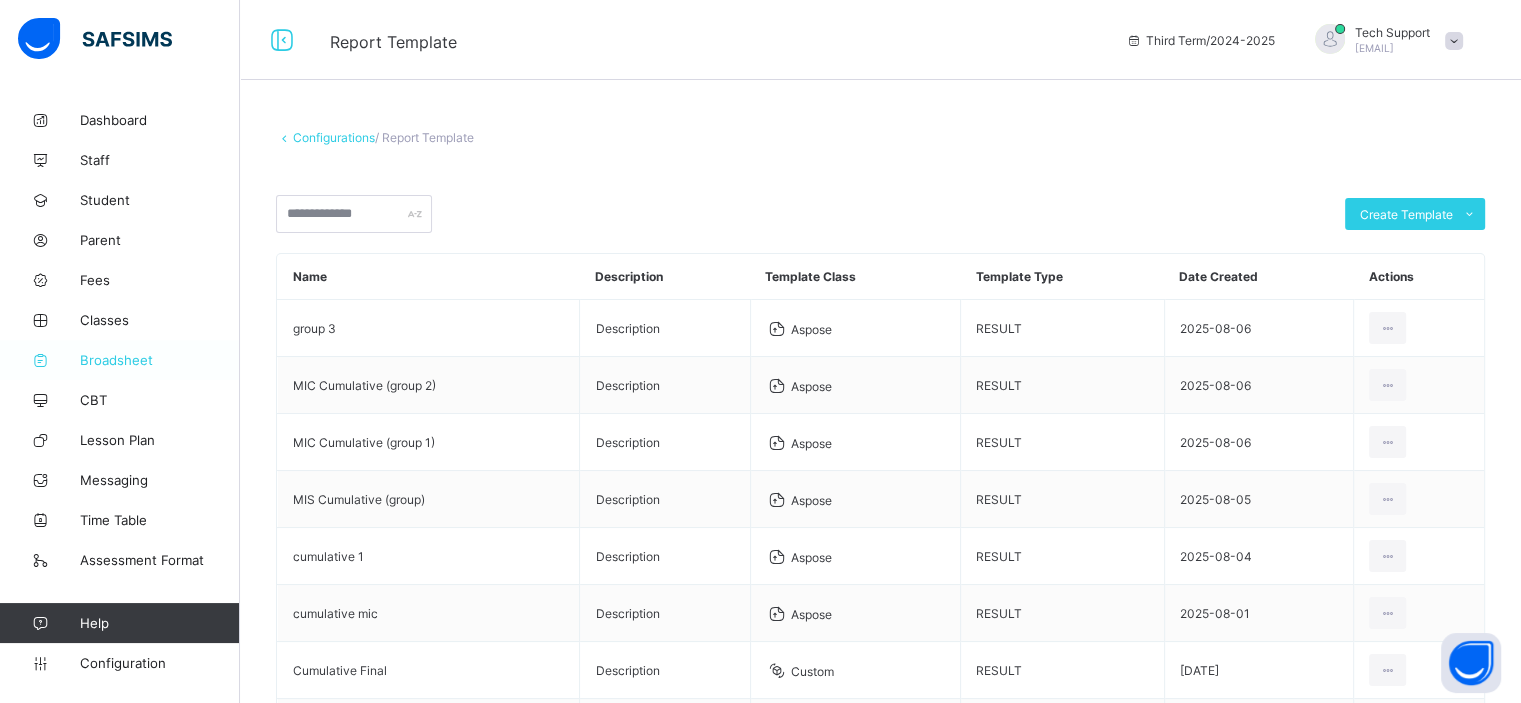 click on "Broadsheet" at bounding box center (160, 360) 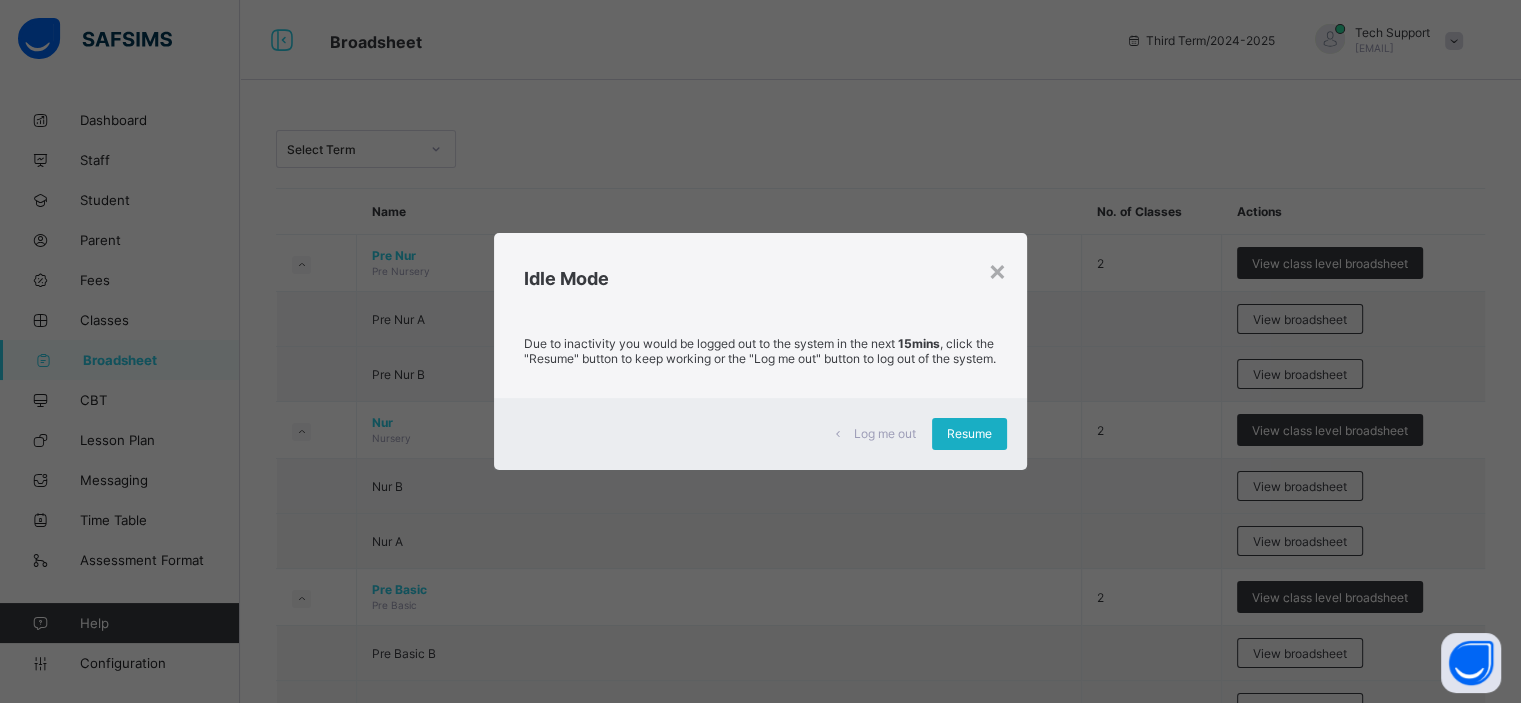click on "Resume" at bounding box center [969, 434] 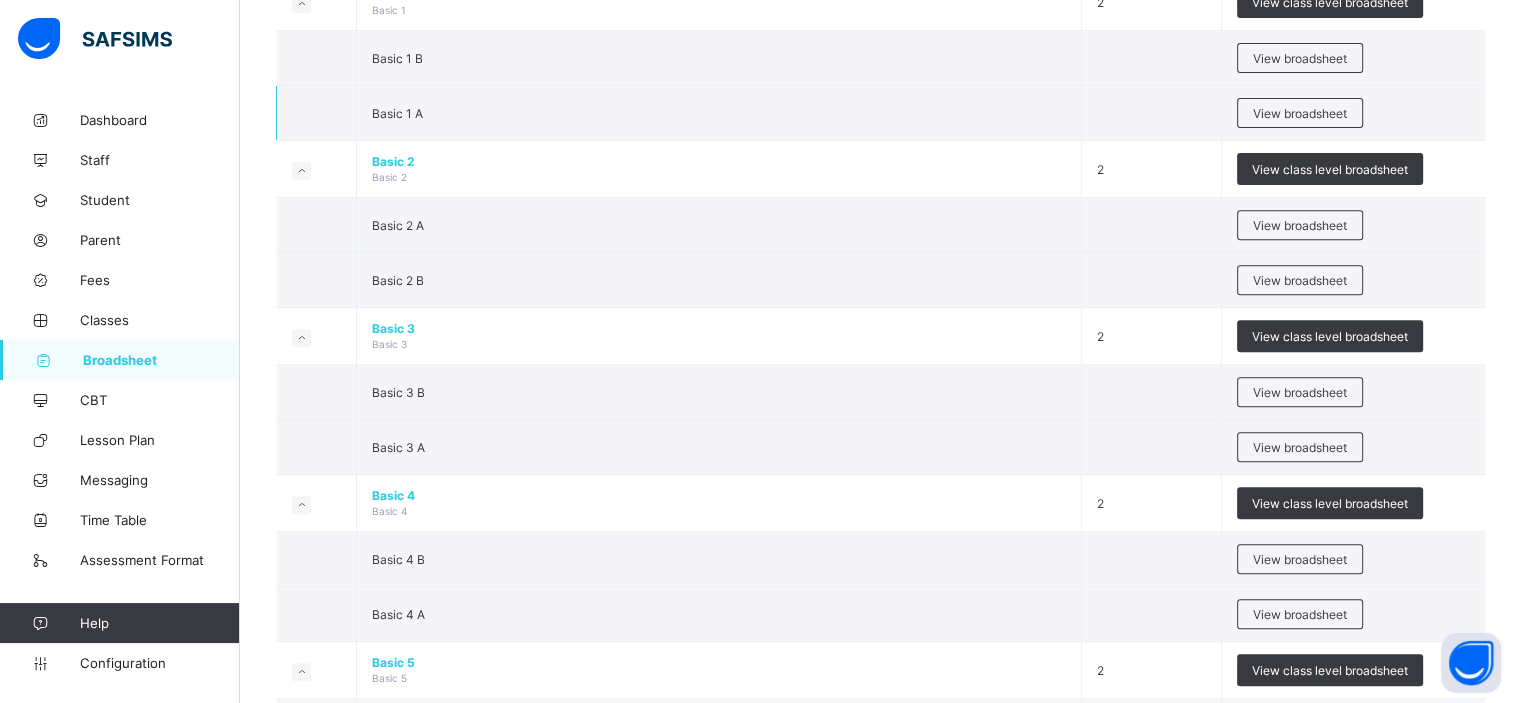 scroll, scrollTop: 763, scrollLeft: 0, axis: vertical 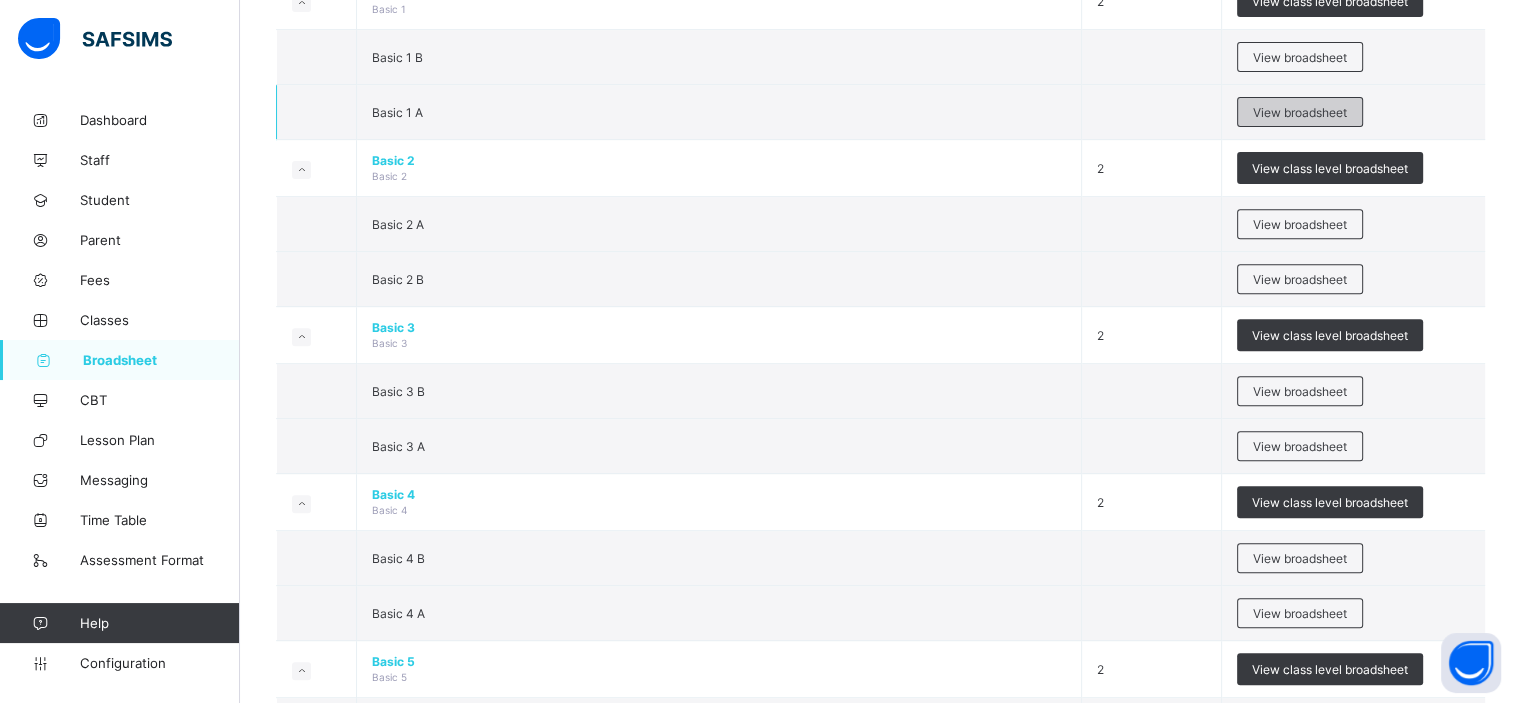 click on "View broadsheet" at bounding box center [1300, 112] 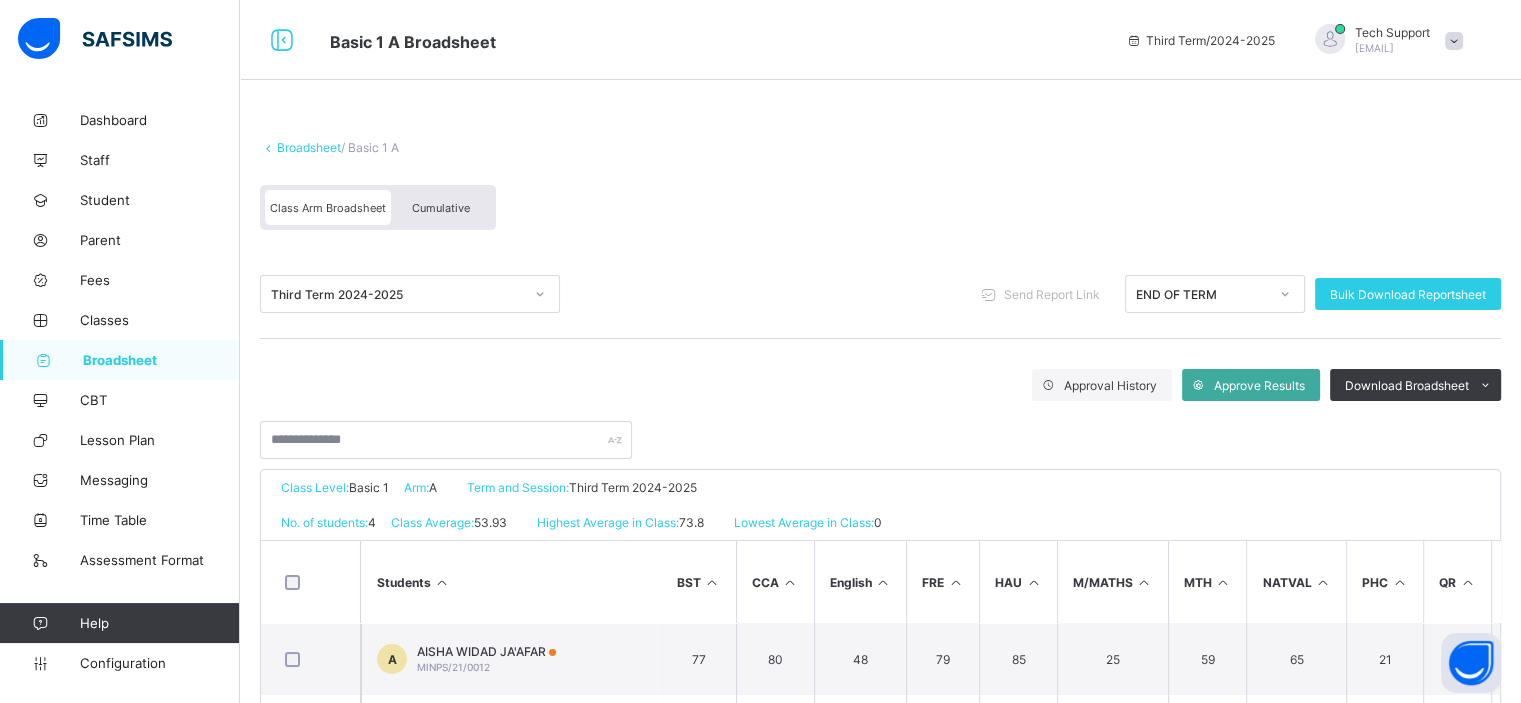 scroll, scrollTop: 256, scrollLeft: 0, axis: vertical 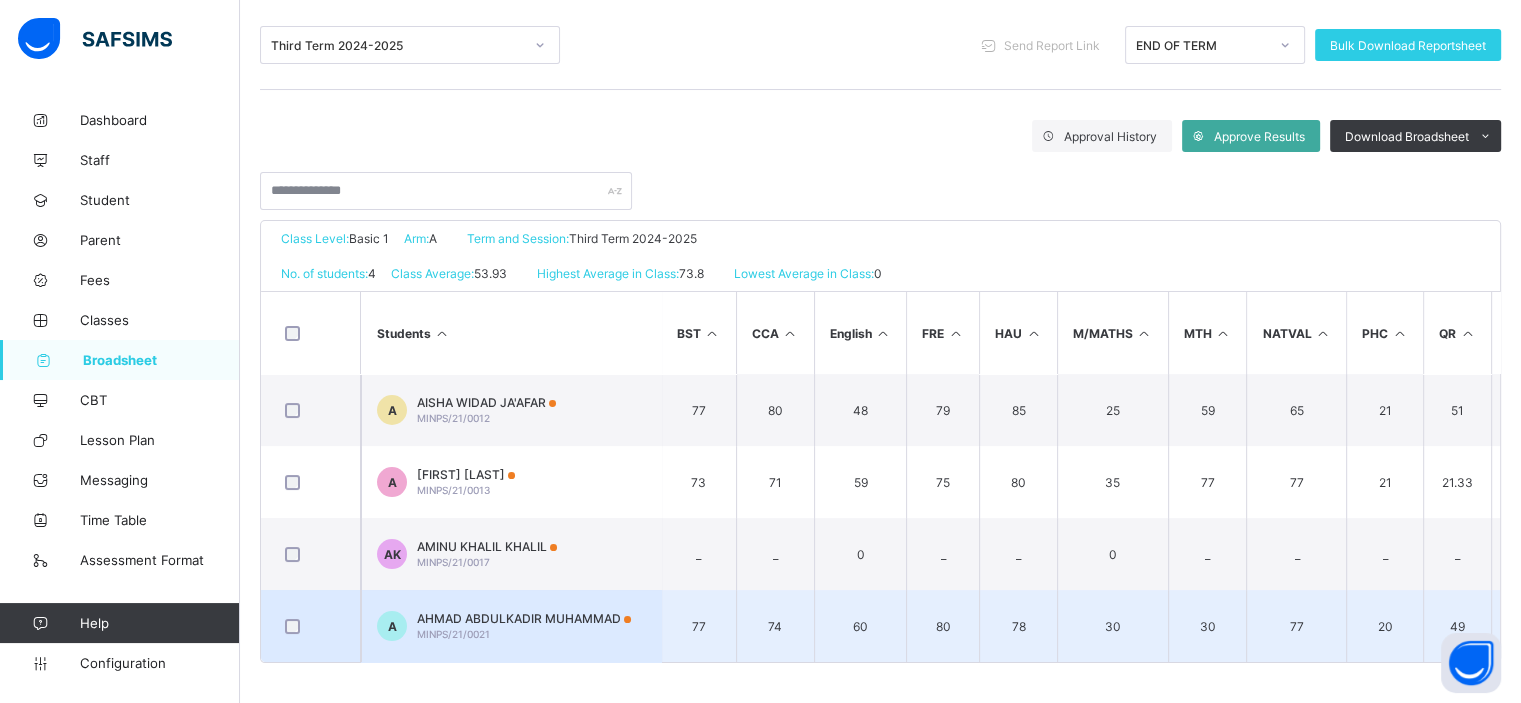 click on "AHMAD ABDULKADIR MUHAMMAD    MINPS/21/0021" at bounding box center (524, 626) 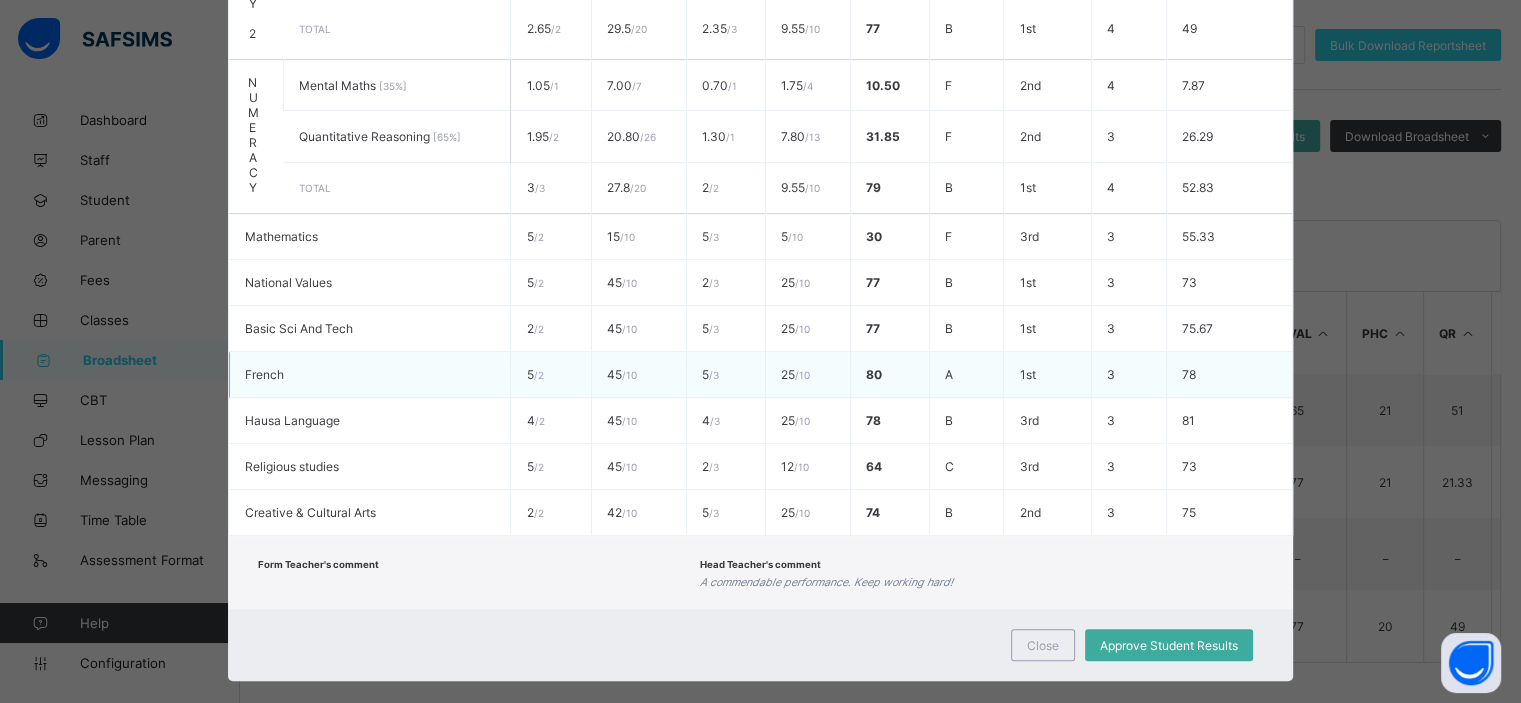 scroll, scrollTop: 823, scrollLeft: 0, axis: vertical 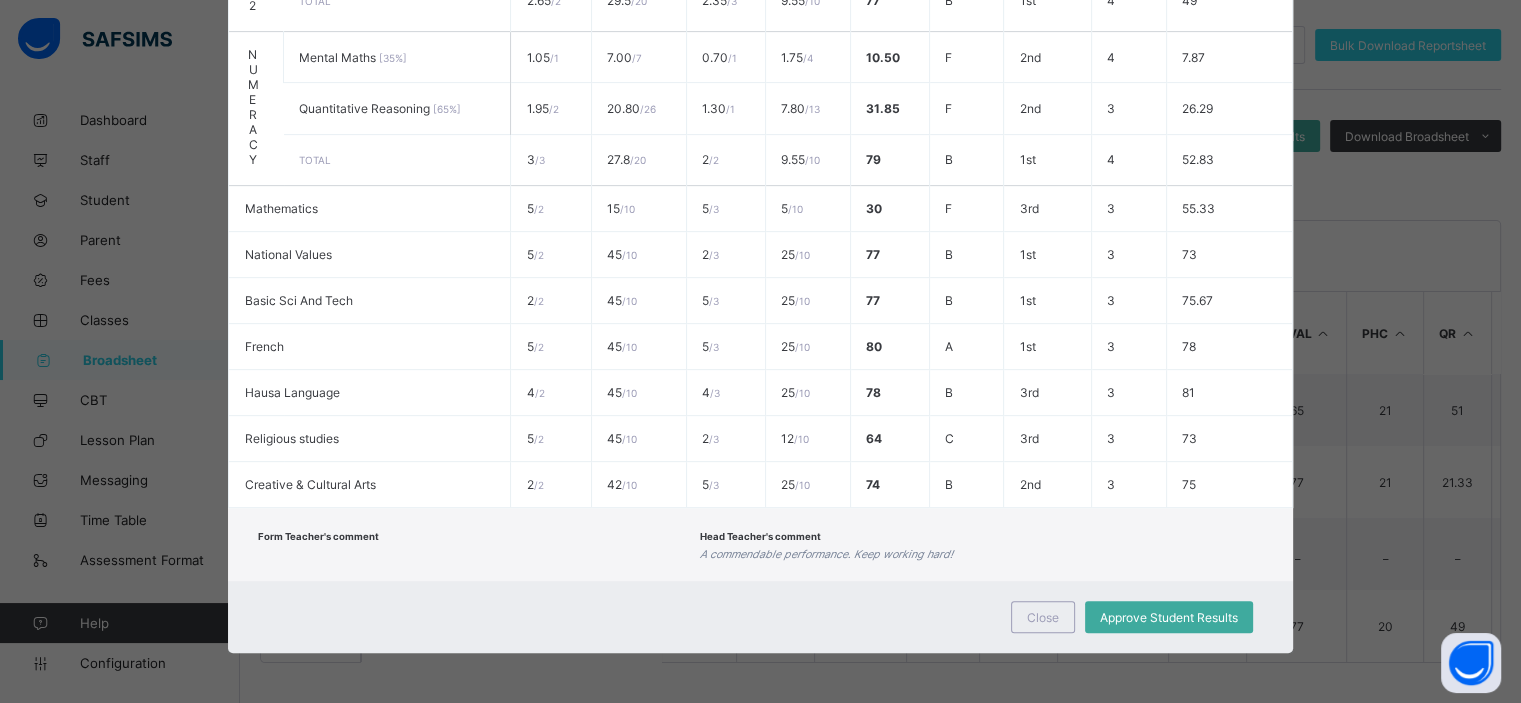 click on "Close   Approve Student Results" at bounding box center [760, 617] 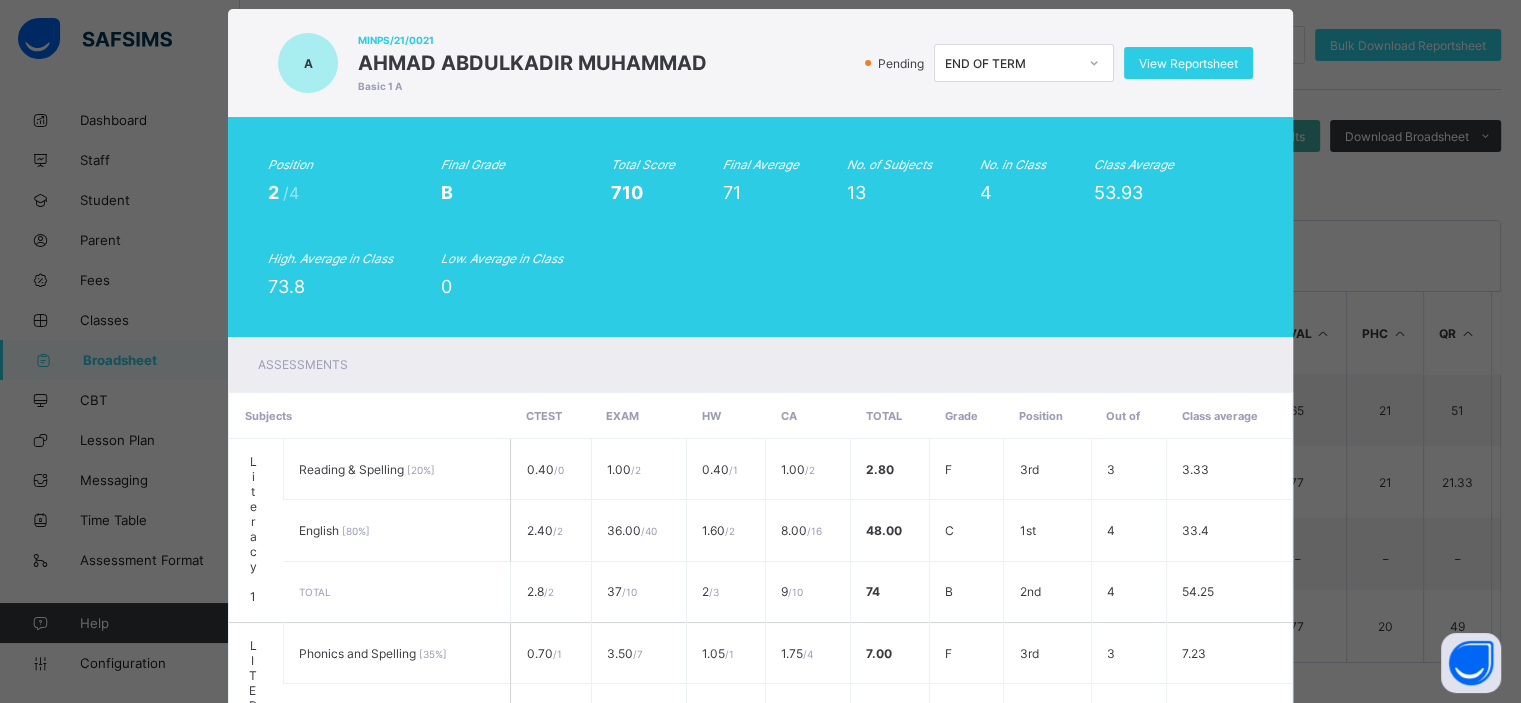 scroll, scrollTop: 0, scrollLeft: 0, axis: both 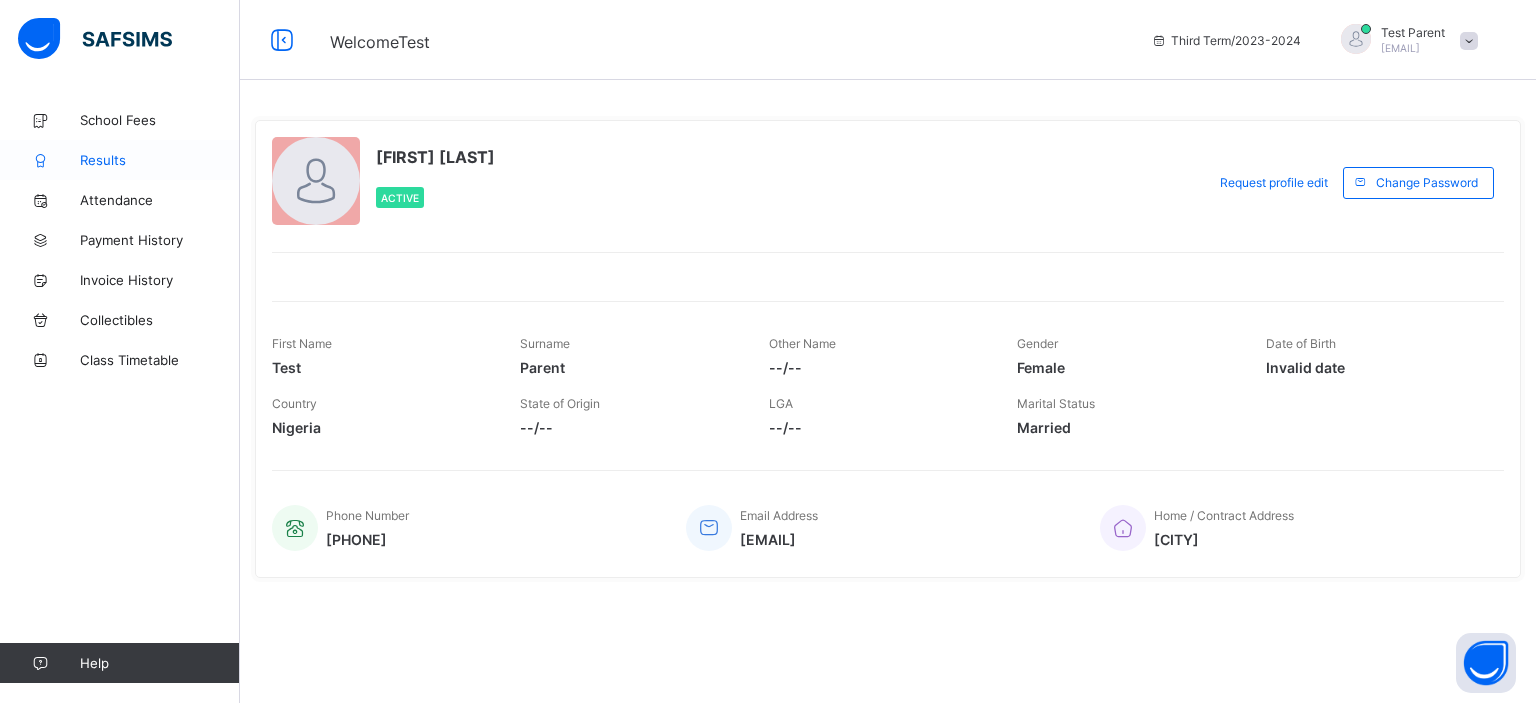 click on "Results" at bounding box center (160, 160) 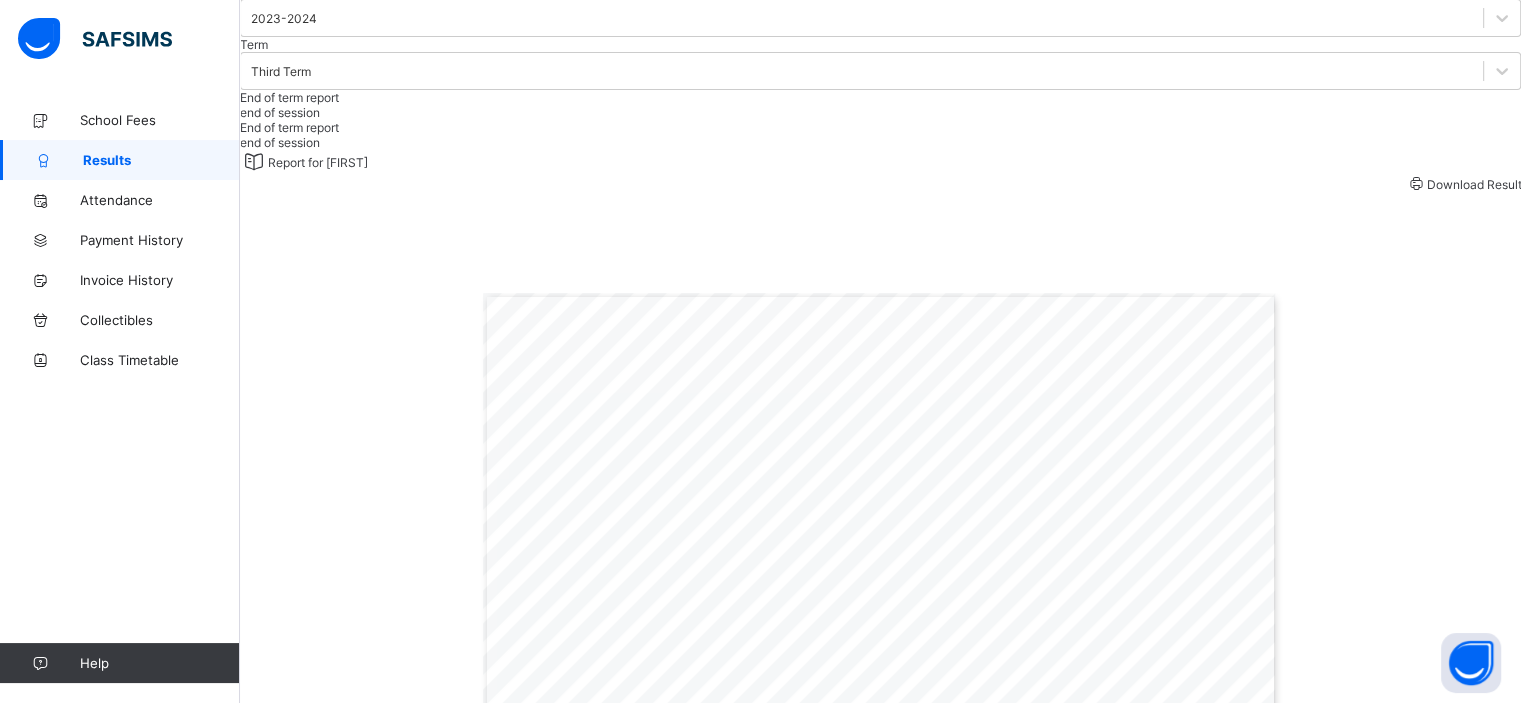 scroll, scrollTop: 116, scrollLeft: 0, axis: vertical 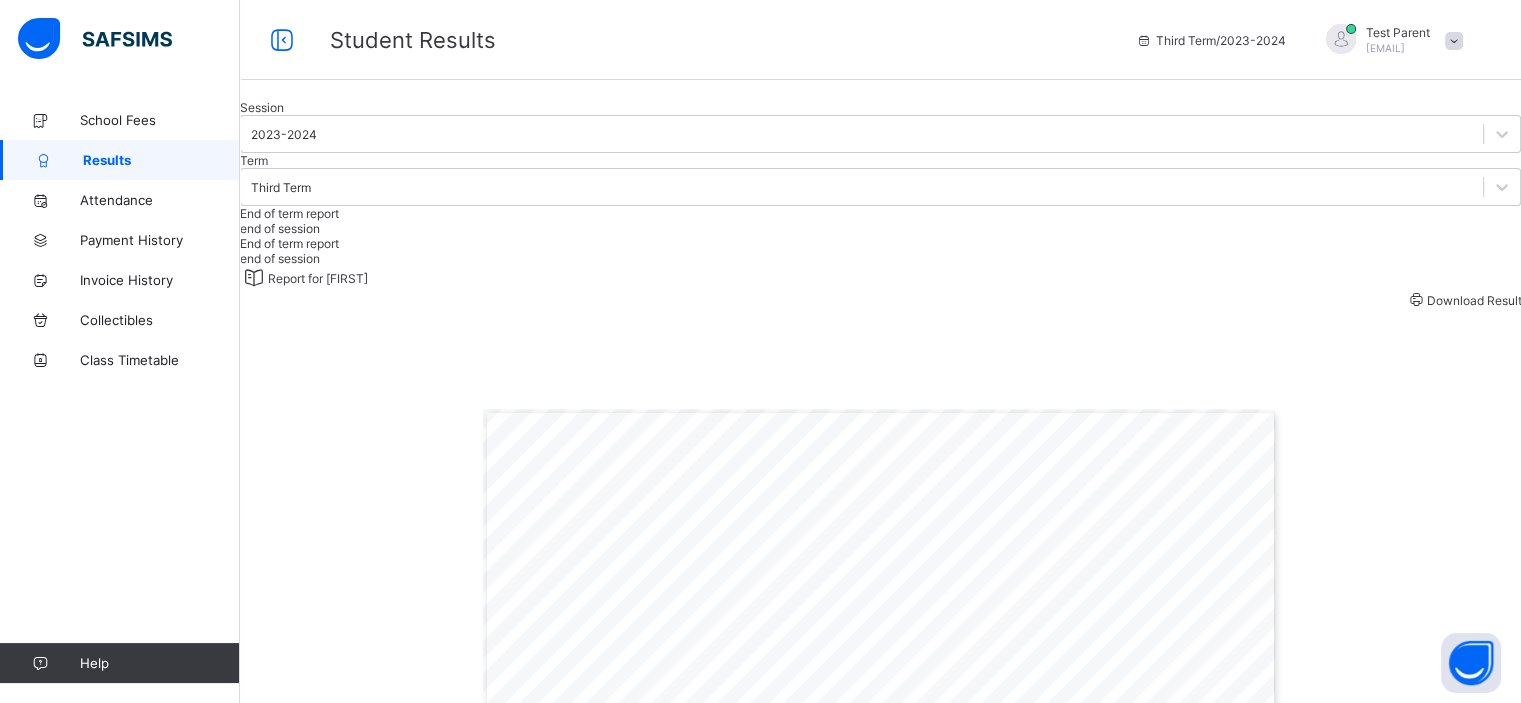 click at bounding box center [880, 100] 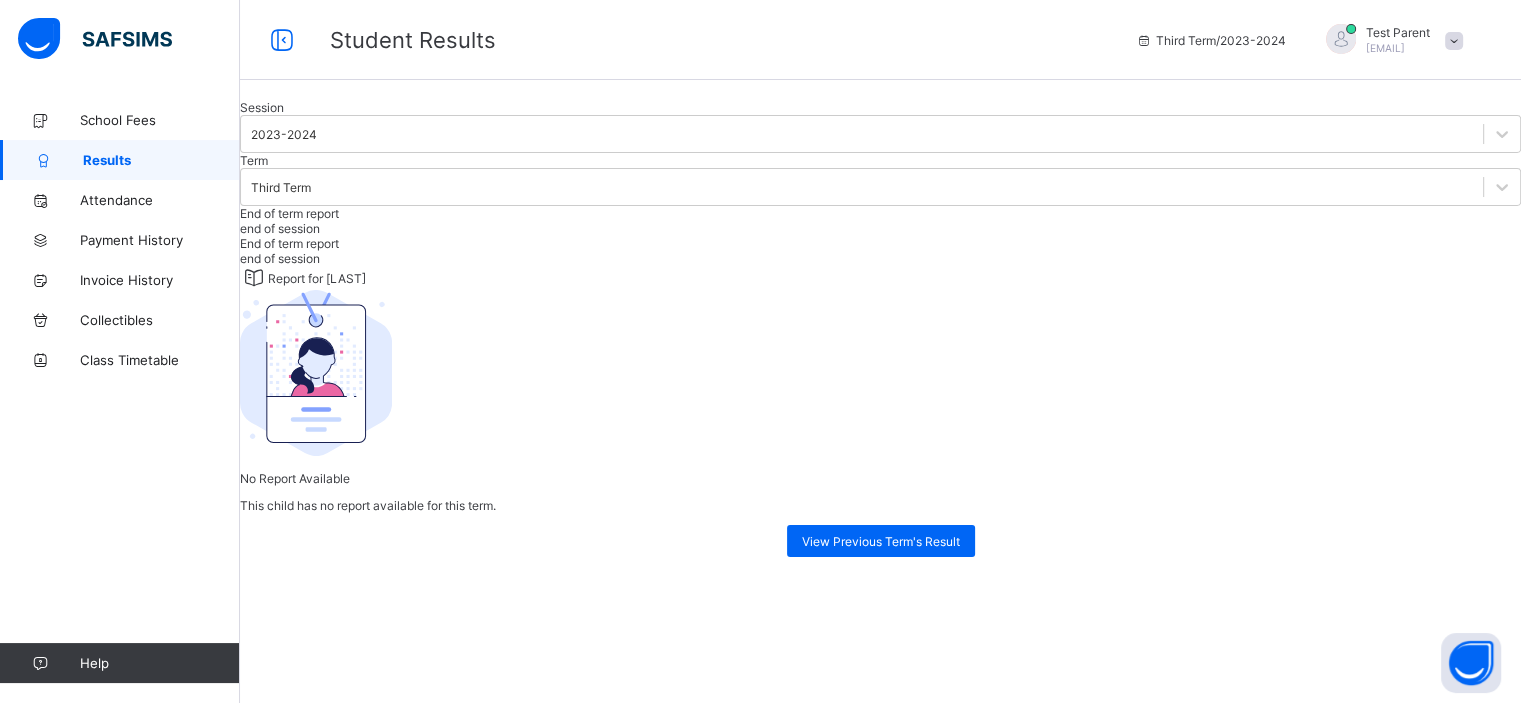 click at bounding box center (880, 100) 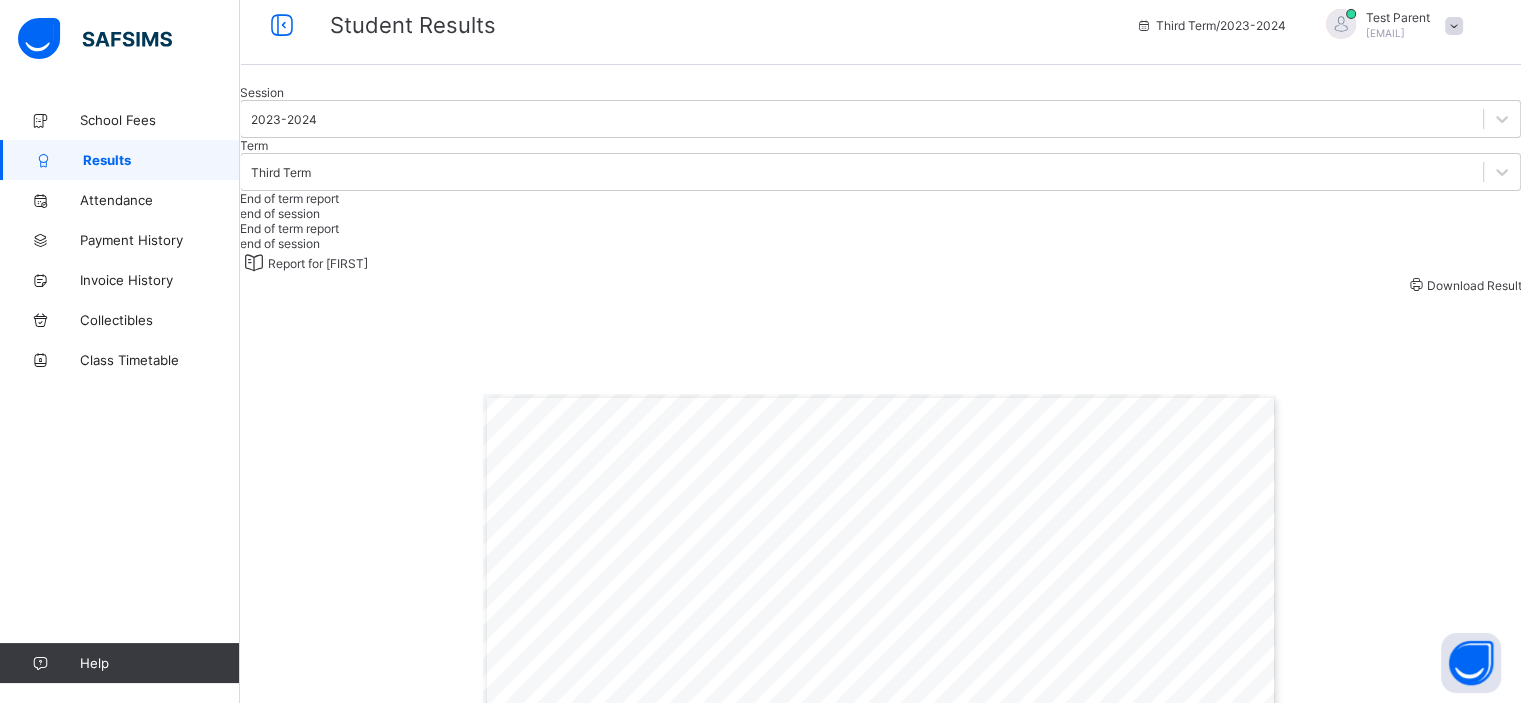 scroll, scrollTop: 14, scrollLeft: 0, axis: vertical 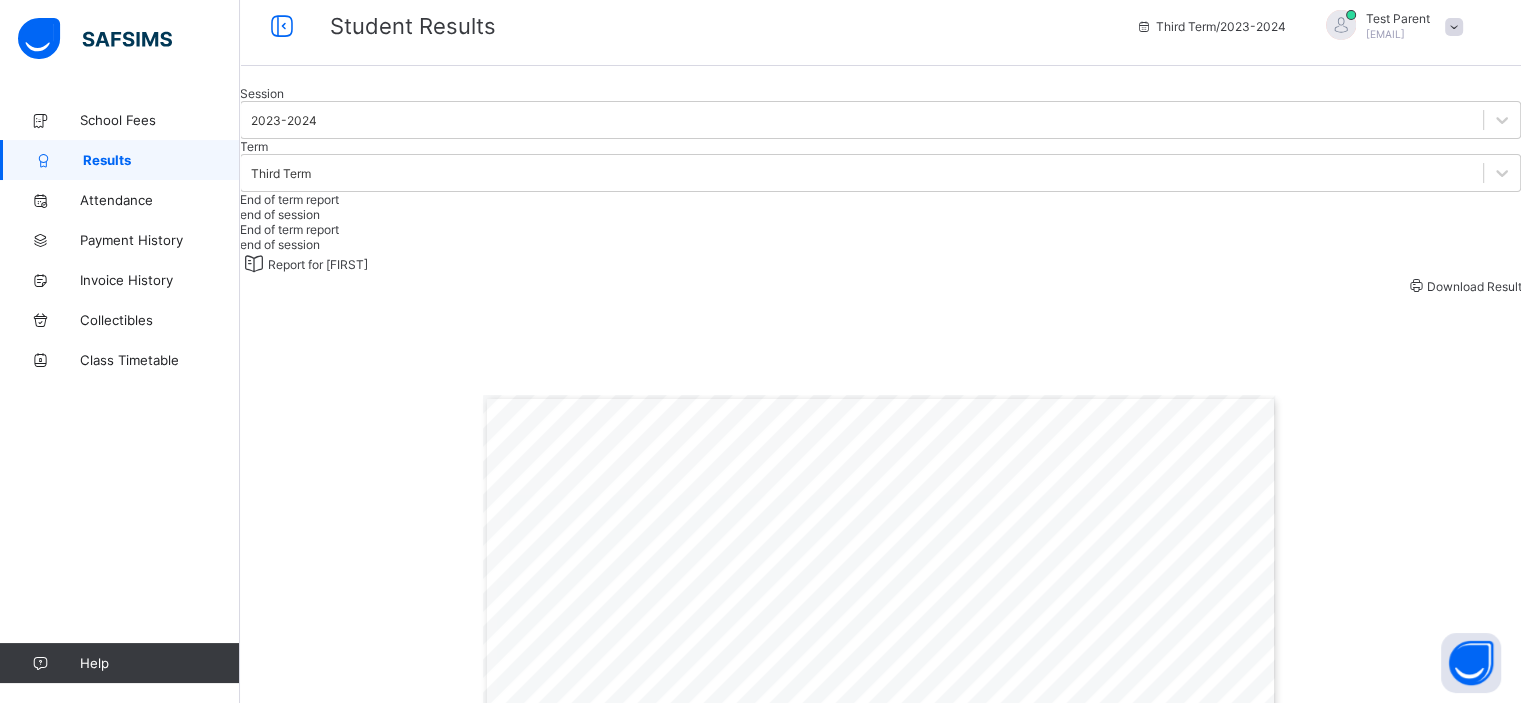 click on "end of session" at bounding box center [880, 214] 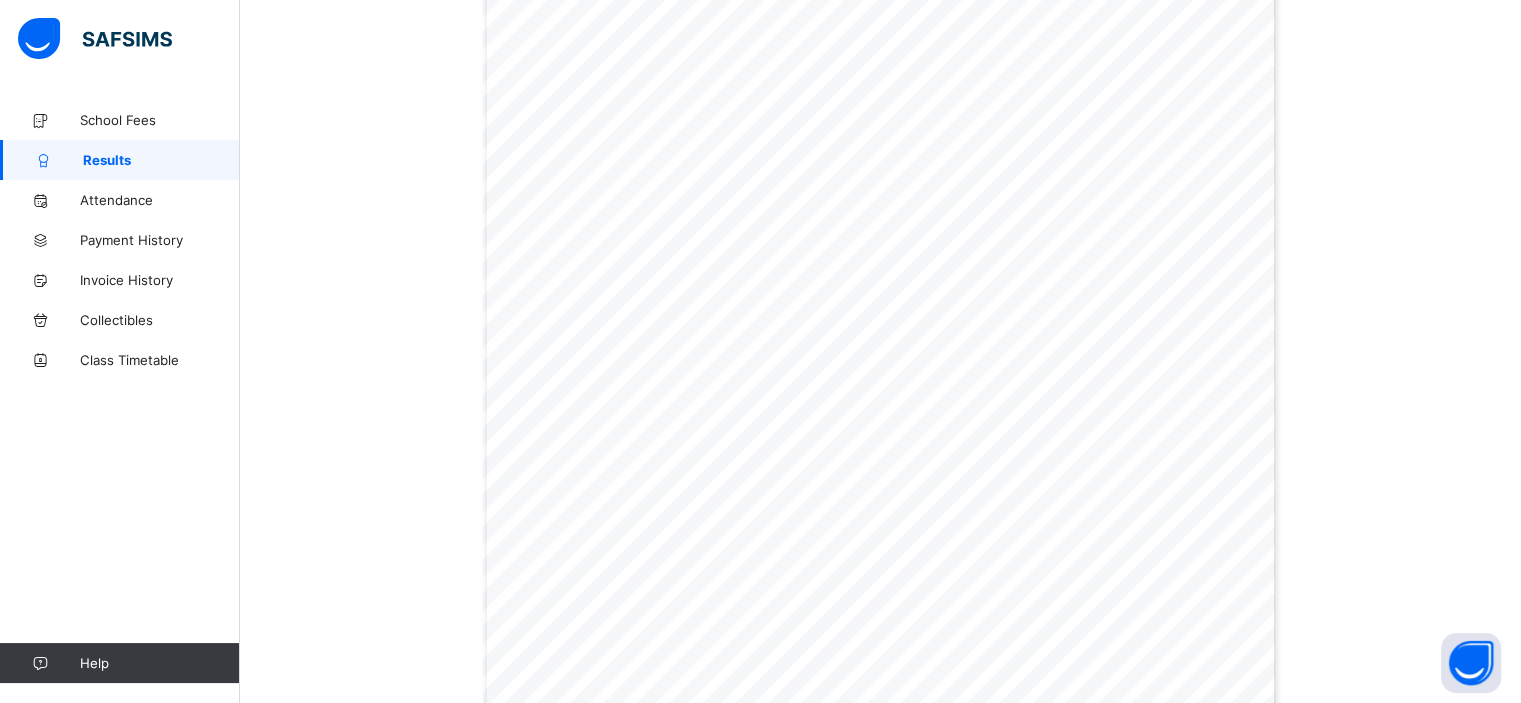 scroll, scrollTop: 511, scrollLeft: 0, axis: vertical 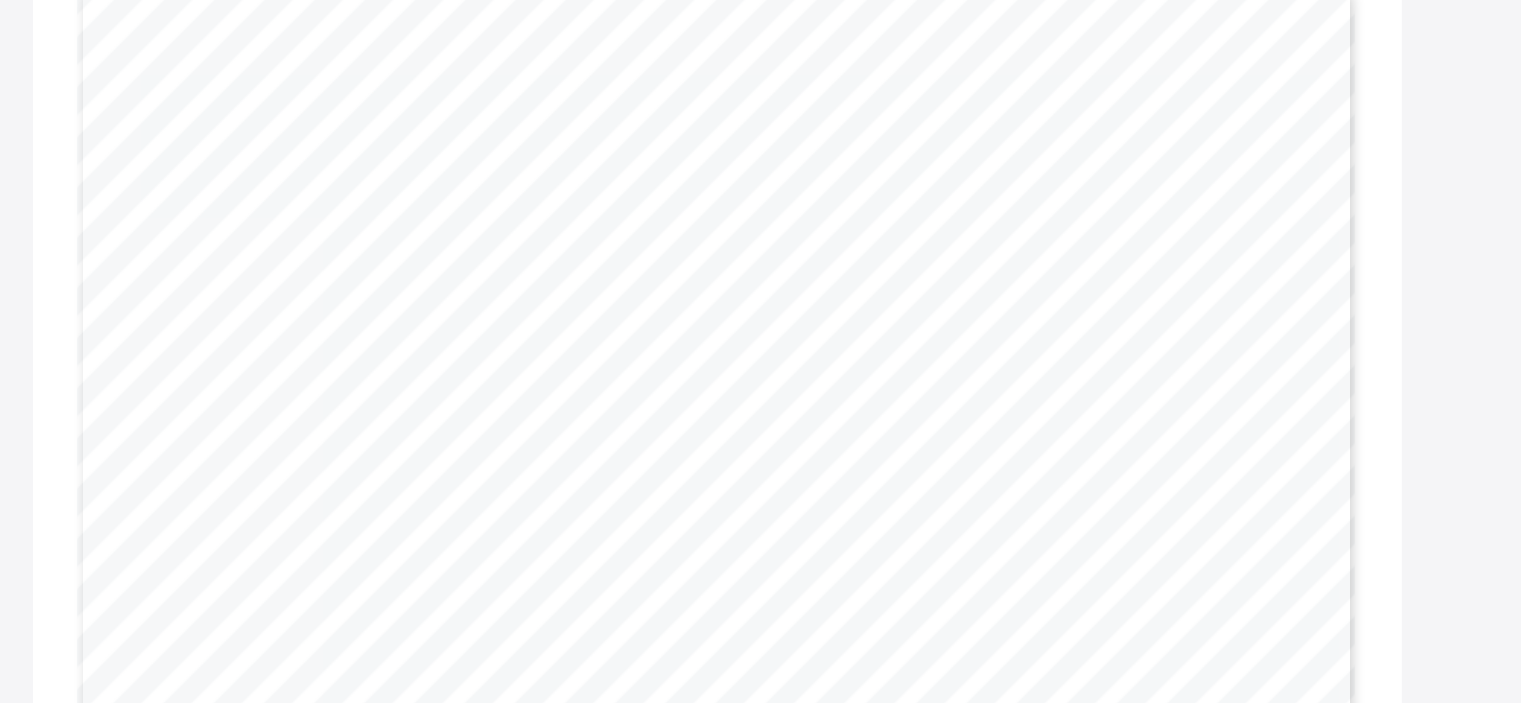 click on "[STREET], P.O. Box [NUMBER], [CITY] - [COUNTRY]. Tel:   [PHONE], [PHONE] |   Email:   [EMAIL] CUMULATIVE REPORT | Third Term [YYYY]-[YYYY] Student’s Name:   [FIRST] [LAST]   Number In Class:   6   Day(s) School Opened: Admission No:   TEST/[NUMBER]   Next Term Begins:   Days Present: Class:   DEMO 1   Days Absent: PREVIOUS TERM   CURRENT TERM (3RD TERM)   CUMULATIVE Subjects   1st Term (100%) 2nd Term (100%) C.A 1 (20%) C.A 2 (20%) Exam (60%) Total (100%)   Grade 3rd term (50%) 2nd term (30%) 1st term (20%) Total Score (100%) Subject Position   Grade   Comment English Language   72.0   63.0   16.0   15.0   34.0   65.0   B+   32.5   18.9   14.4   65.8   3   B+   Good Mathematics   75.0   69.0   14.0   15.0   34.0   63.0   B   31.5   20.7   15.0   67.2   3   B+   Good Agricultural Science   78.0   52.0   20.0   20.0   45.0   85.0   A+   42.5   15.6   15.6   73.7   1   A   Very Good Computer   71.0   65.0   17.0   15.0   45.0   77.0   A+   38.5   19.5   14.2   72.2   1   A   Very Good Basic Science" at bounding box center [761, 479] 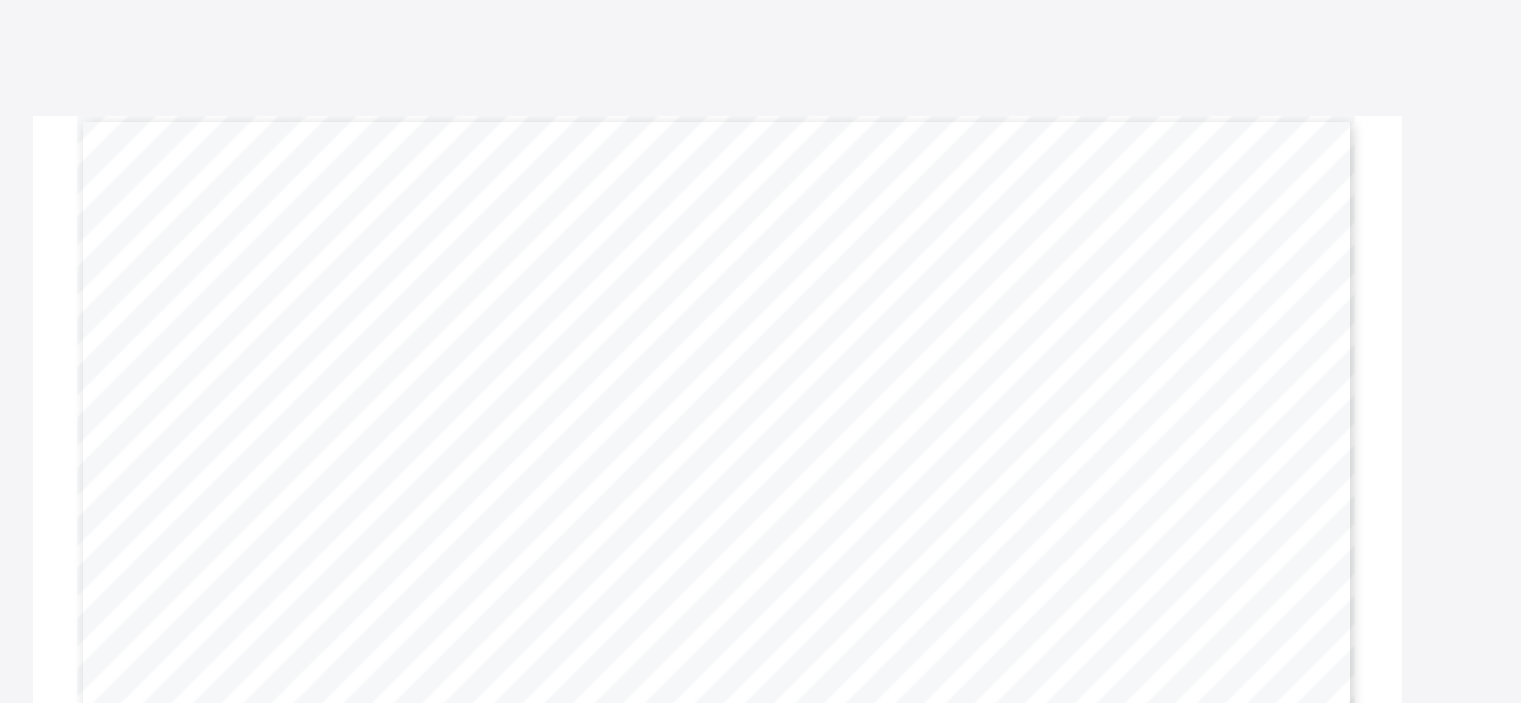 scroll, scrollTop: 100, scrollLeft: 0, axis: vertical 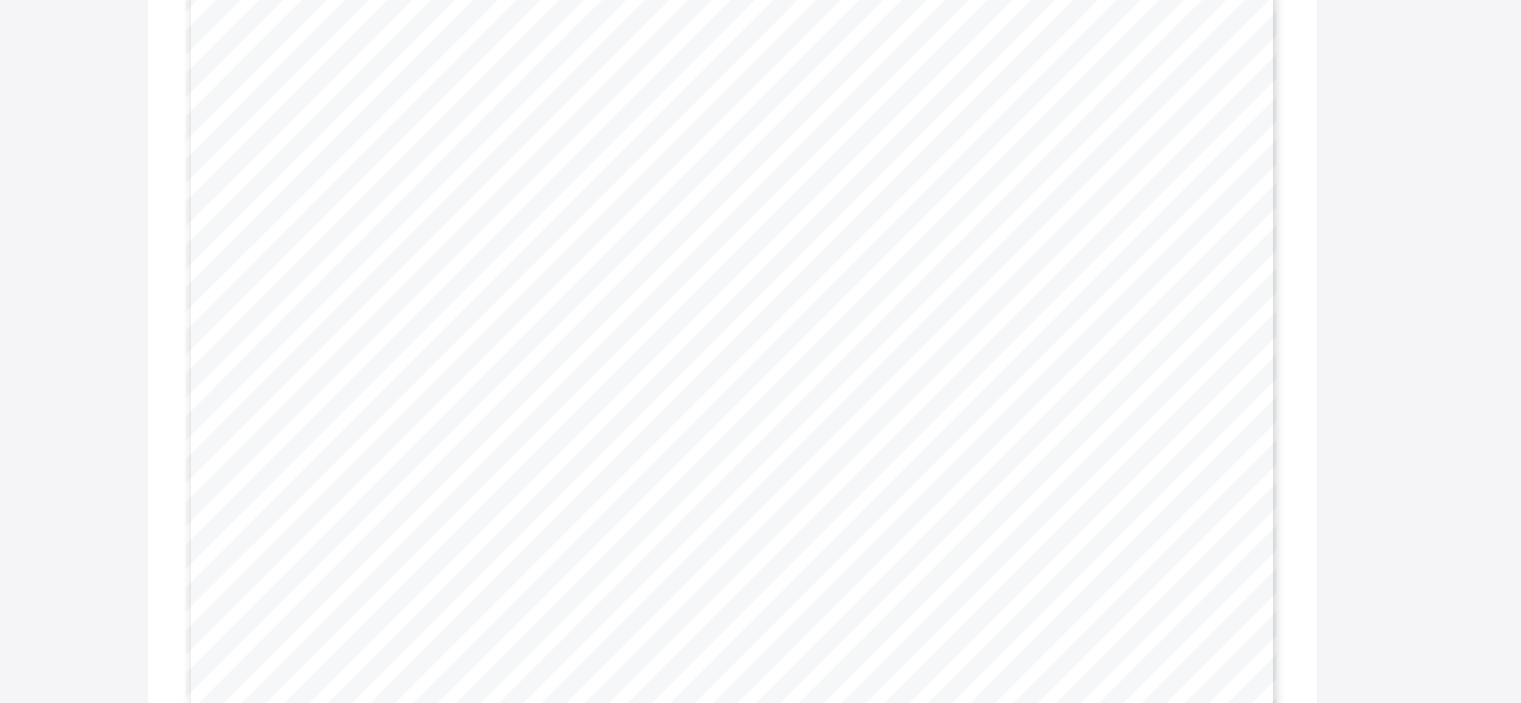 click on "50.8" at bounding box center [826, 271] 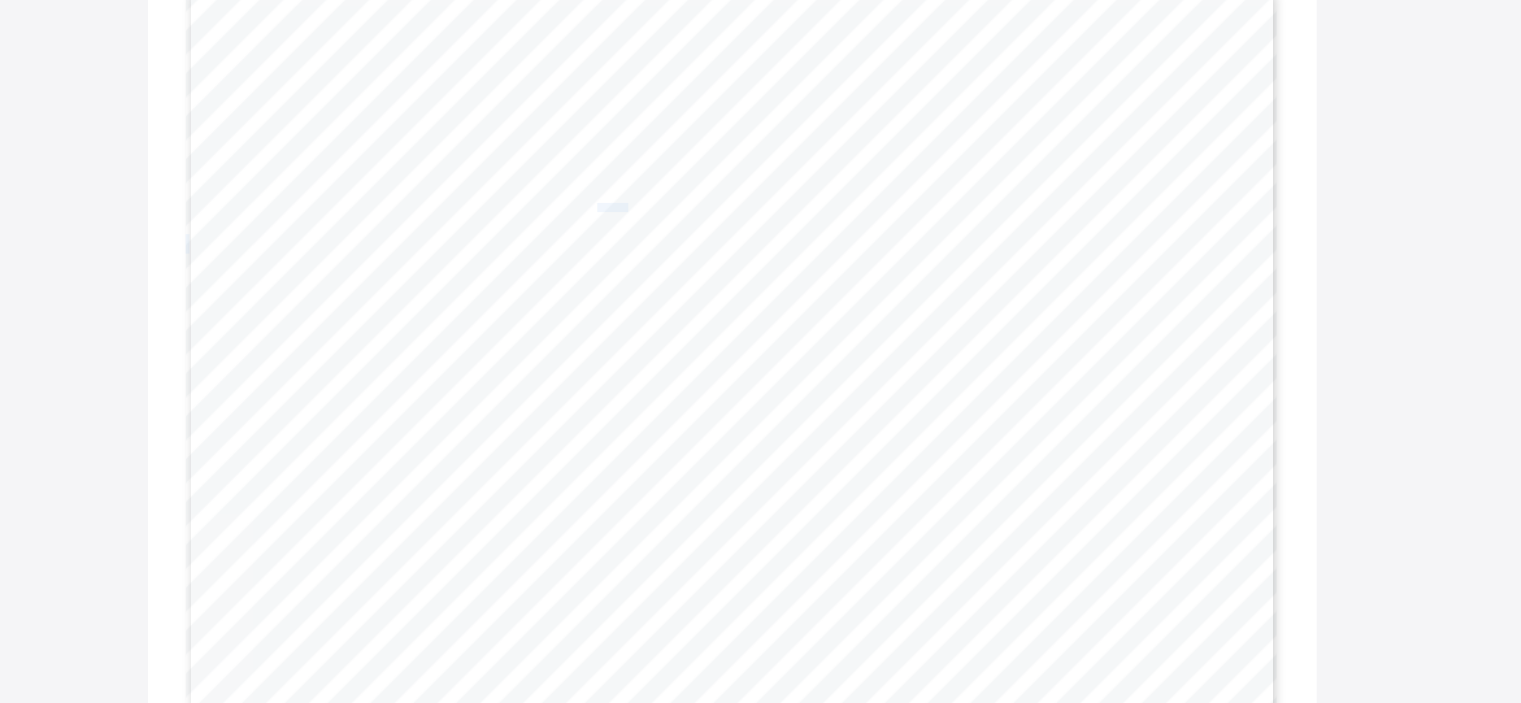 drag, startPoint x: 825, startPoint y: 266, endPoint x: 990, endPoint y: 278, distance: 165.43579 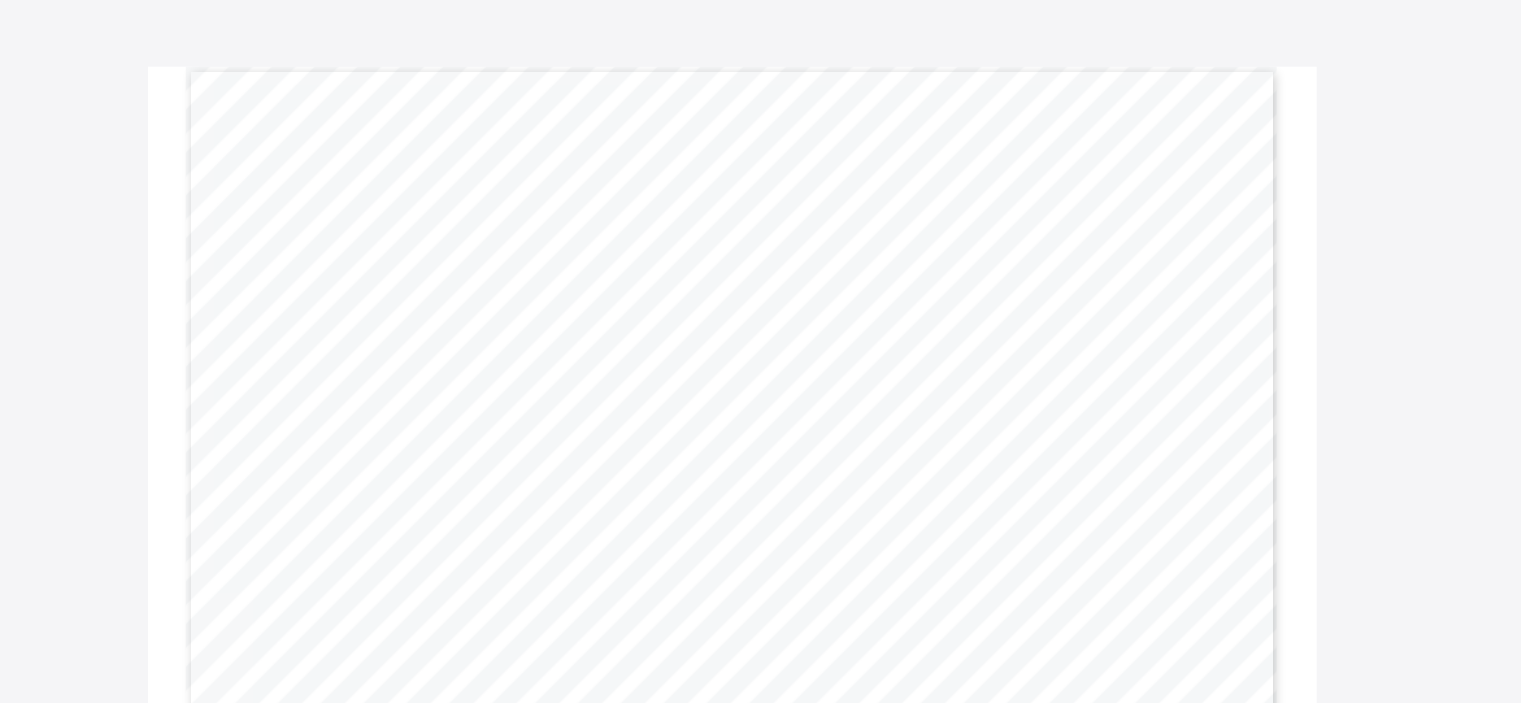 scroll, scrollTop: 107, scrollLeft: 0, axis: vertical 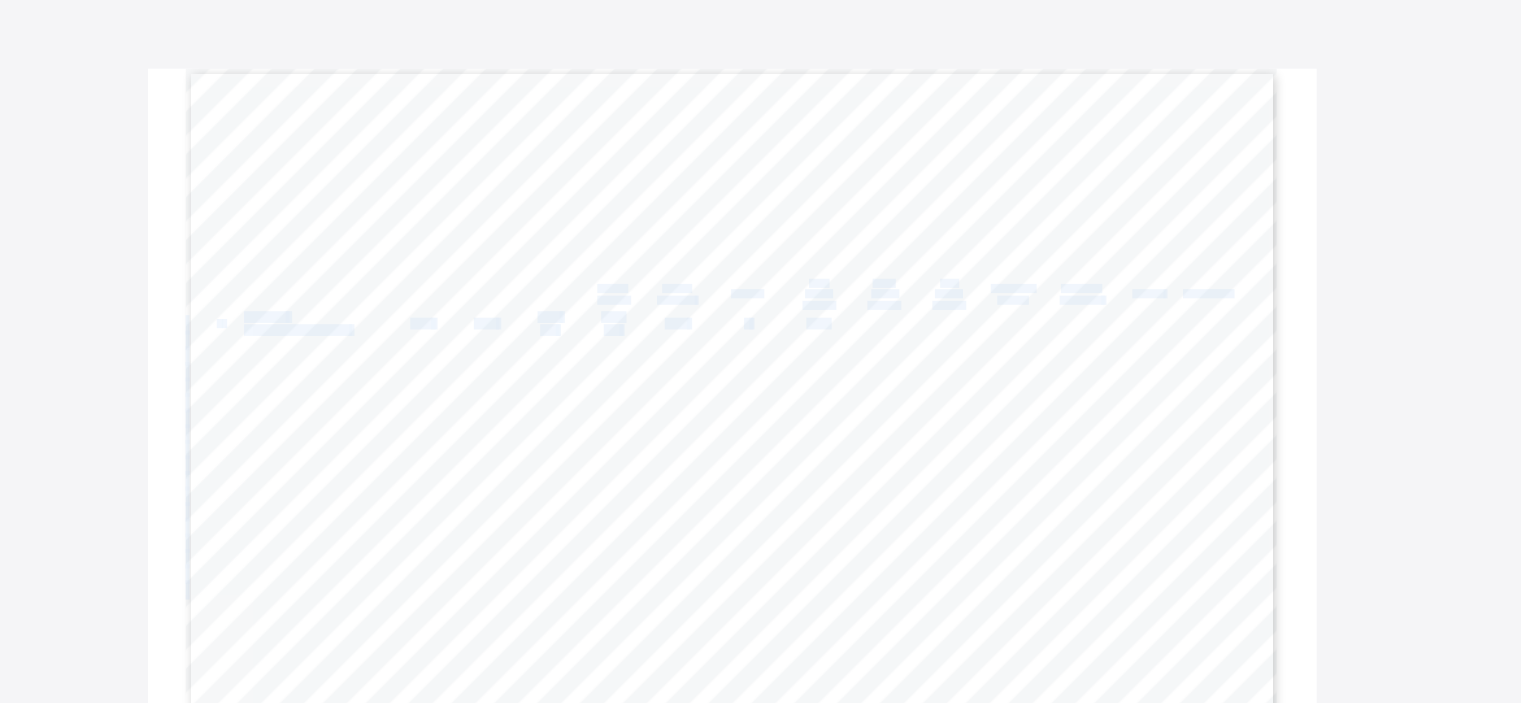 click on "[STREET], P.O. Box [NUMBER], [CITY] - [COUNTRY]. Tel: [PHONE], [PHONE] | Email: [EMAIL] CUMULATIVE REPORT | Third Term [YEAR]-[YEAR] Student’s Name: [FIRST] [LAST] Number In Class: [NUMBER] Day(s) School Opened: Admission No: [TEXT]/[NUMBER]/[NUMBER] Next Term Begins: Days Present: Class: Basic [NUMBER] Days Absent: PREVIOUS TERM CURRENT TERM (3RD TERM) CUMULATIVE Subjects 1st Term (100%) 2nd Term (100%) C.A (40%) Exam (60%) Total (100%) Grade 3rd term (50%) 2nd term (30%) 1st term (20%) Average Score Subject Position Grade Comment ENGLISH [NUMBER] [NUMBER] [NUMBER] READING & SPELLING [NUMBER] [NUMBER] [NUMBER] [NUMBER] [NUMBER] [LETTER] [NUMBER] [NUMBER] [NUMBER] [NUMBER] [NUMBER] [NUMBER] [LETTER] Very Good QUANTITATIVE [NUMBER] [NUMBER] [NUMBER] MENTAL MATHS [NUMBER] [NUMBER] [NUMBER] [NUMBER] [NUMBER] [LETTER] [NUMBER] [NUMBER] [NUMBER] [NUMBER] [NUMBER] [NUMBER] [LETTER] Very Good VERBAL [NUMBER] [NUMBER] [NUMBER] PHONICS [NUMBER] [NUMBER] [NUMBER] [NUMBER] [NUMBER] [LETTER] [NUMBER] [NUMBER] [NUMBER] [NUMBER] [NUMBER] [NUMBER] [LETTER] Very Good [NUMBER] MATHEMATICS [NUMBER] [NUMBER] [NUMBER] [NUMBER] [NUMBER] [LETTER] [NUMBER] [NUMBER] [NUMBER]" at bounding box center [761, 372] 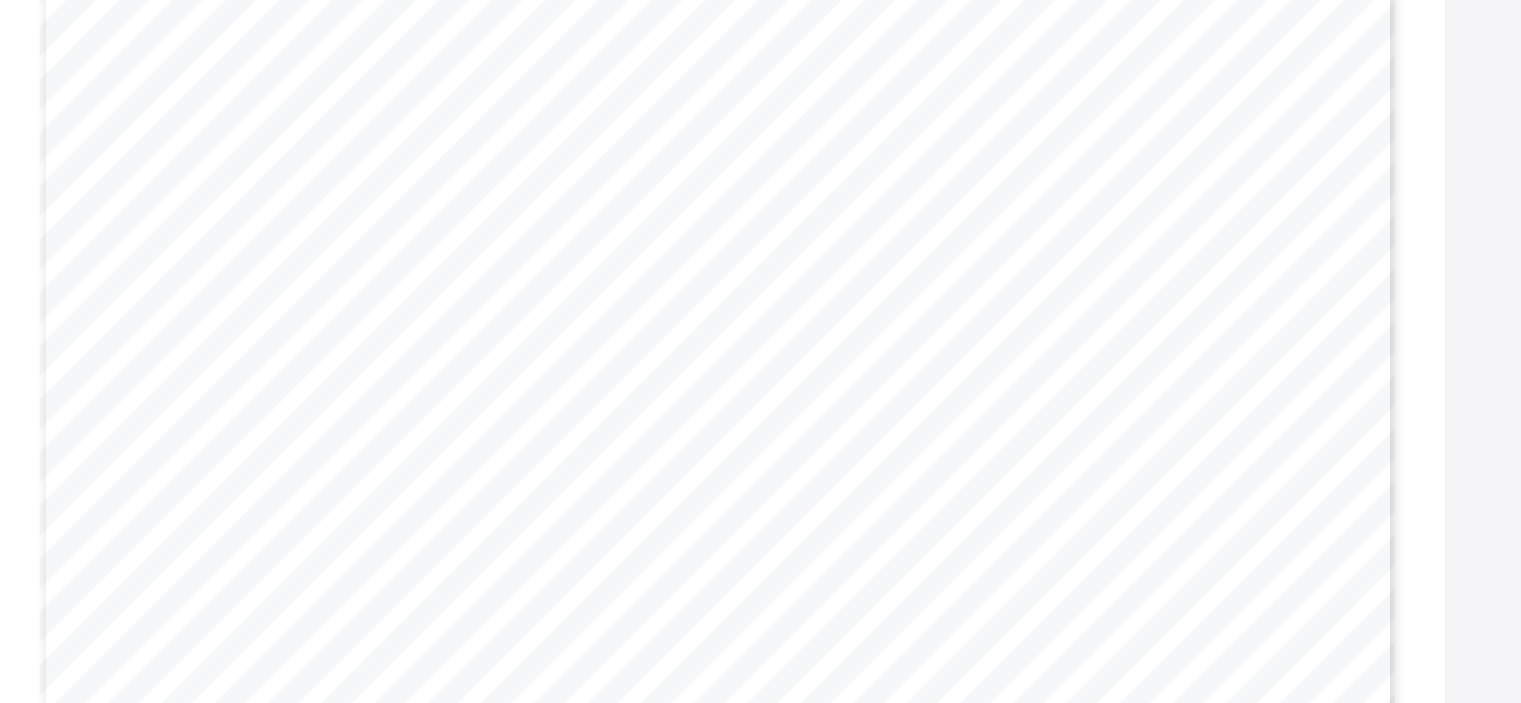 scroll, scrollTop: 108, scrollLeft: 0, axis: vertical 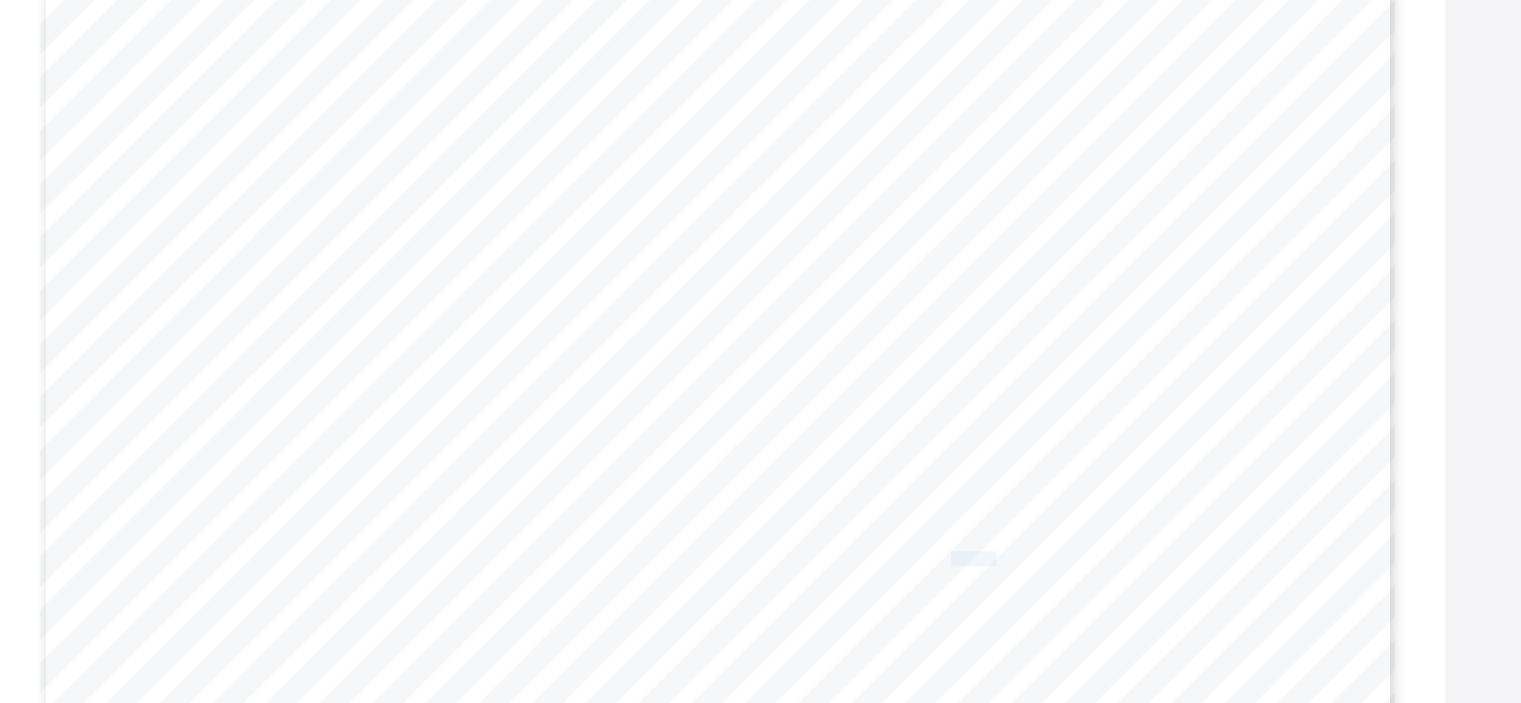 drag, startPoint x: 912, startPoint y: 438, endPoint x: 938, endPoint y: 439, distance: 26.019224 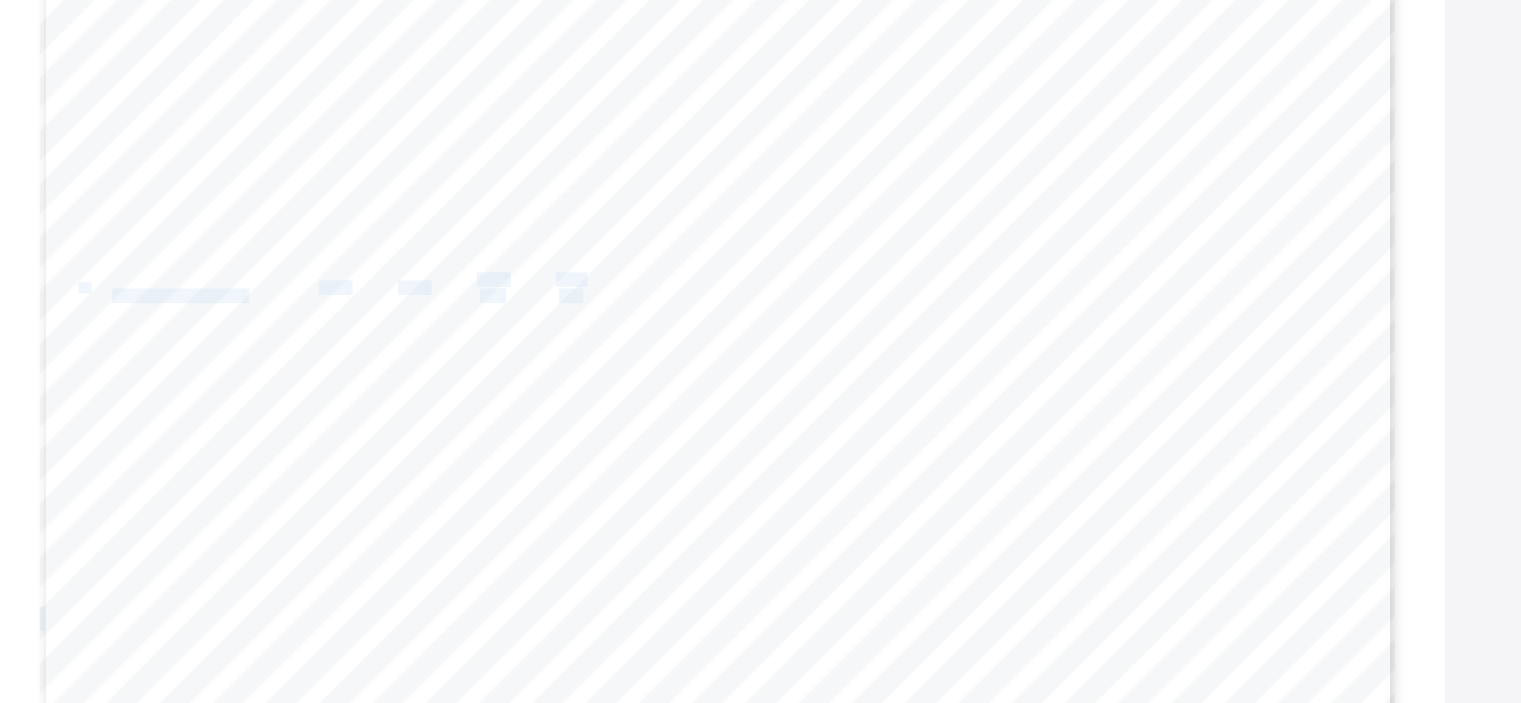 drag, startPoint x: 618, startPoint y: 262, endPoint x: 682, endPoint y: 278, distance: 65.96969 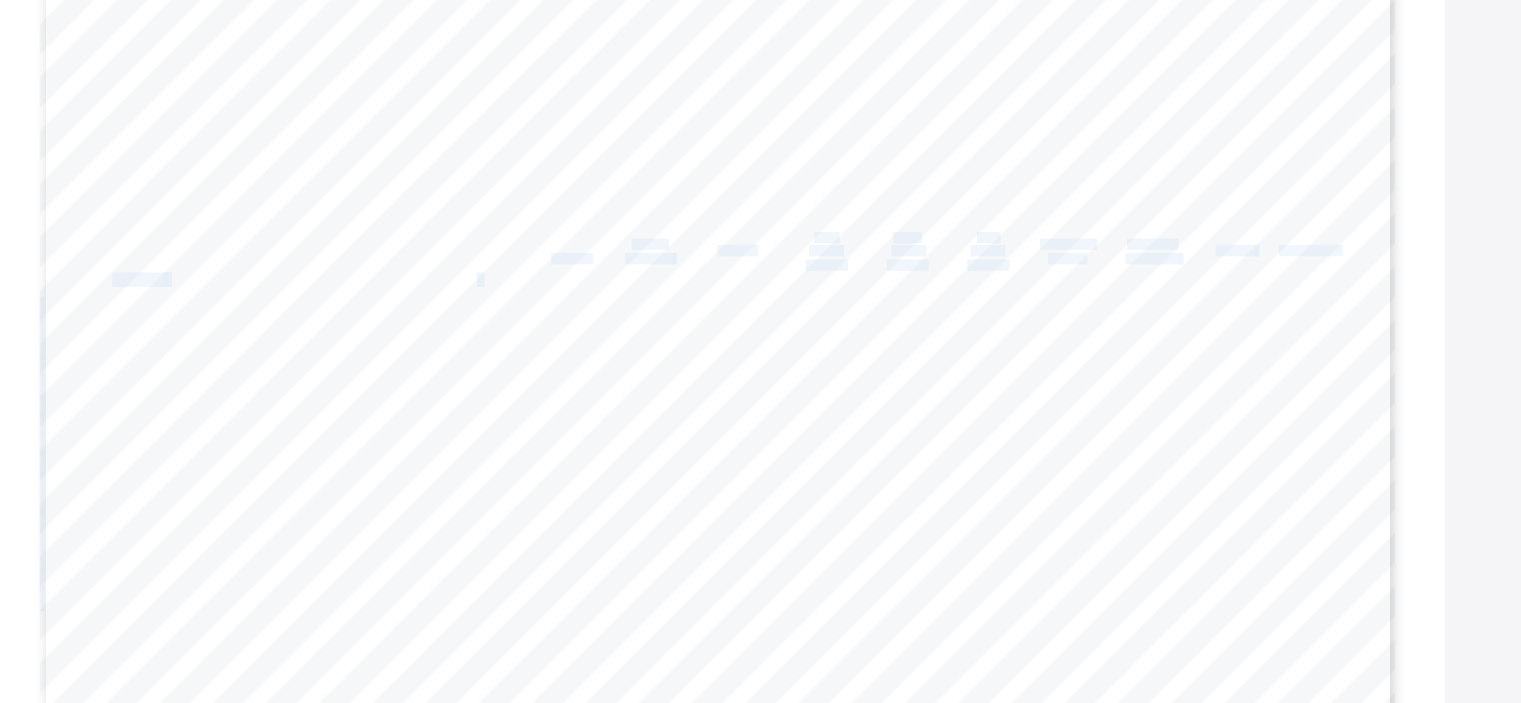 drag, startPoint x: 621, startPoint y: 265, endPoint x: 683, endPoint y: 281, distance: 64.03124 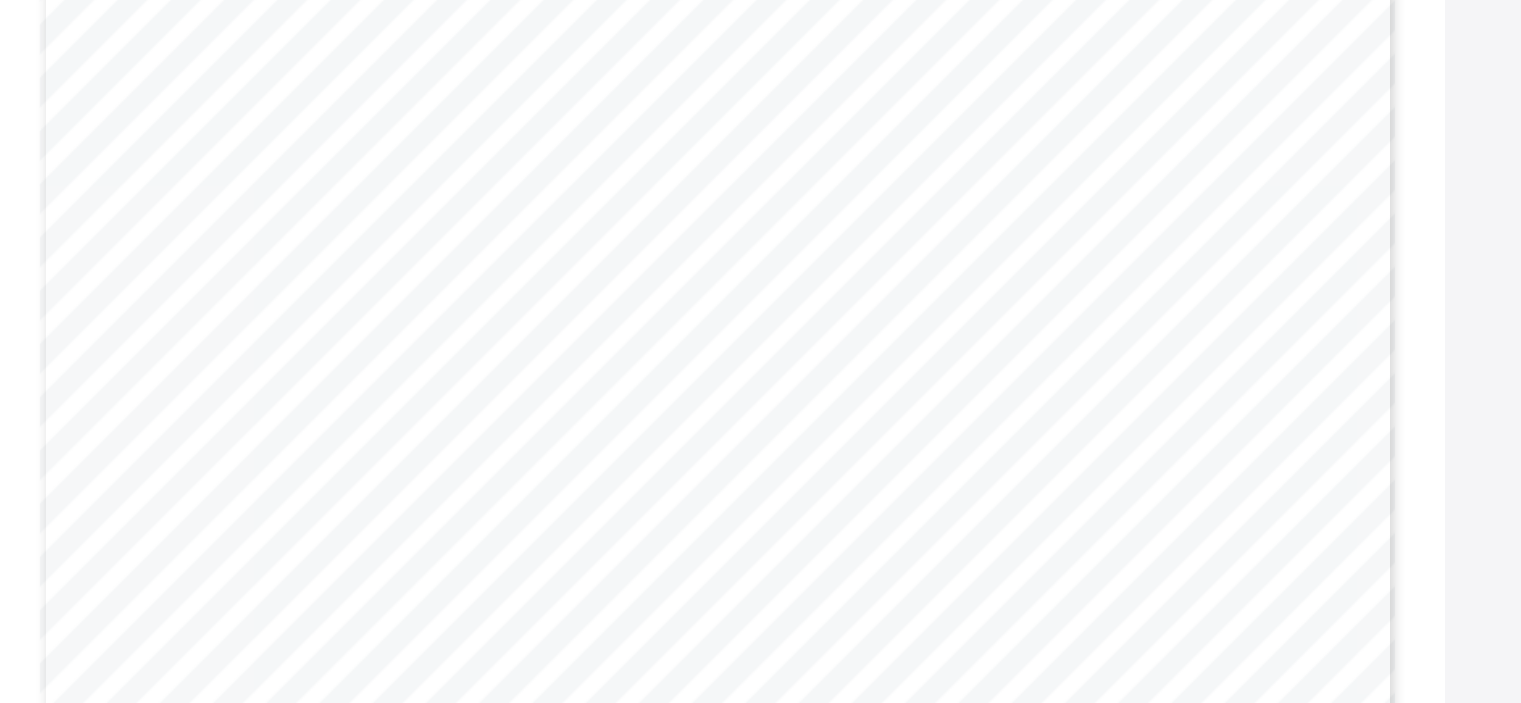 click at bounding box center (675, 276) 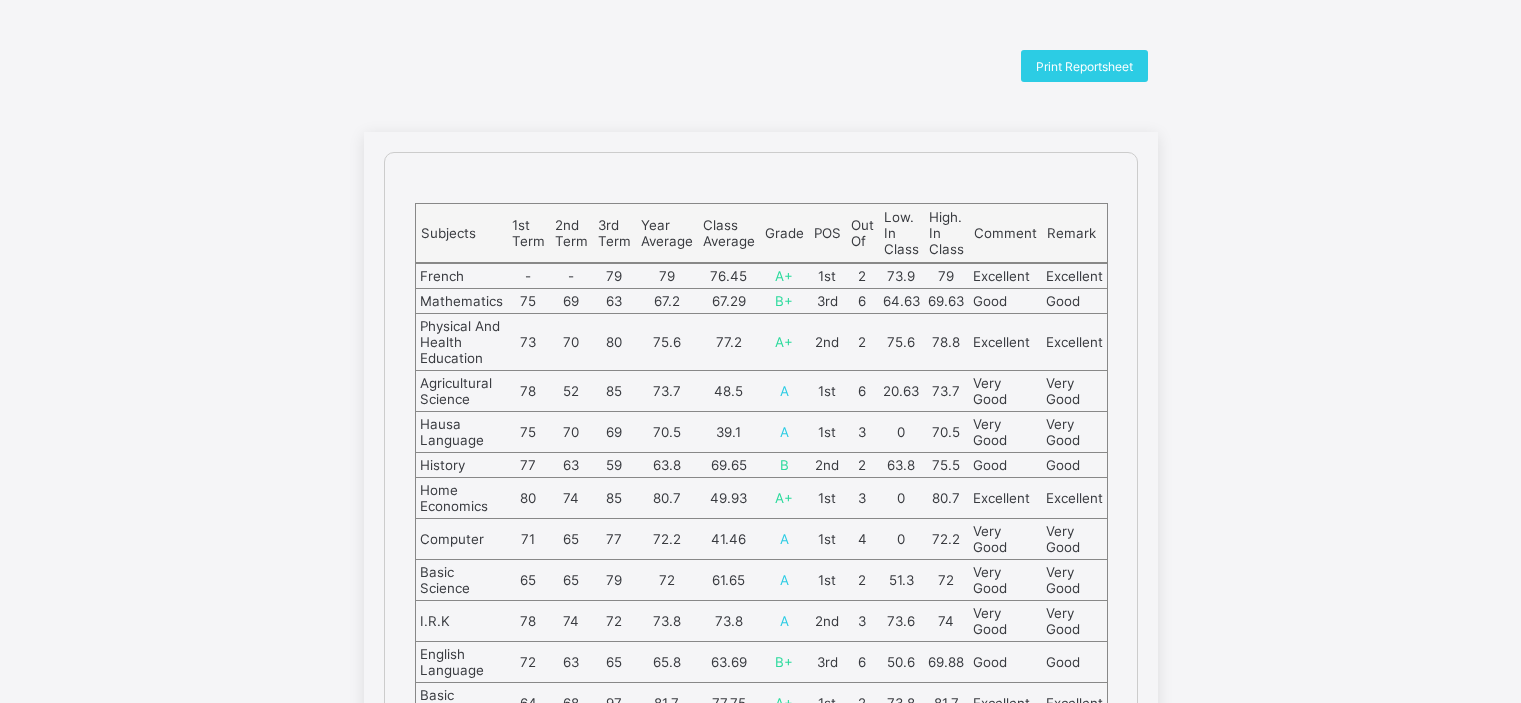 scroll, scrollTop: 3, scrollLeft: 0, axis: vertical 